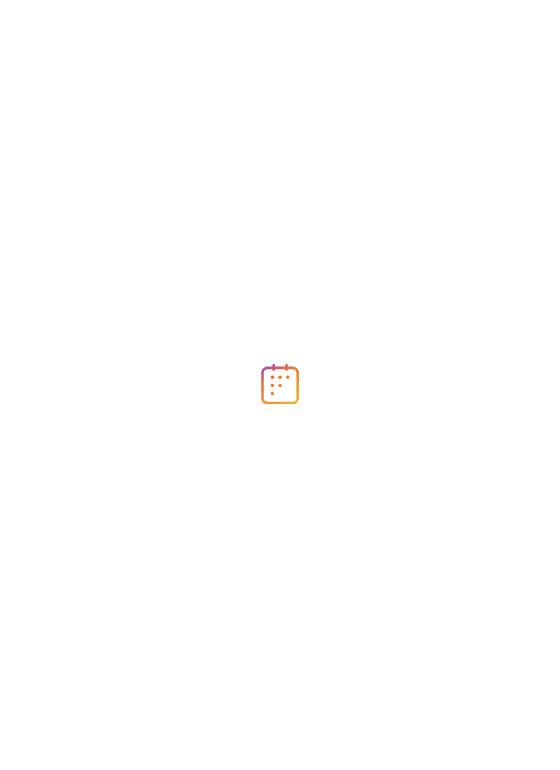 scroll, scrollTop: 0, scrollLeft: 0, axis: both 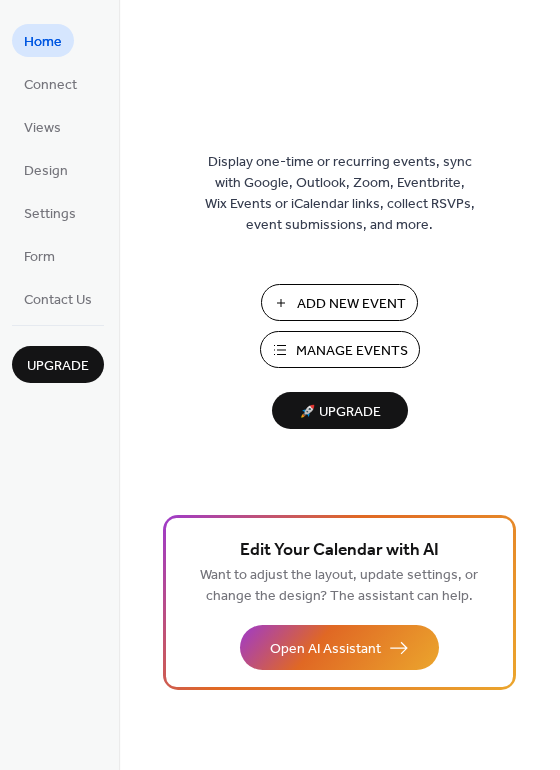 click on "Add New Event" at bounding box center [351, 304] 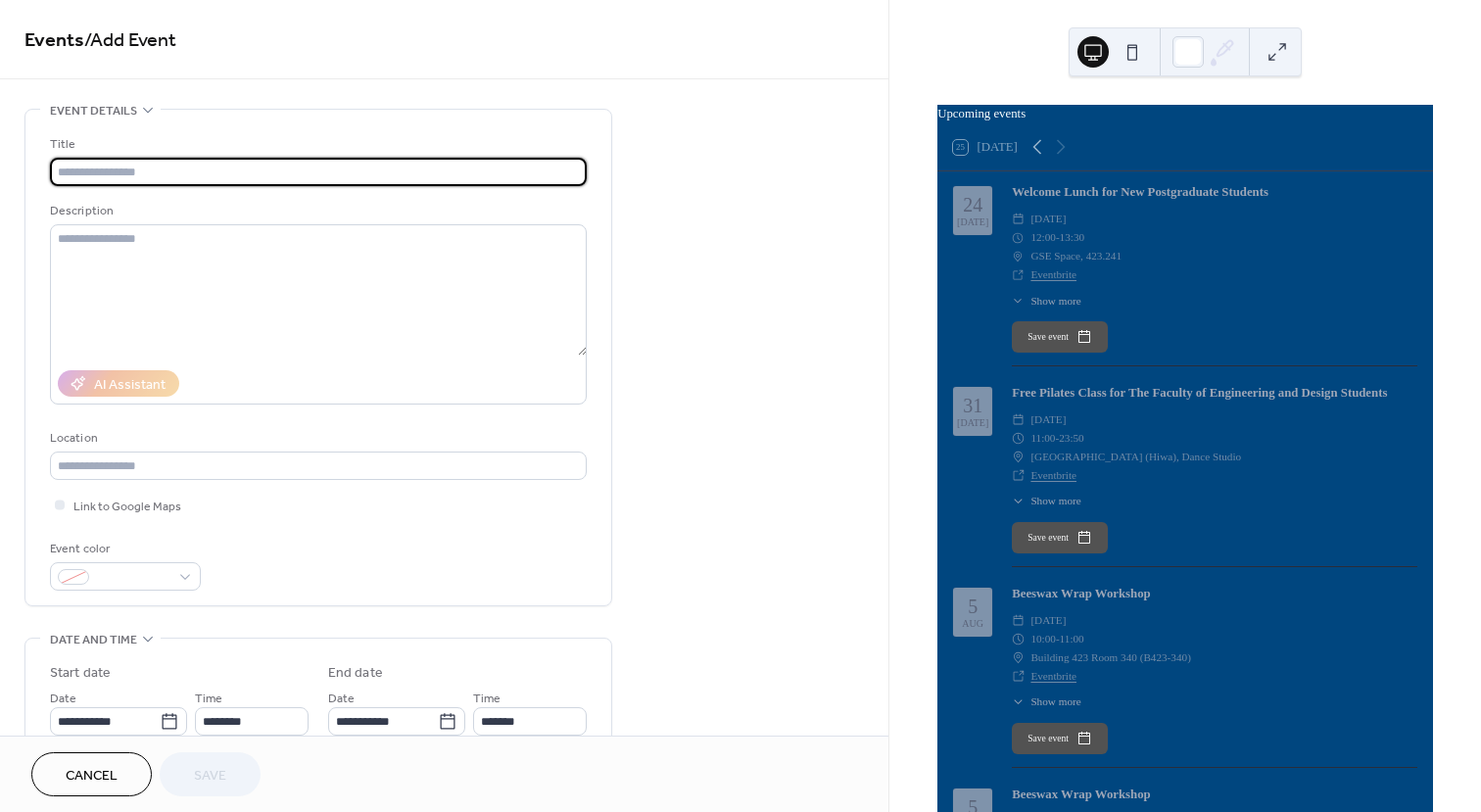 scroll, scrollTop: 0, scrollLeft: 0, axis: both 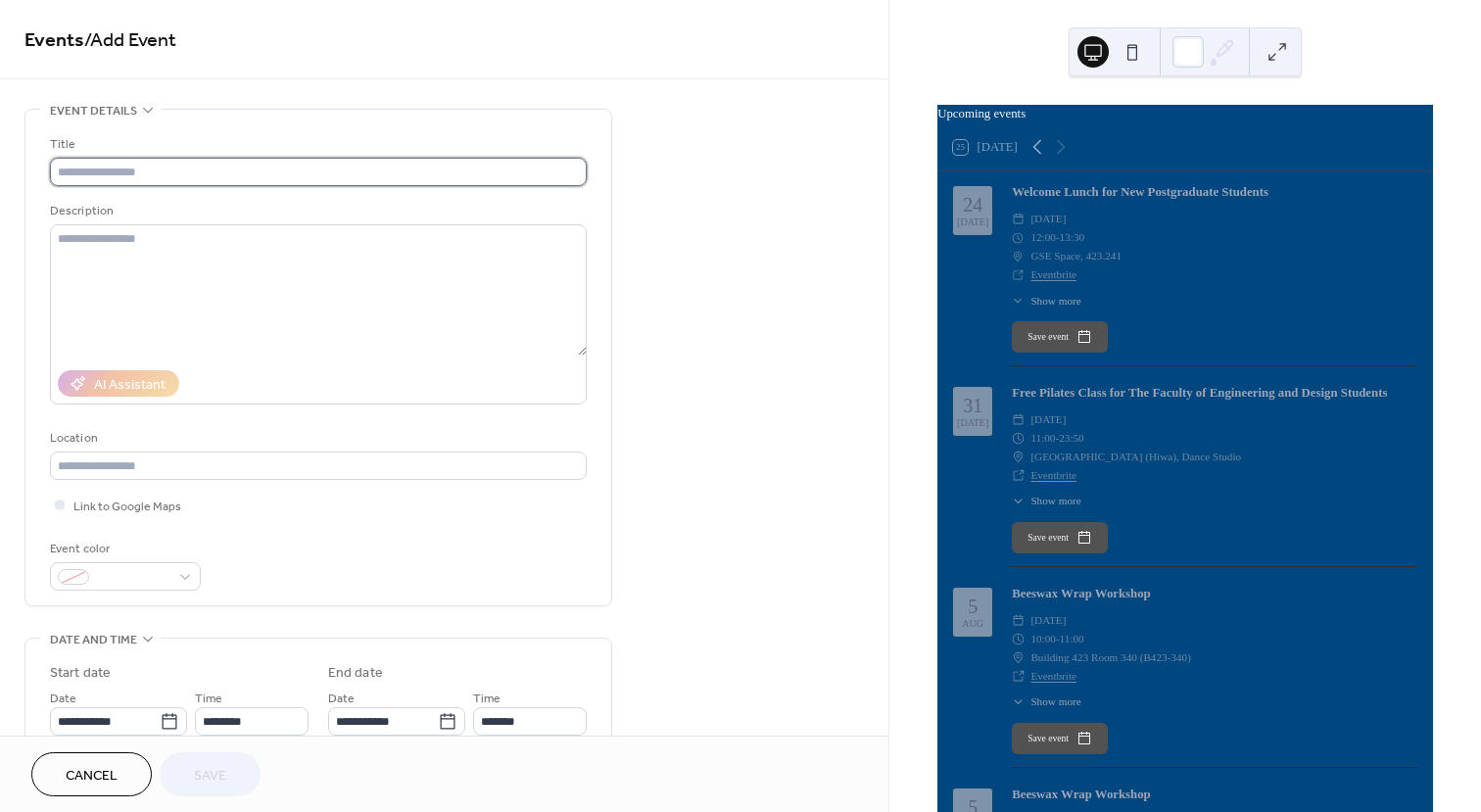 click at bounding box center [318, 171] 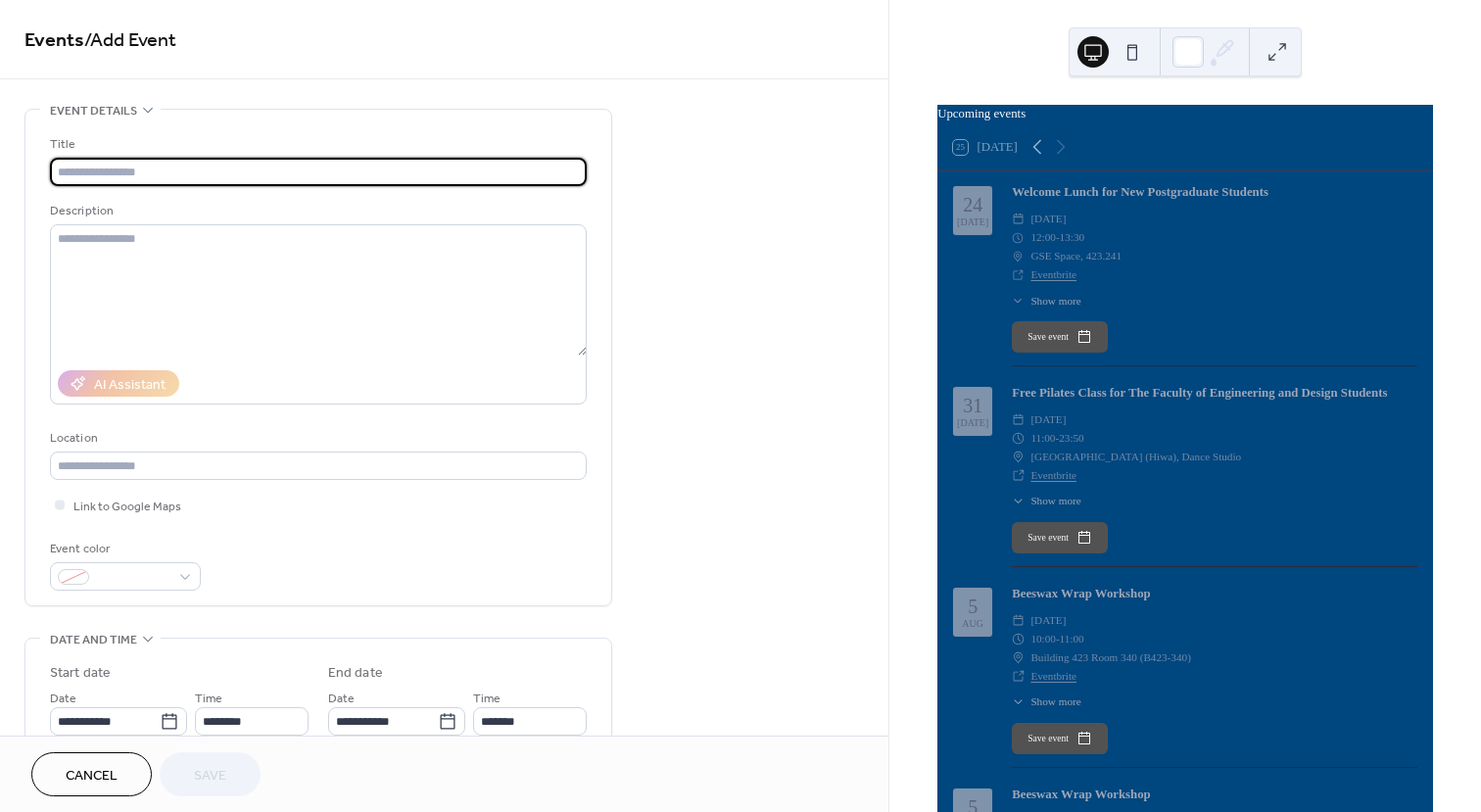 paste on "**********" 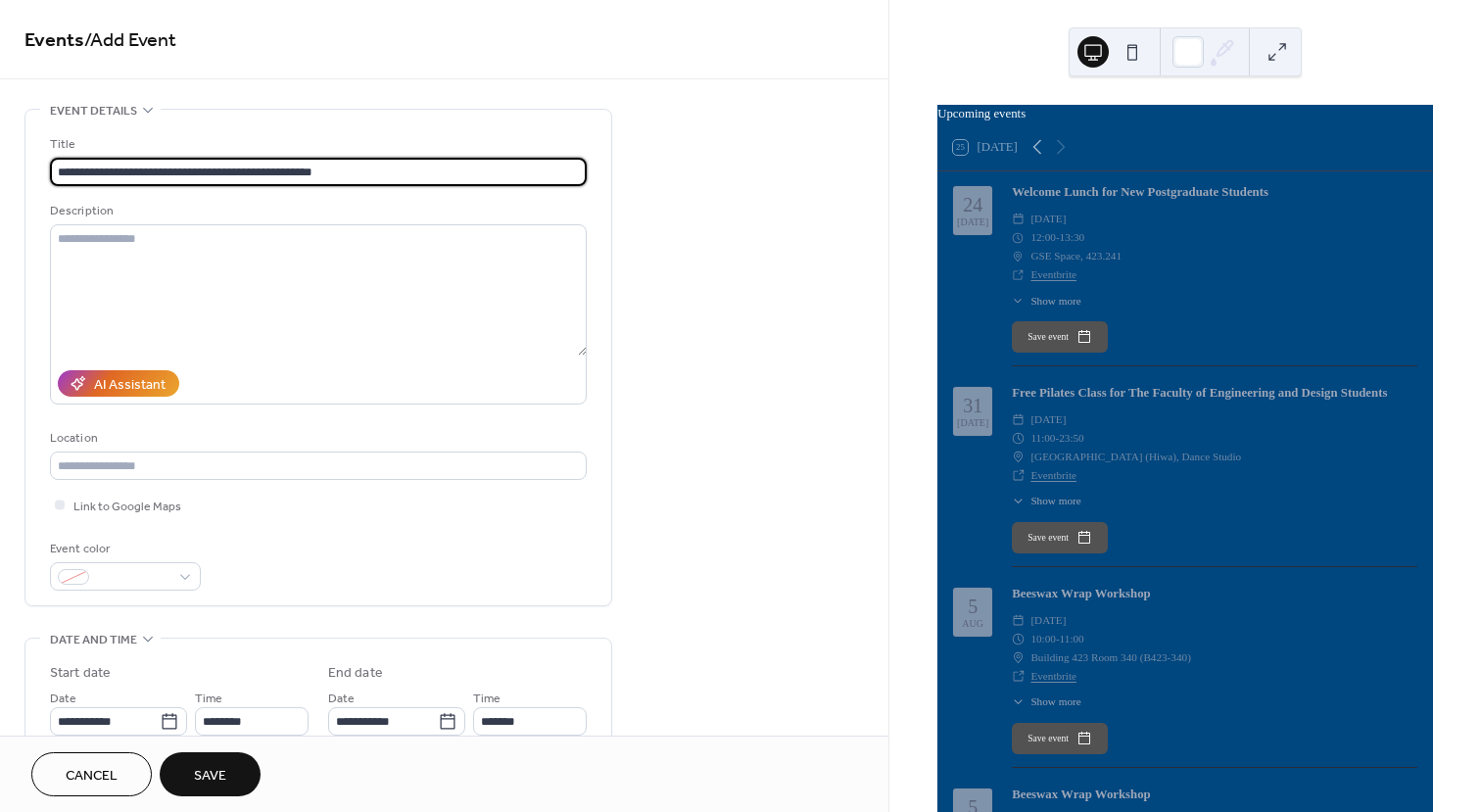click on "**********" at bounding box center (318, 171) 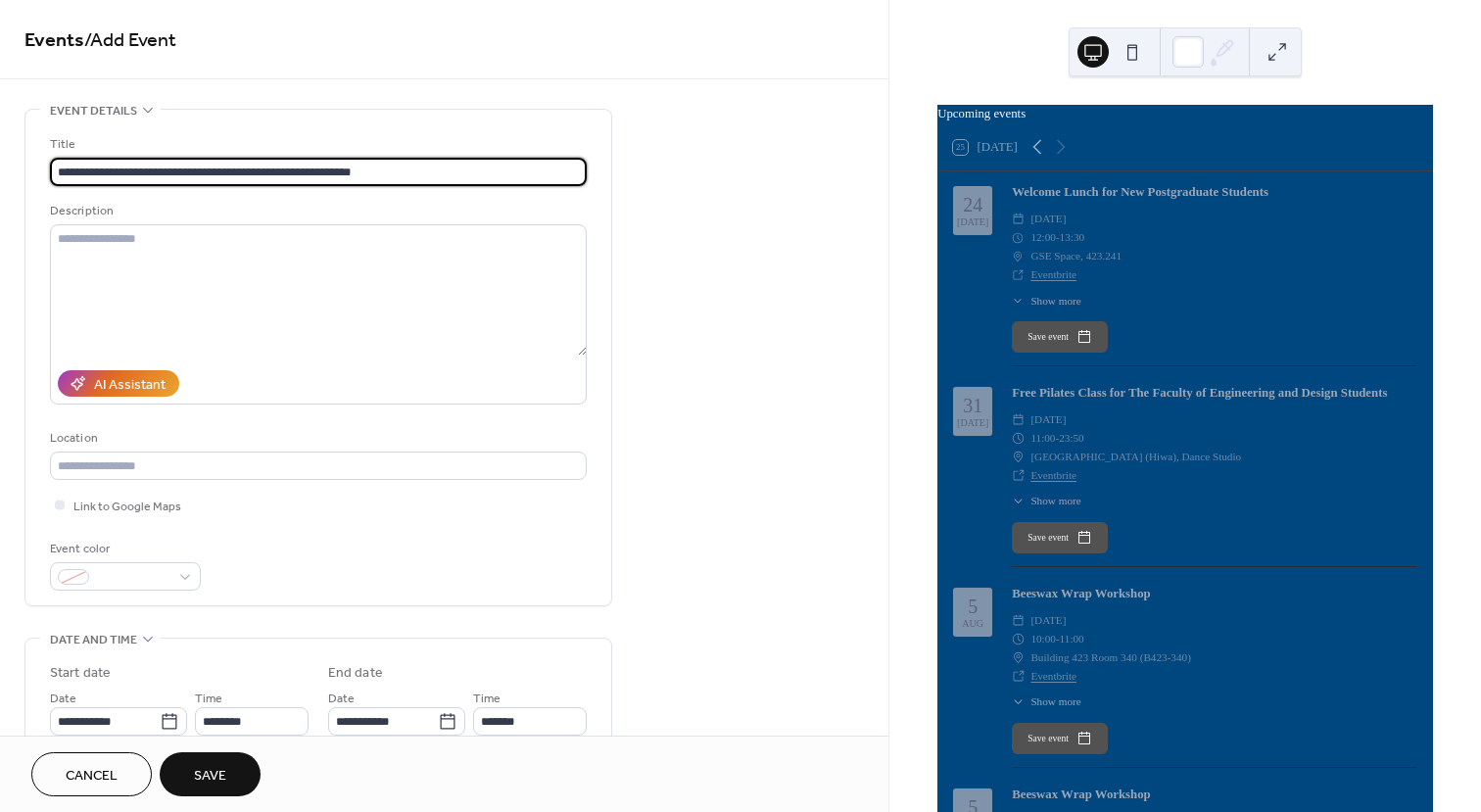 drag, startPoint x: 400, startPoint y: 163, endPoint x: 340, endPoint y: 168, distance: 60.207973 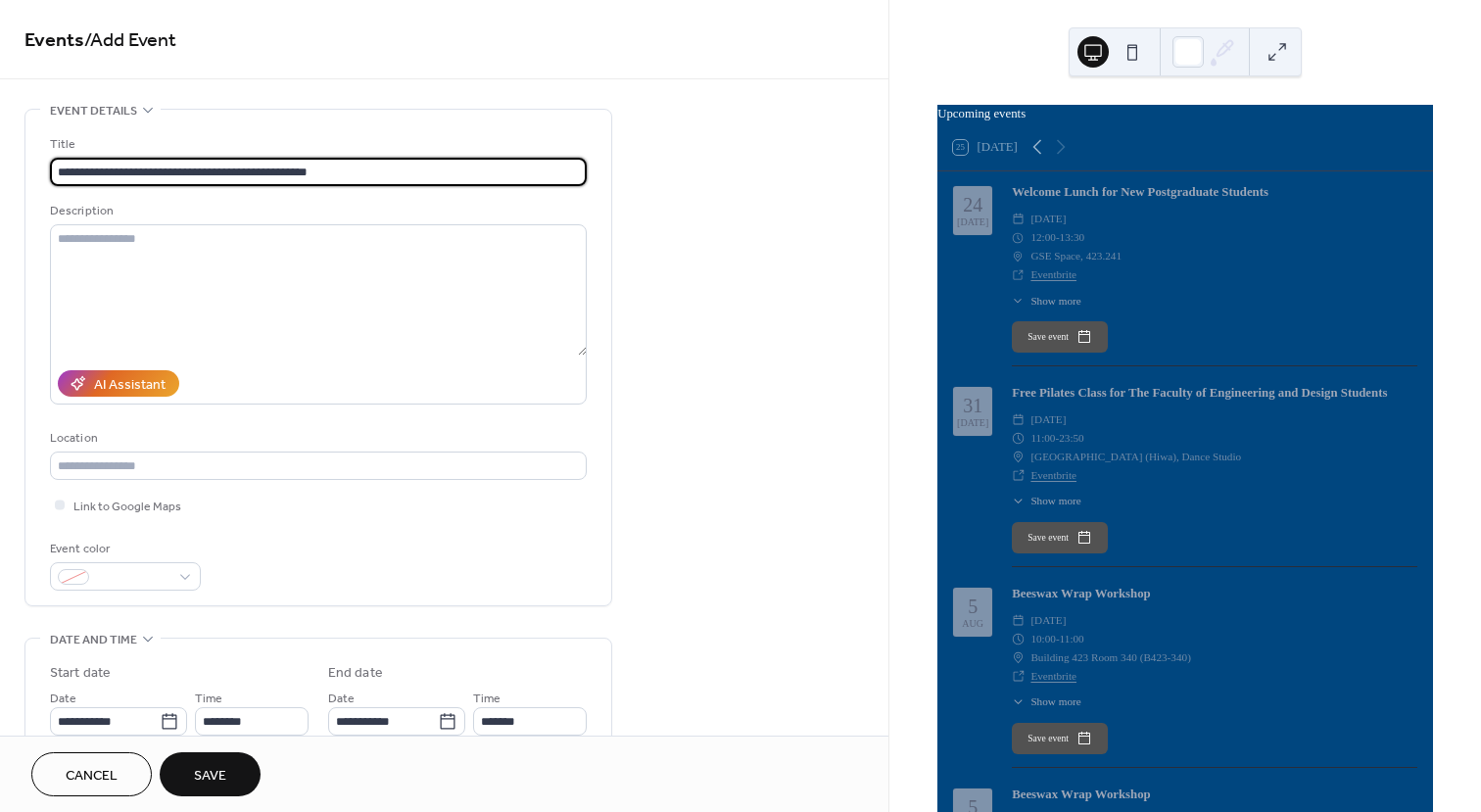 type on "**********" 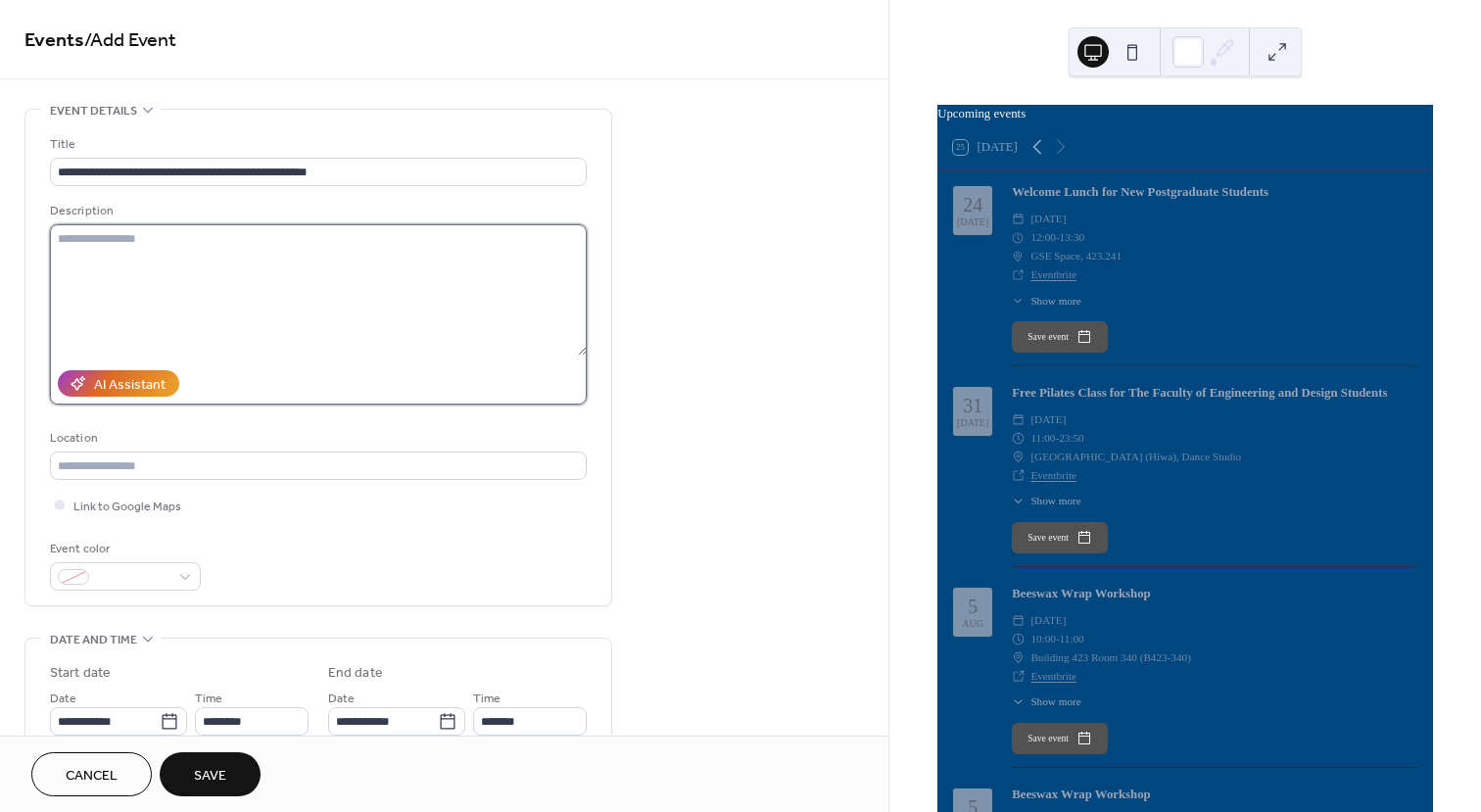 click at bounding box center (318, 290) 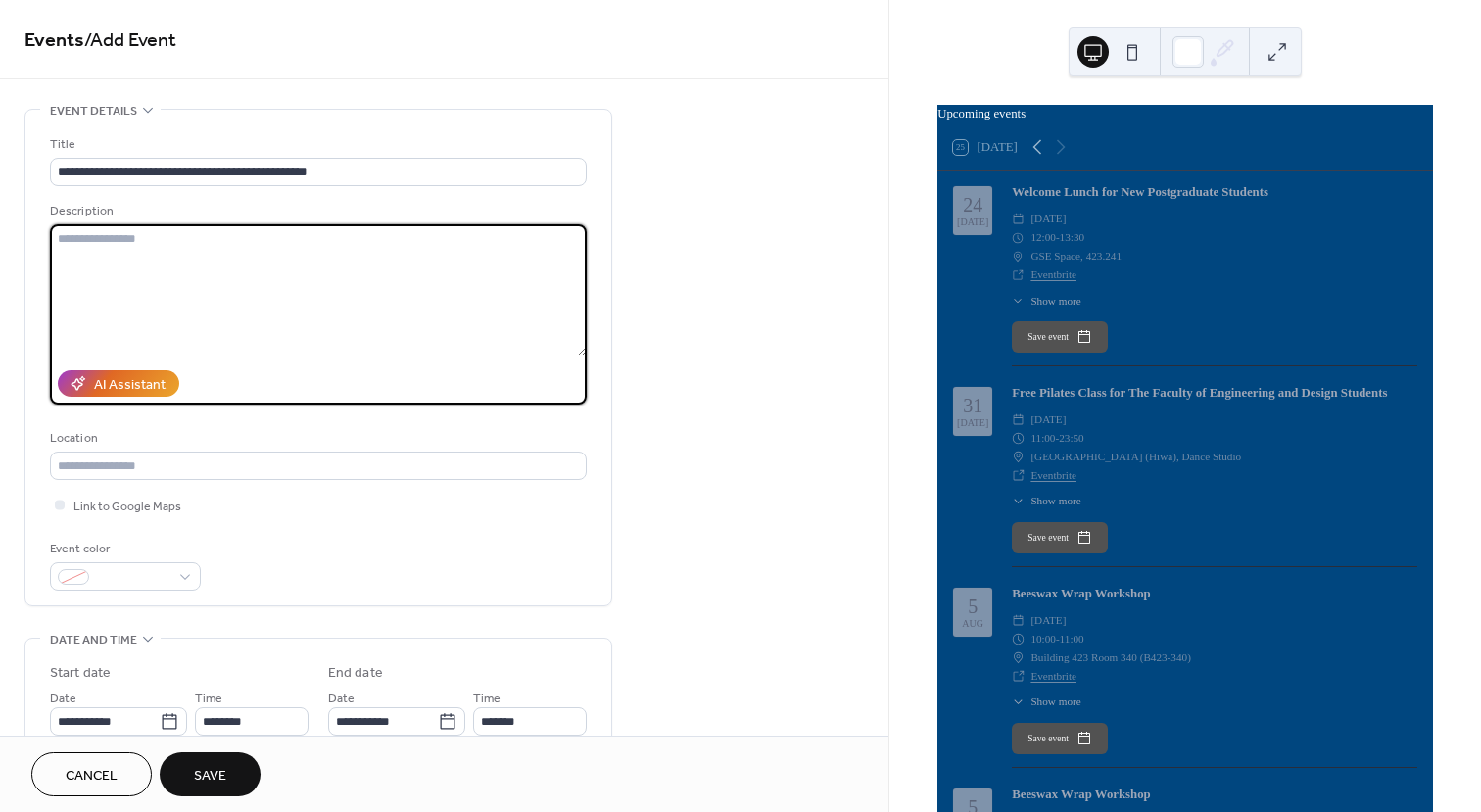 paste on "**********" 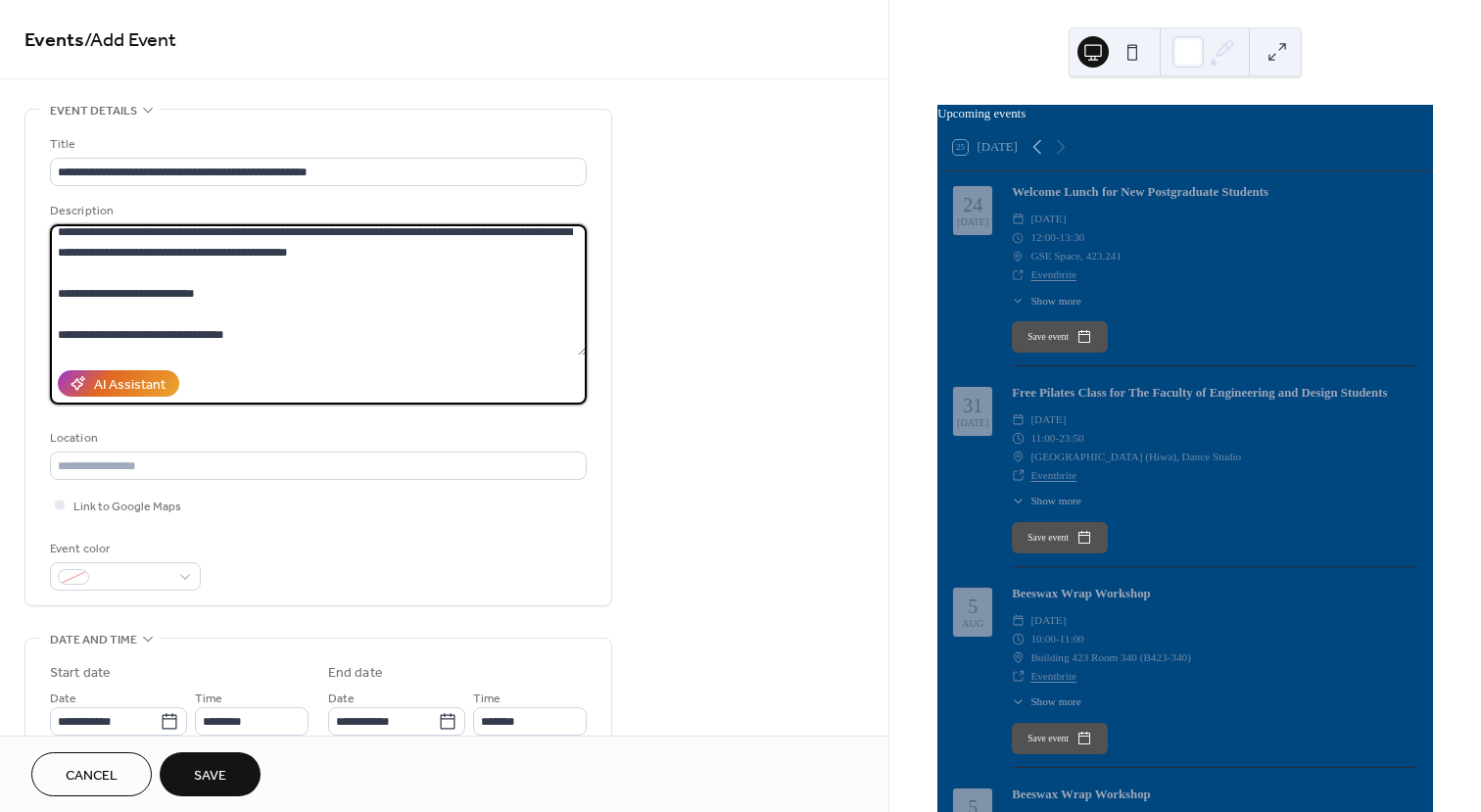 scroll, scrollTop: 0, scrollLeft: 0, axis: both 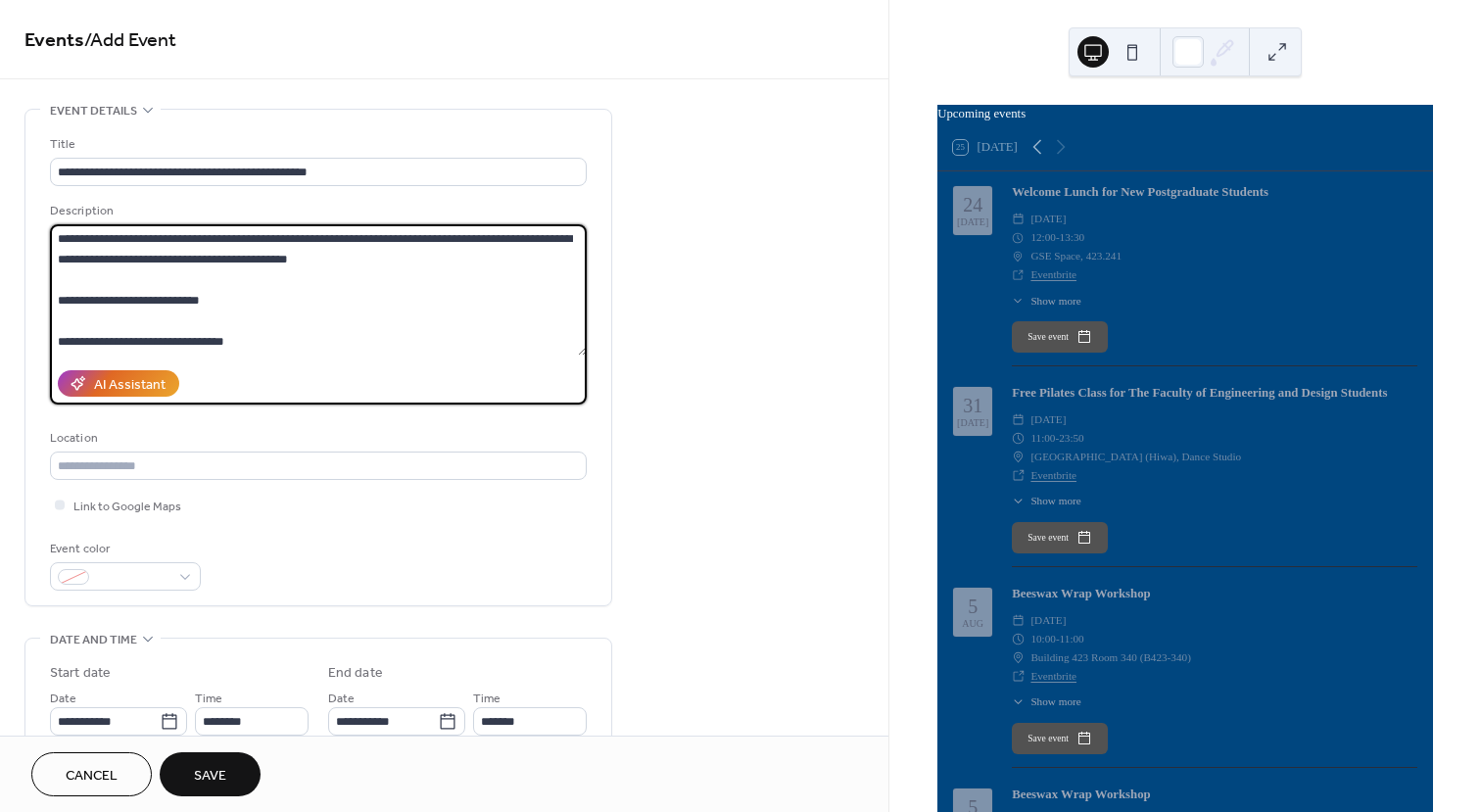 click on "**********" at bounding box center (318, 290) 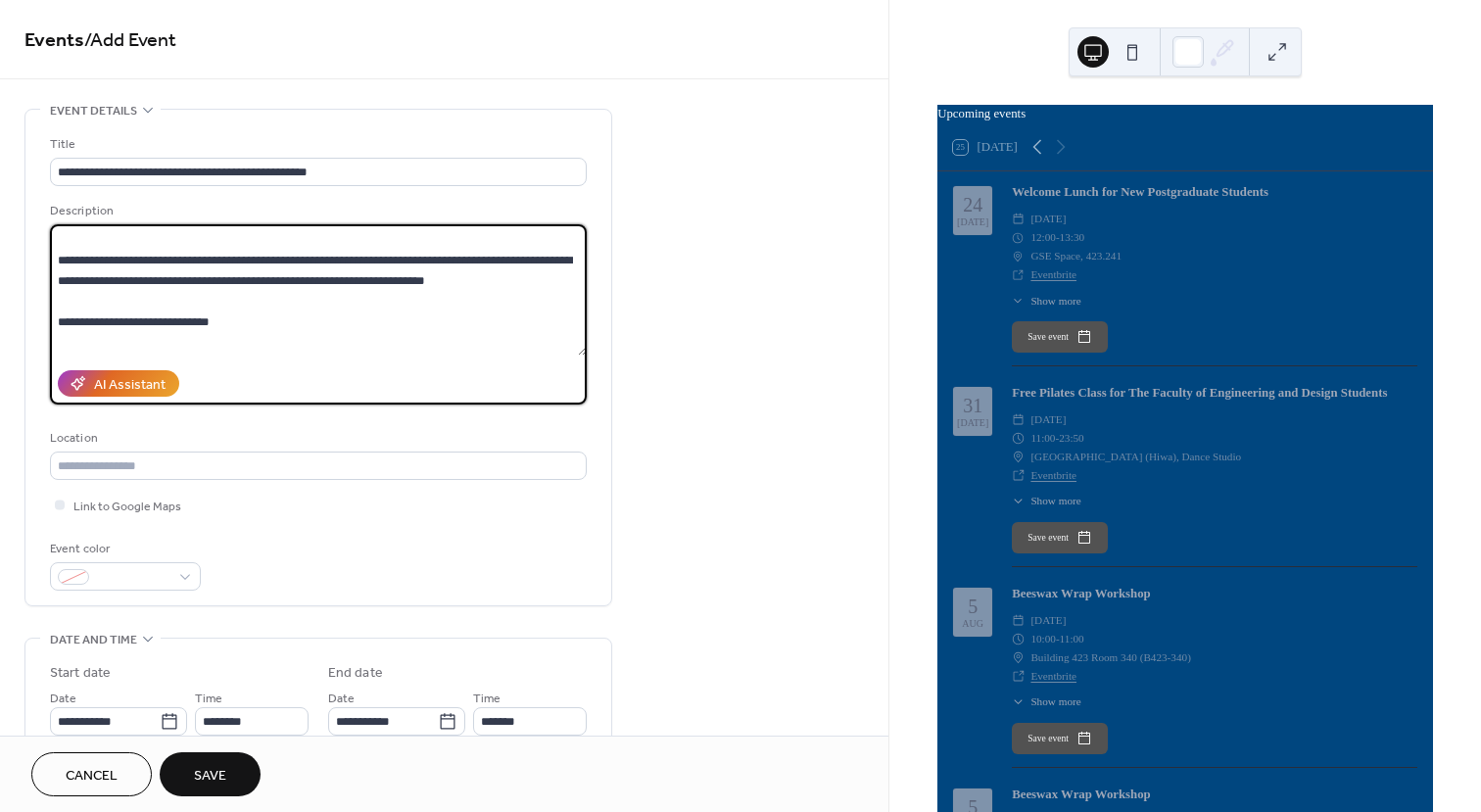 scroll, scrollTop: 148, scrollLeft: 0, axis: vertical 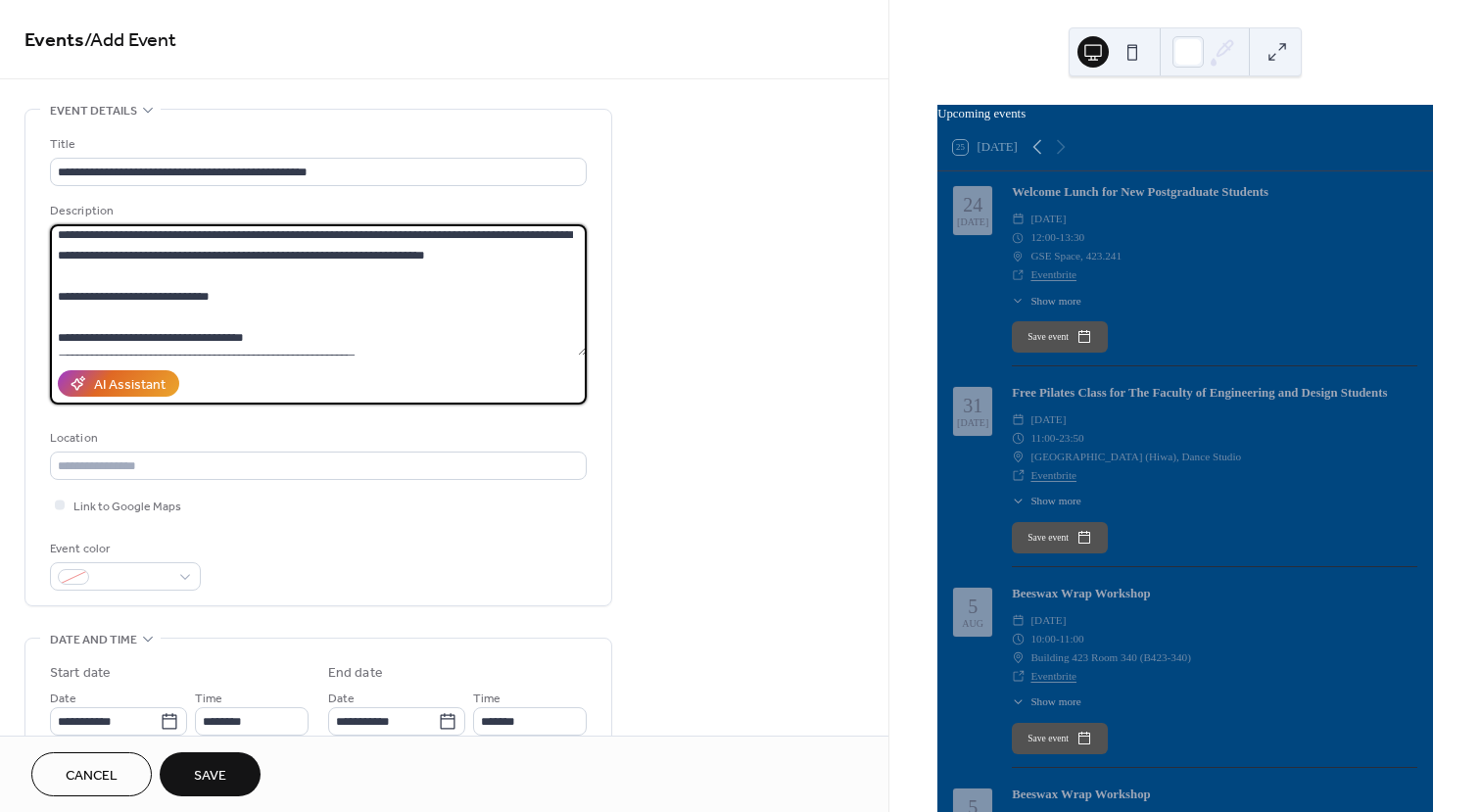 drag, startPoint x: 235, startPoint y: 338, endPoint x: 178, endPoint y: 324, distance: 58.694122 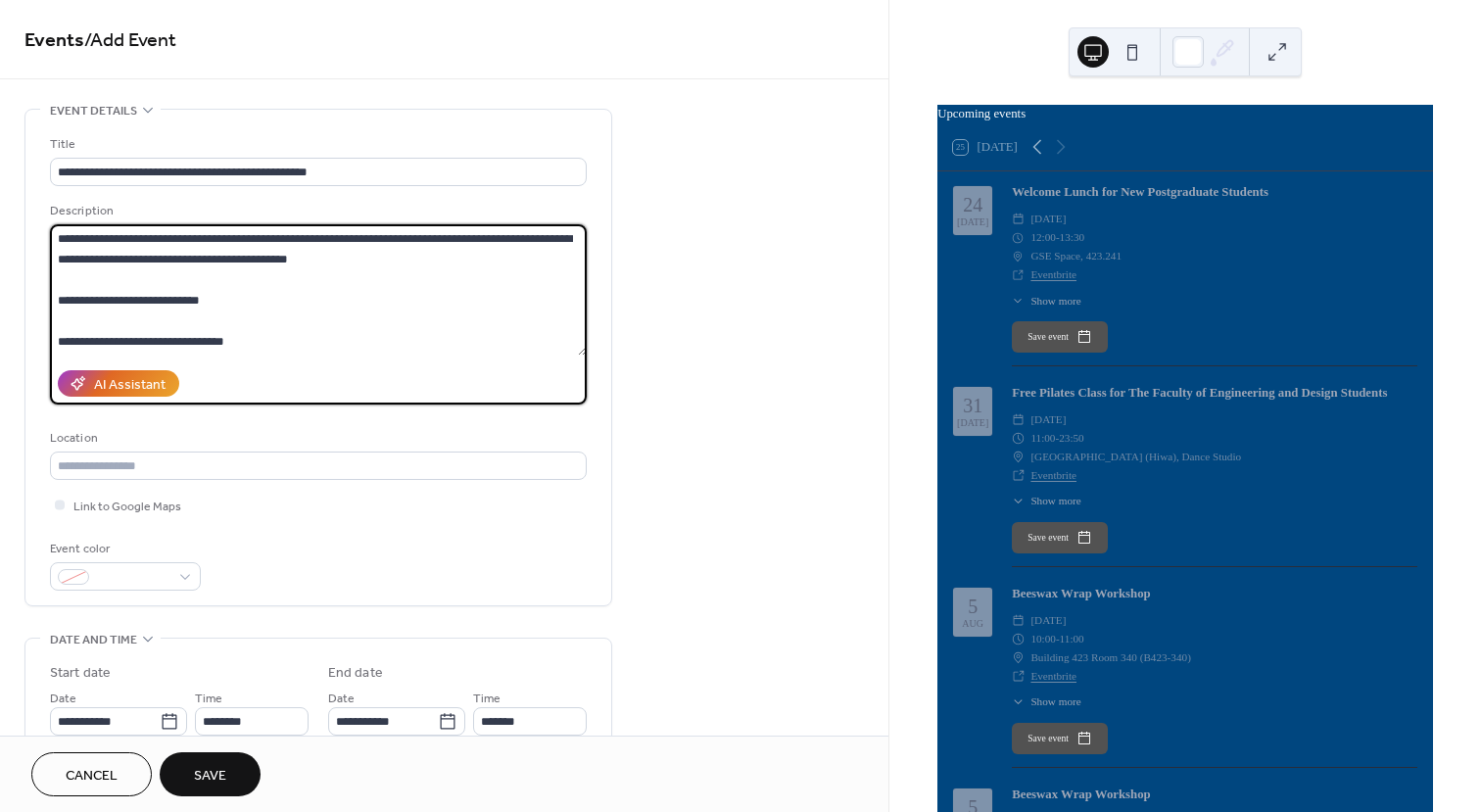 click on "**********" at bounding box center (318, 290) 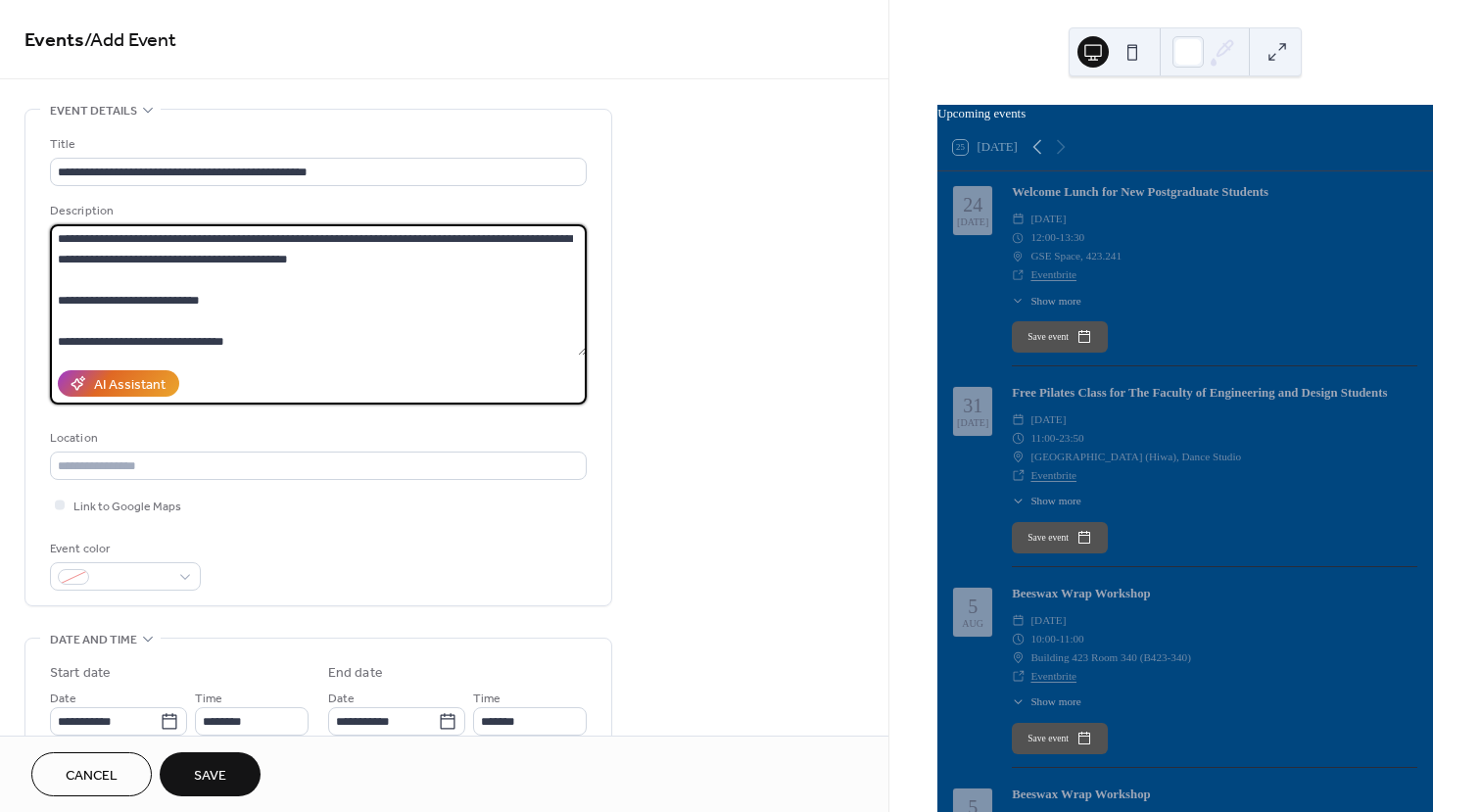 click on "**********" at bounding box center (318, 290) 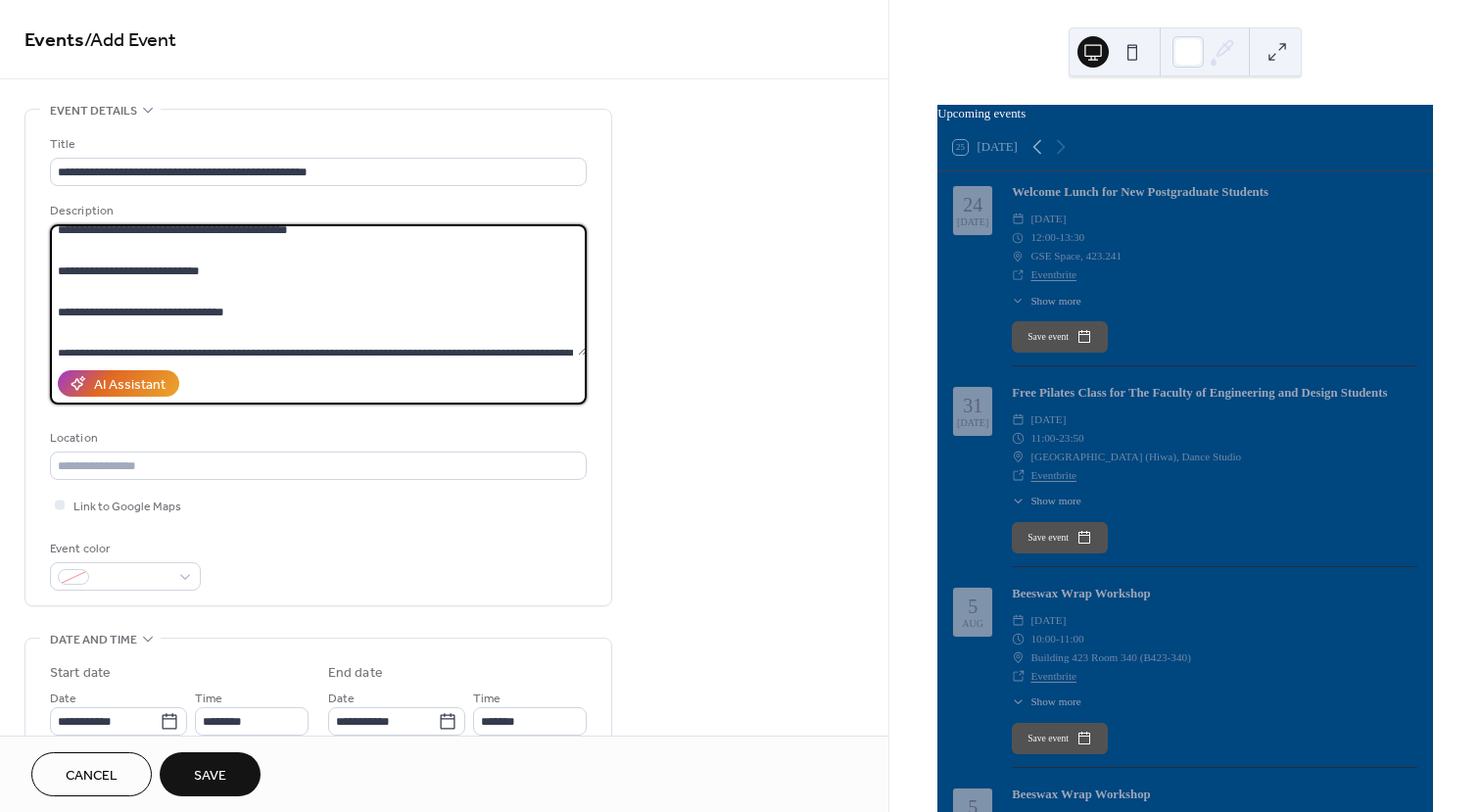 drag, startPoint x: 255, startPoint y: 341, endPoint x: 119, endPoint y: 310, distance: 139.48835 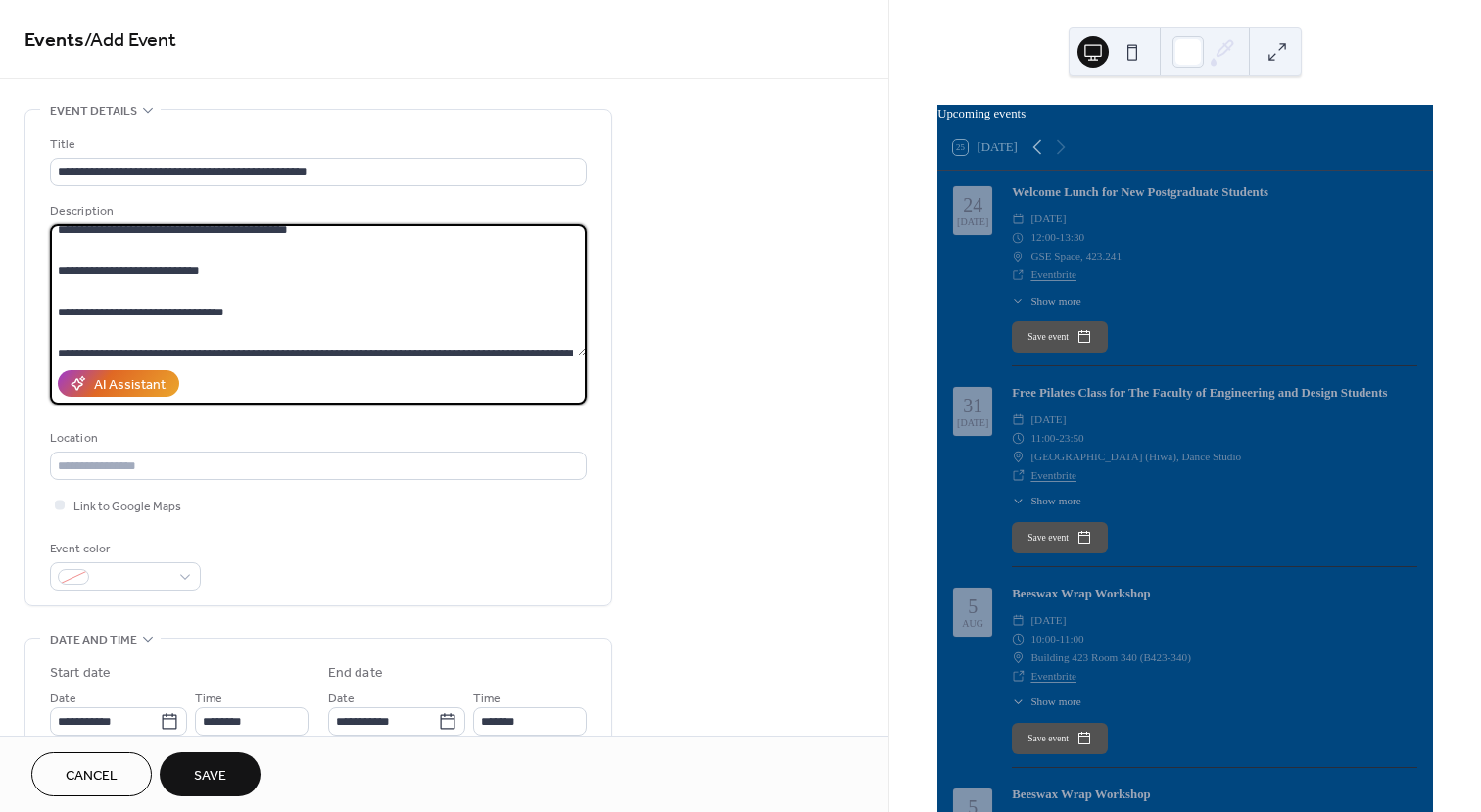 click on "**********" at bounding box center (318, 290) 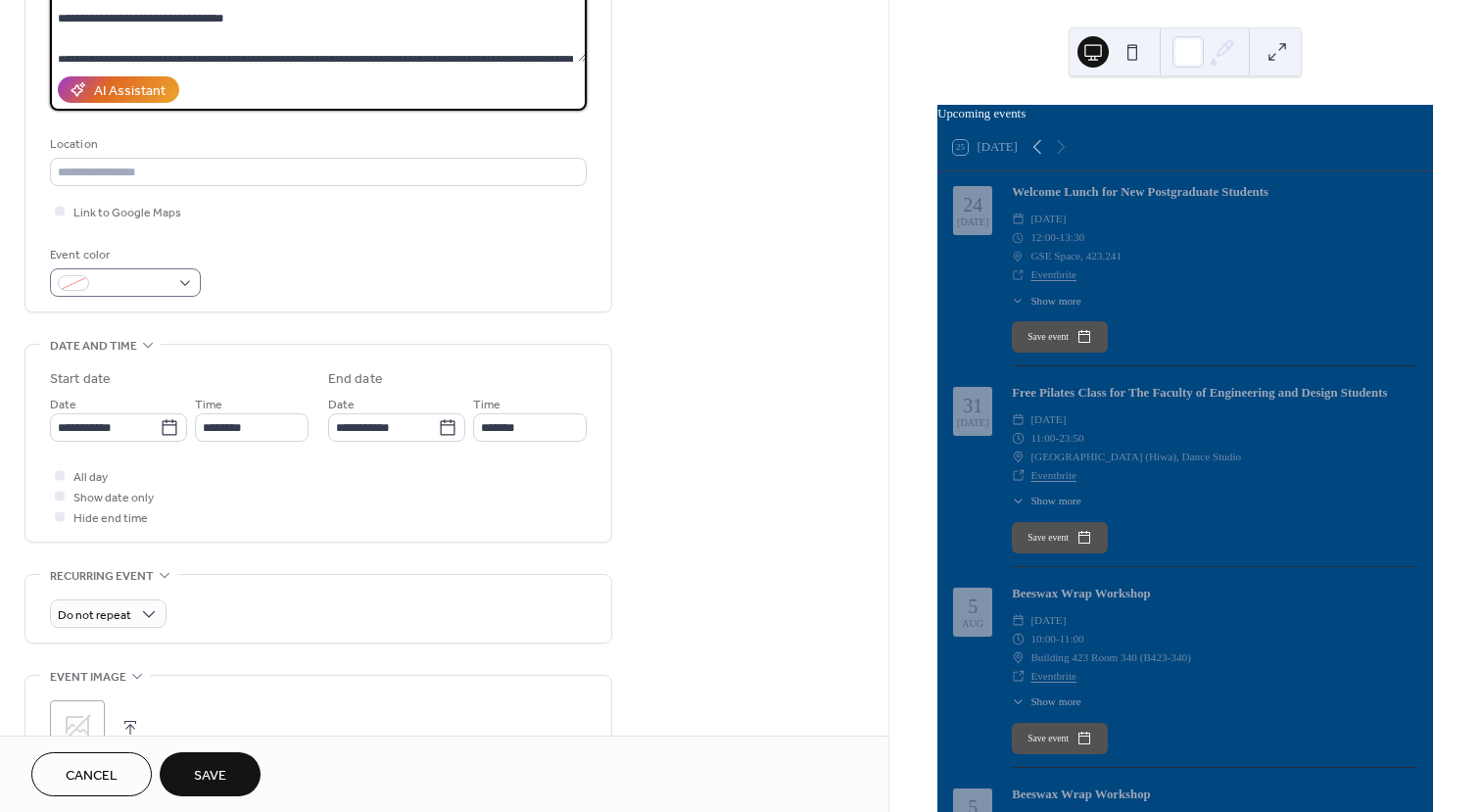 scroll, scrollTop: 392, scrollLeft: 0, axis: vertical 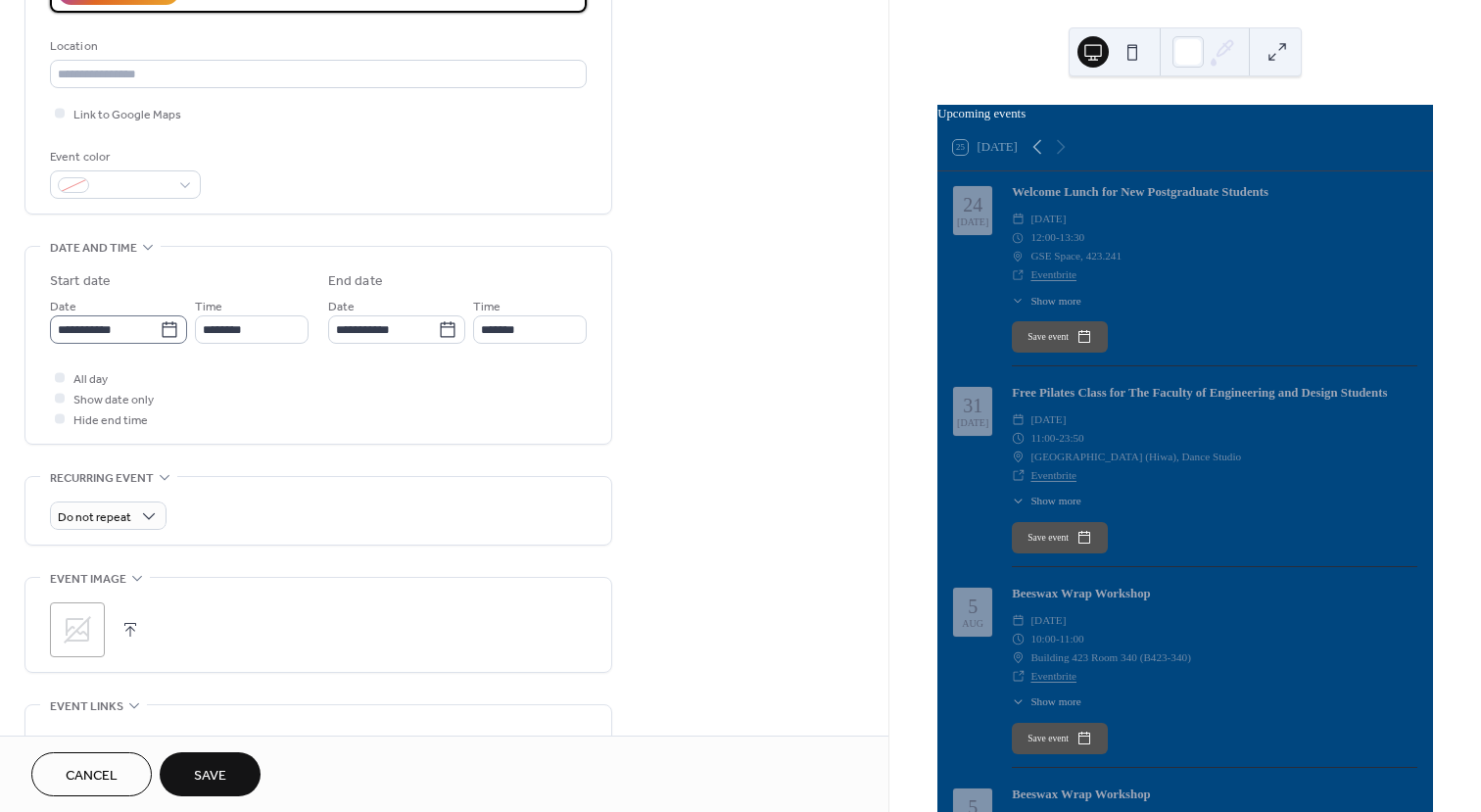 type on "**********" 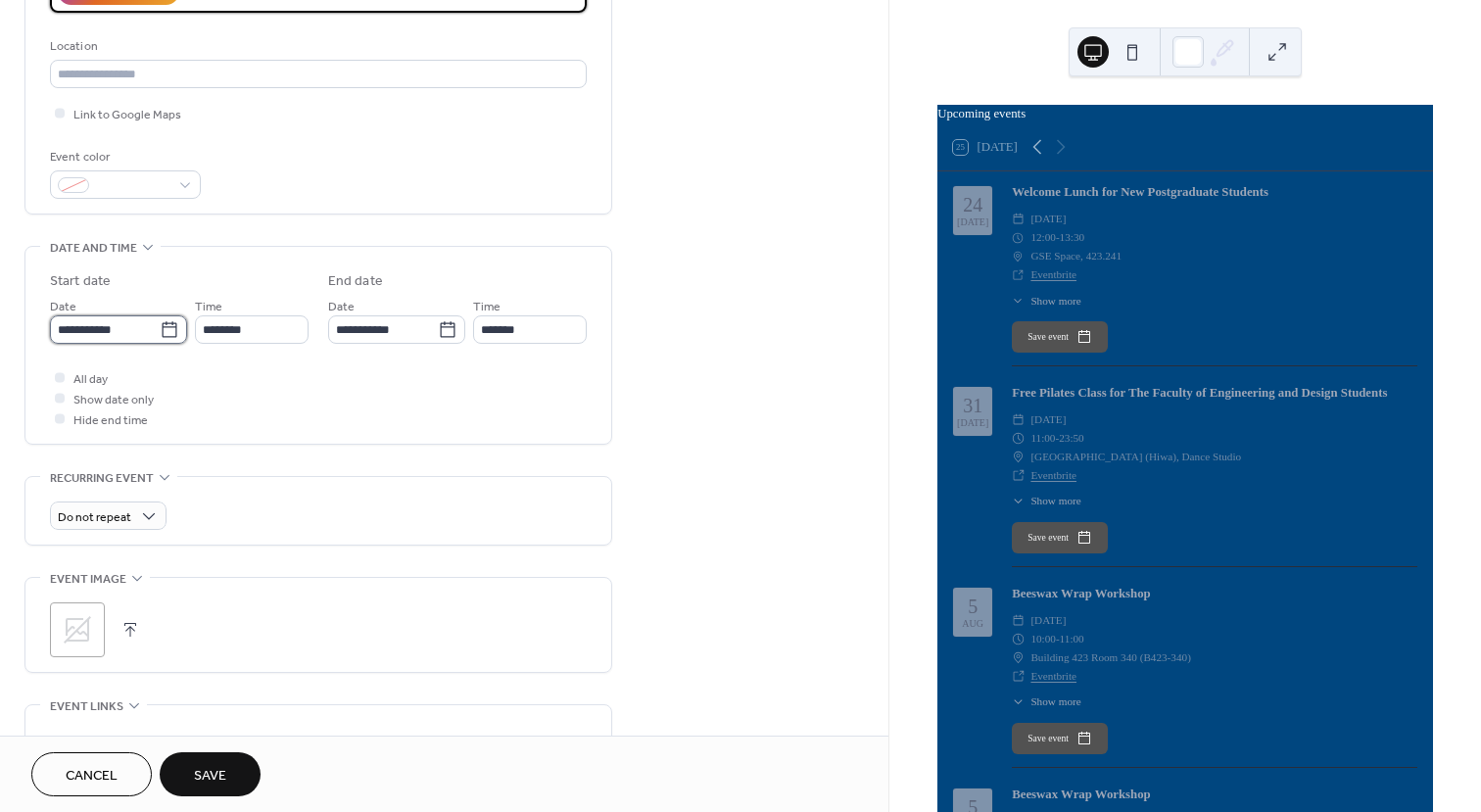 click on "**********" at bounding box center [105, 329] 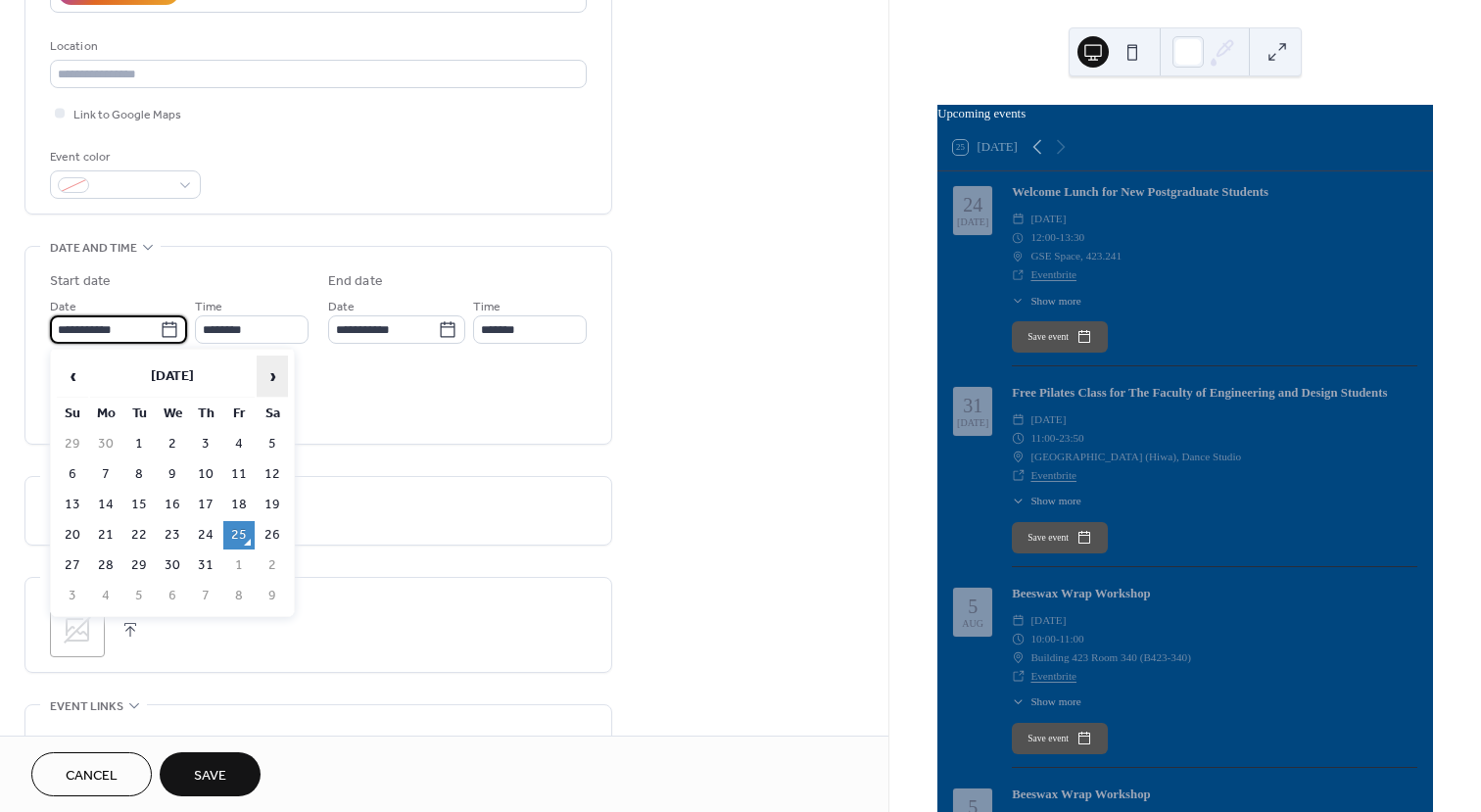 click on "›" at bounding box center (272, 376) 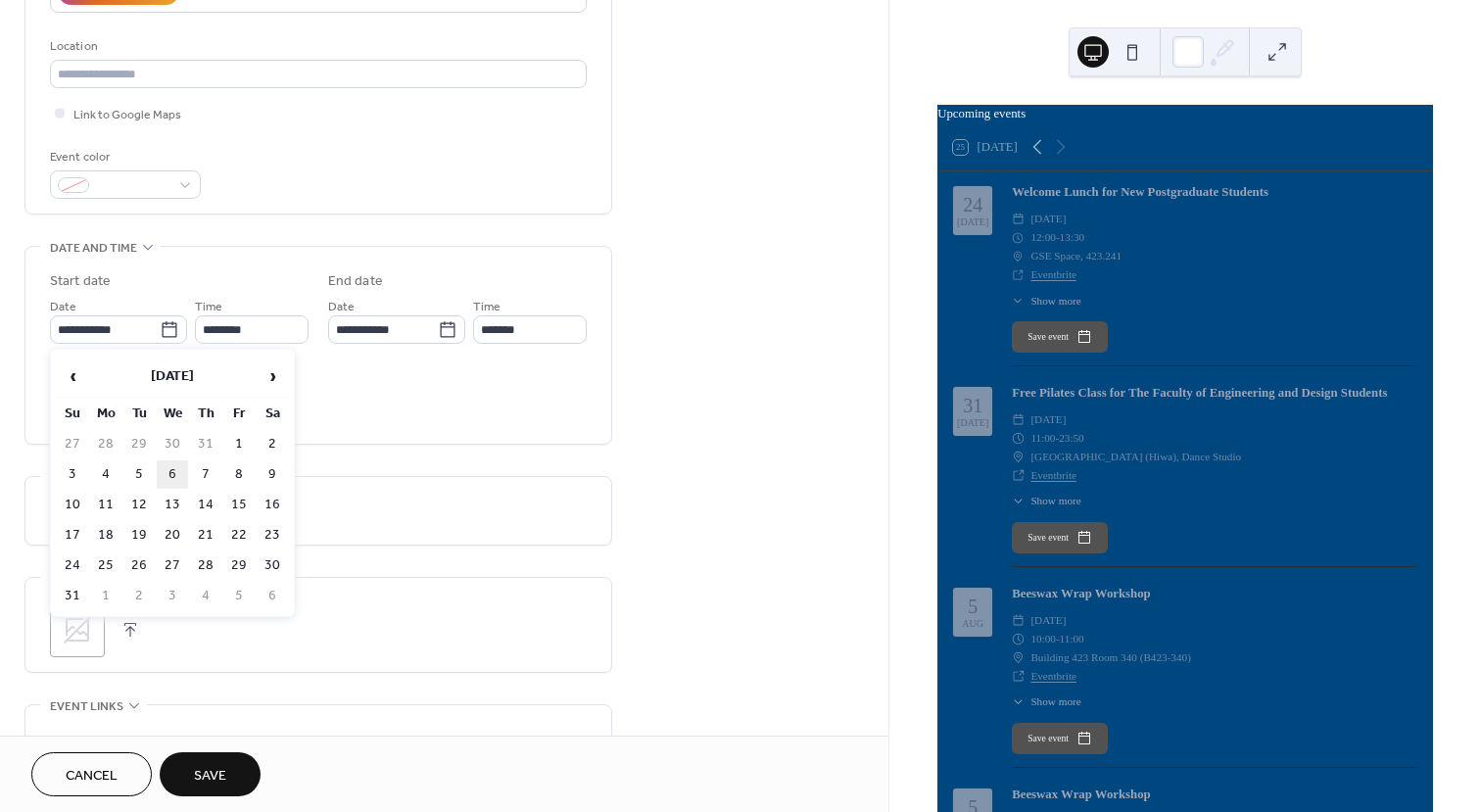click on "6" at bounding box center (172, 474) 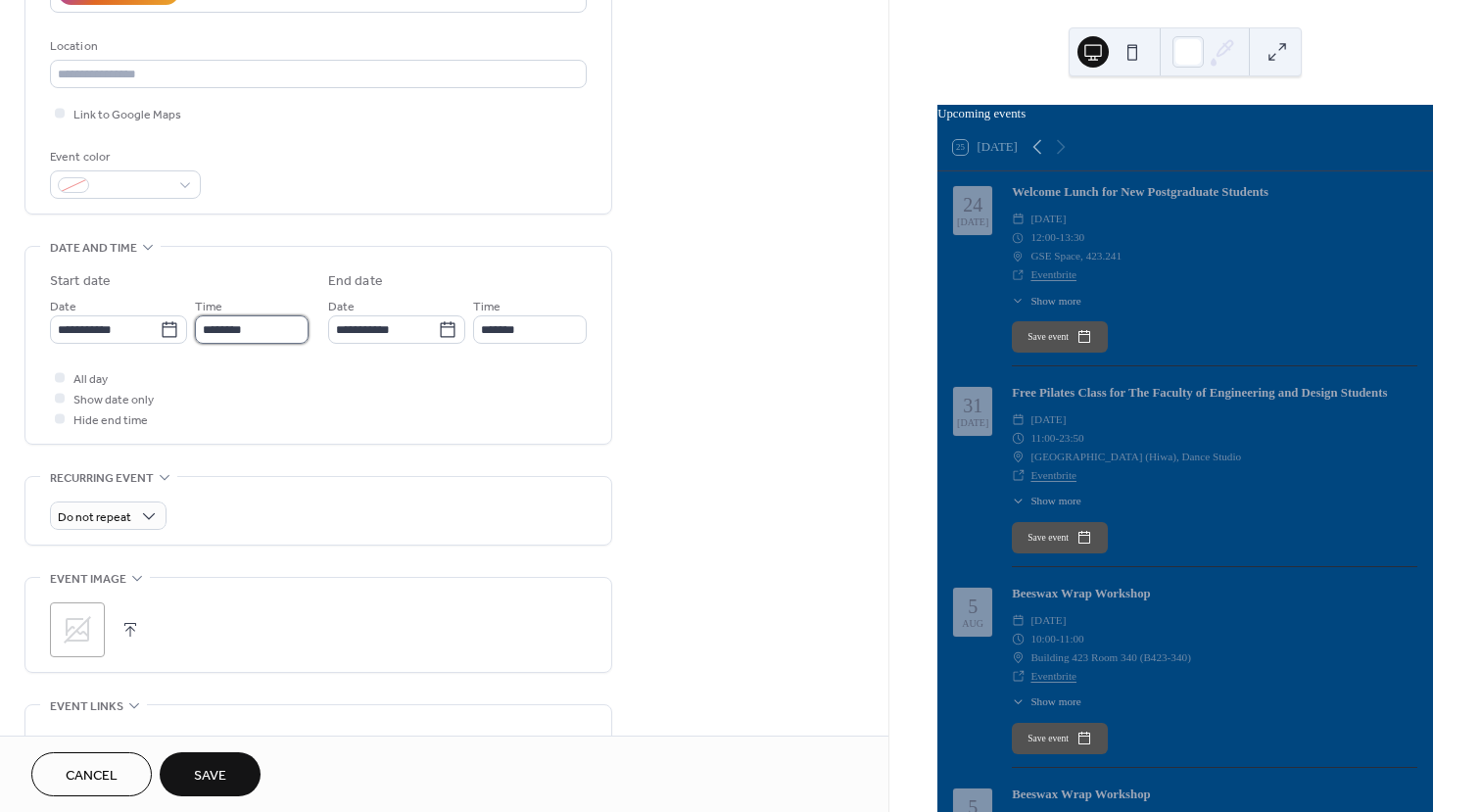 click on "********" at bounding box center [252, 329] 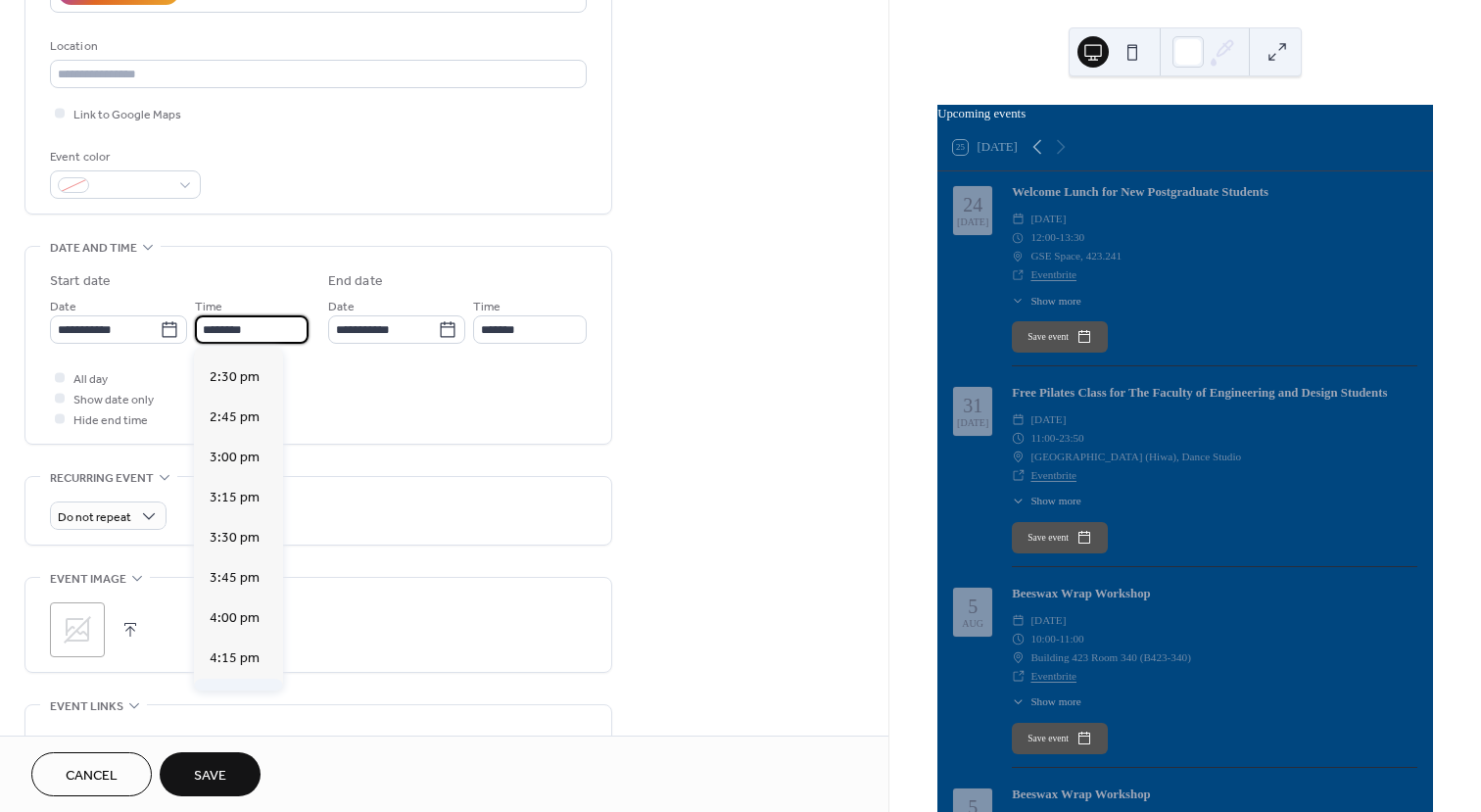 scroll, scrollTop: 2613, scrollLeft: 0, axis: vertical 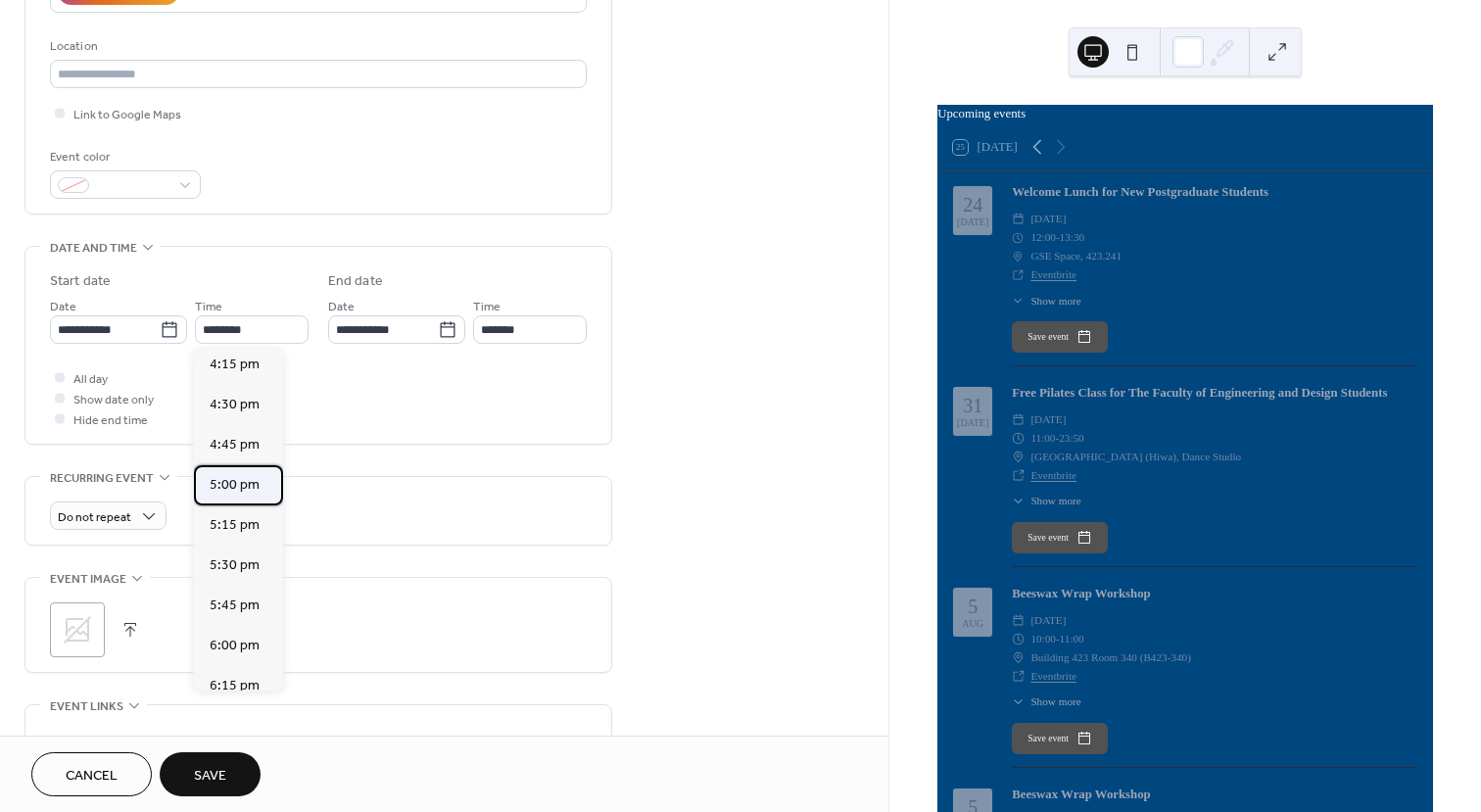 click on "5:00 pm" at bounding box center (234, 485) 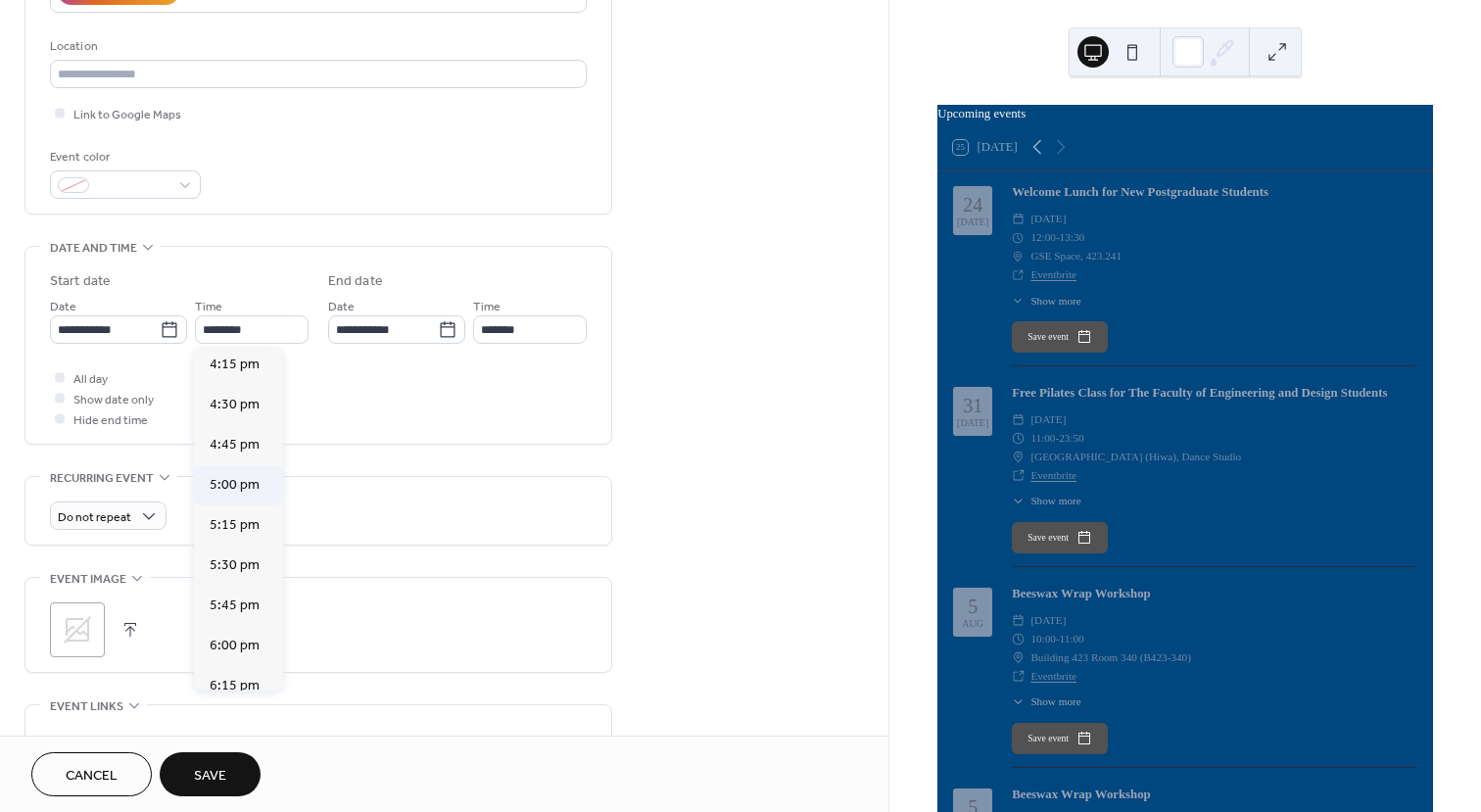 type on "*******" 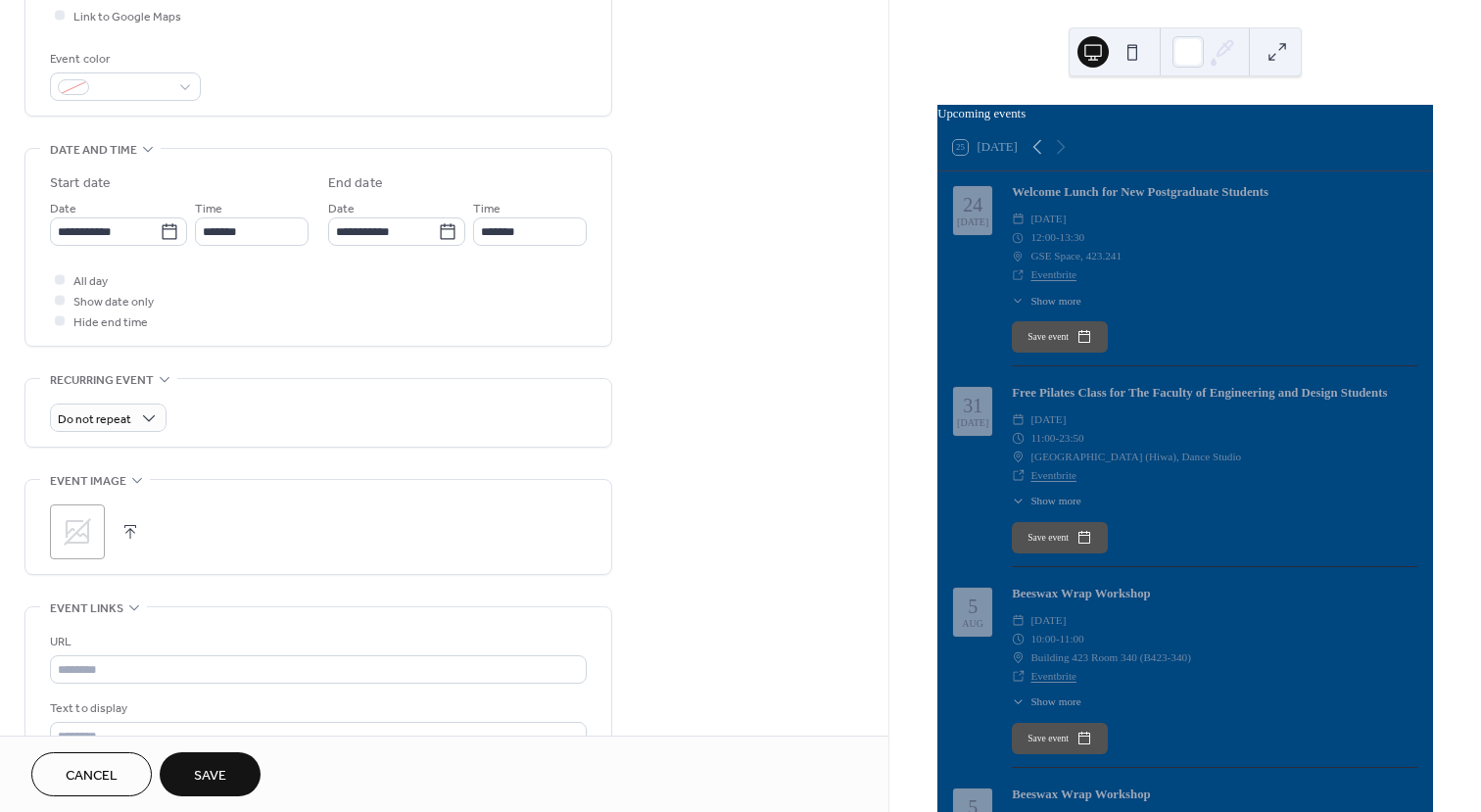 scroll, scrollTop: 588, scrollLeft: 0, axis: vertical 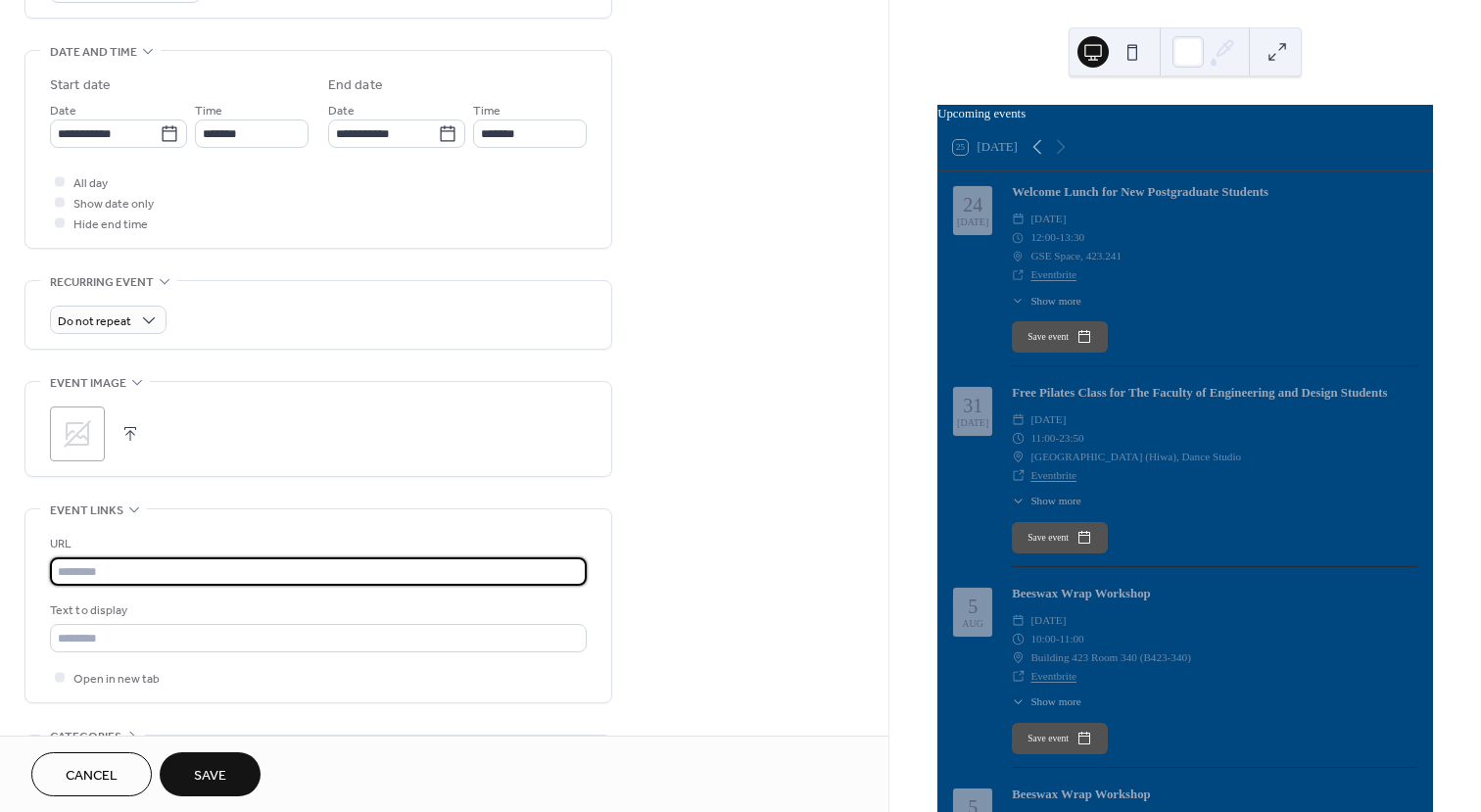 click at bounding box center [318, 571] 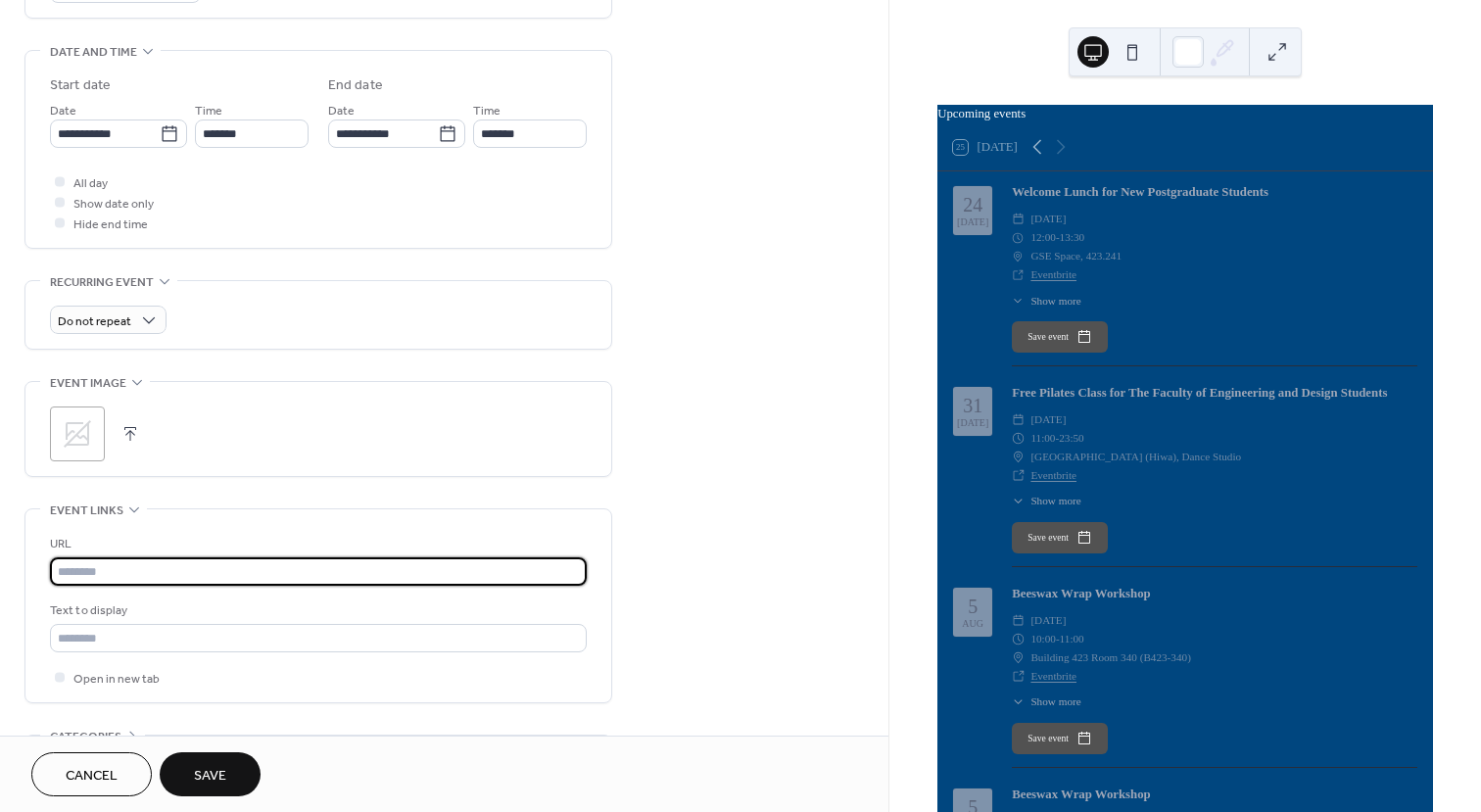 paste on "**********" 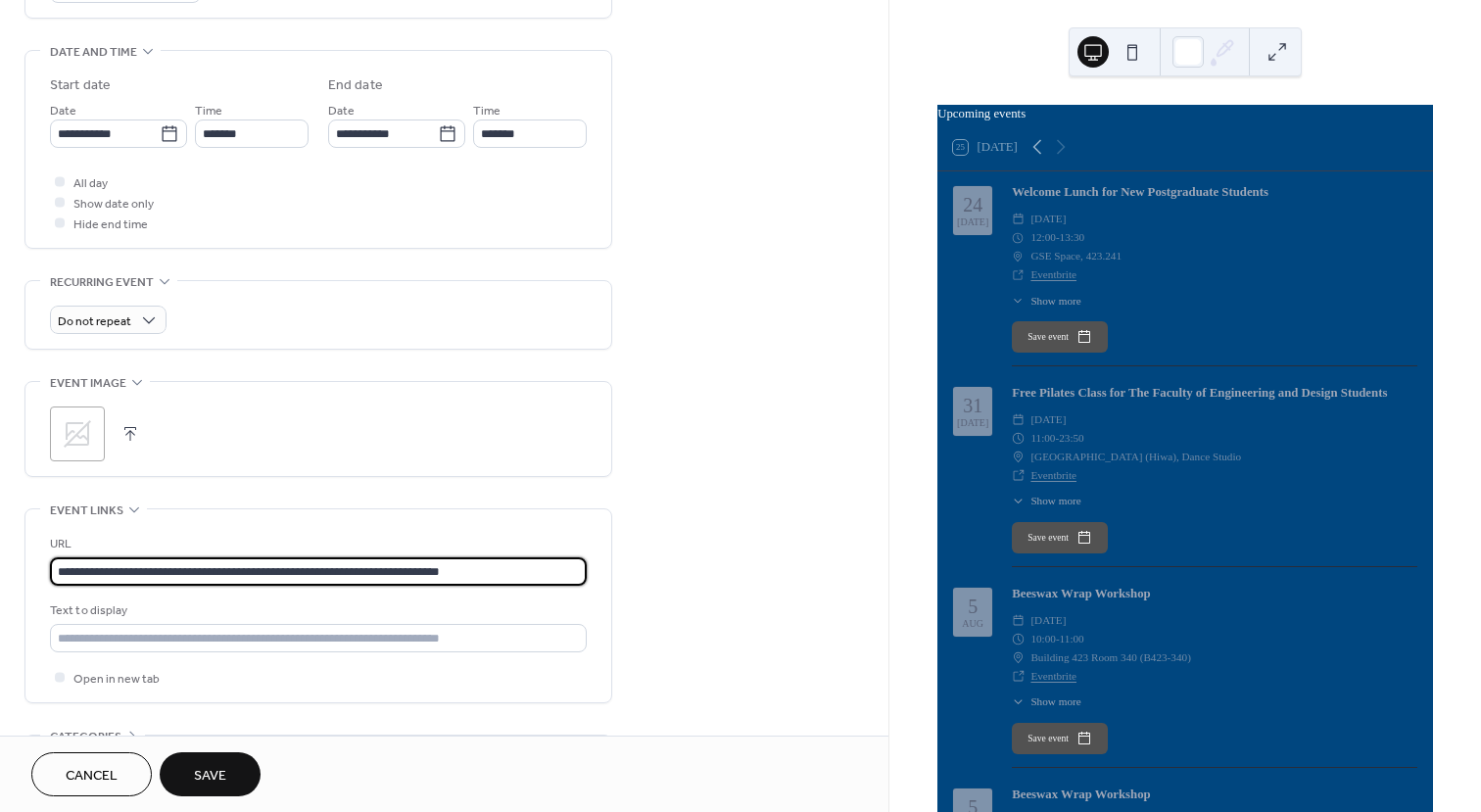 scroll, scrollTop: 1, scrollLeft: 0, axis: vertical 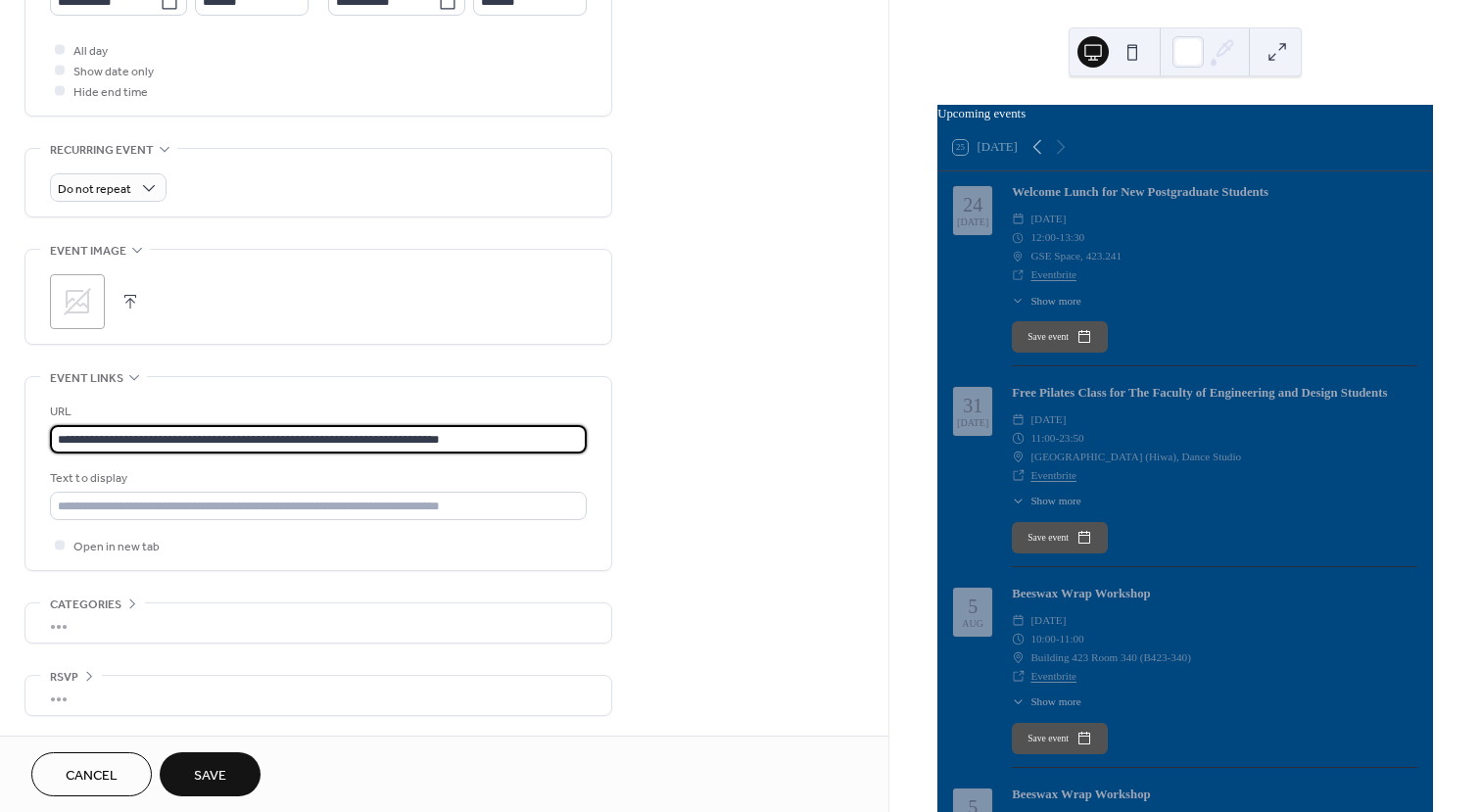 type on "**********" 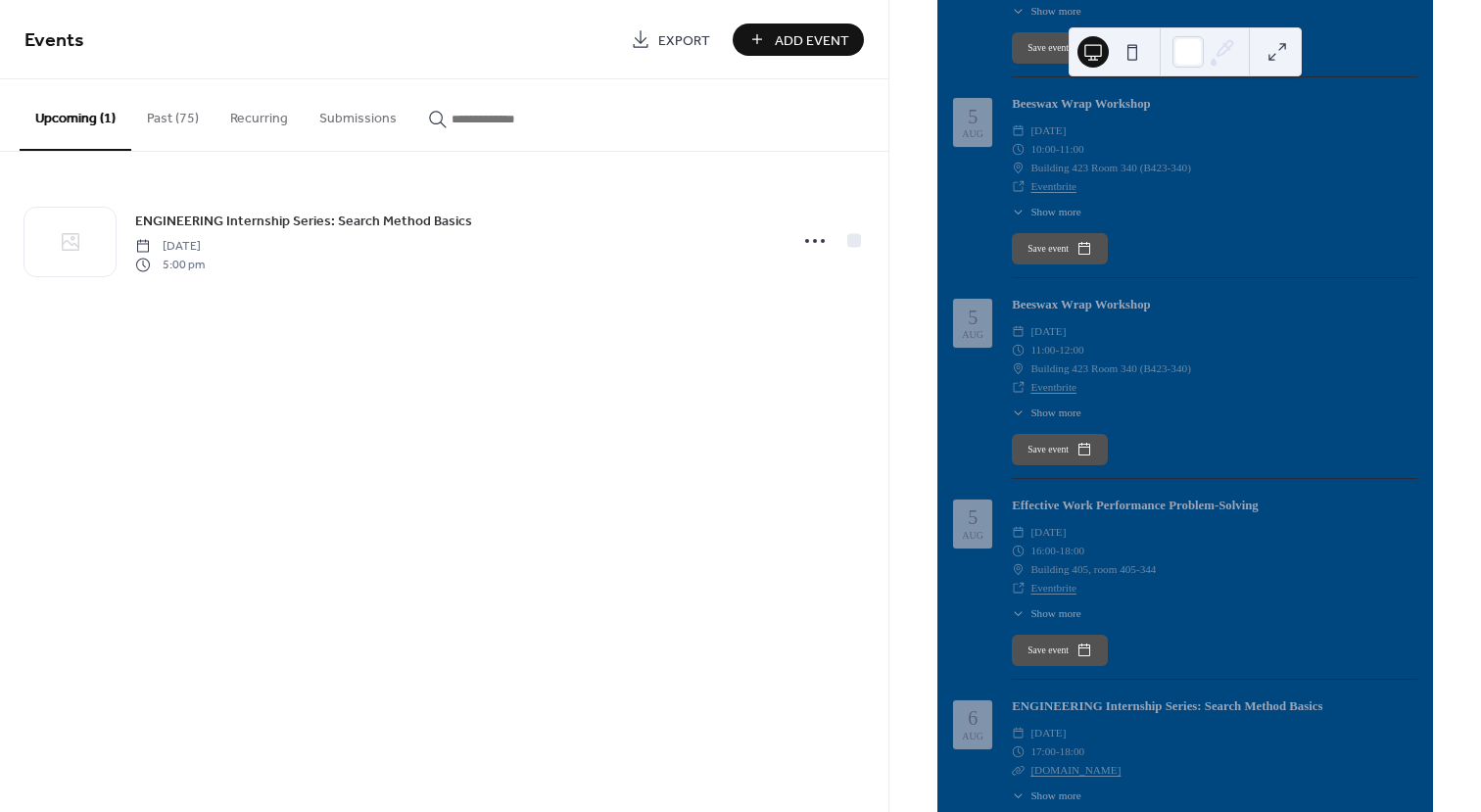 scroll, scrollTop: 588, scrollLeft: 0, axis: vertical 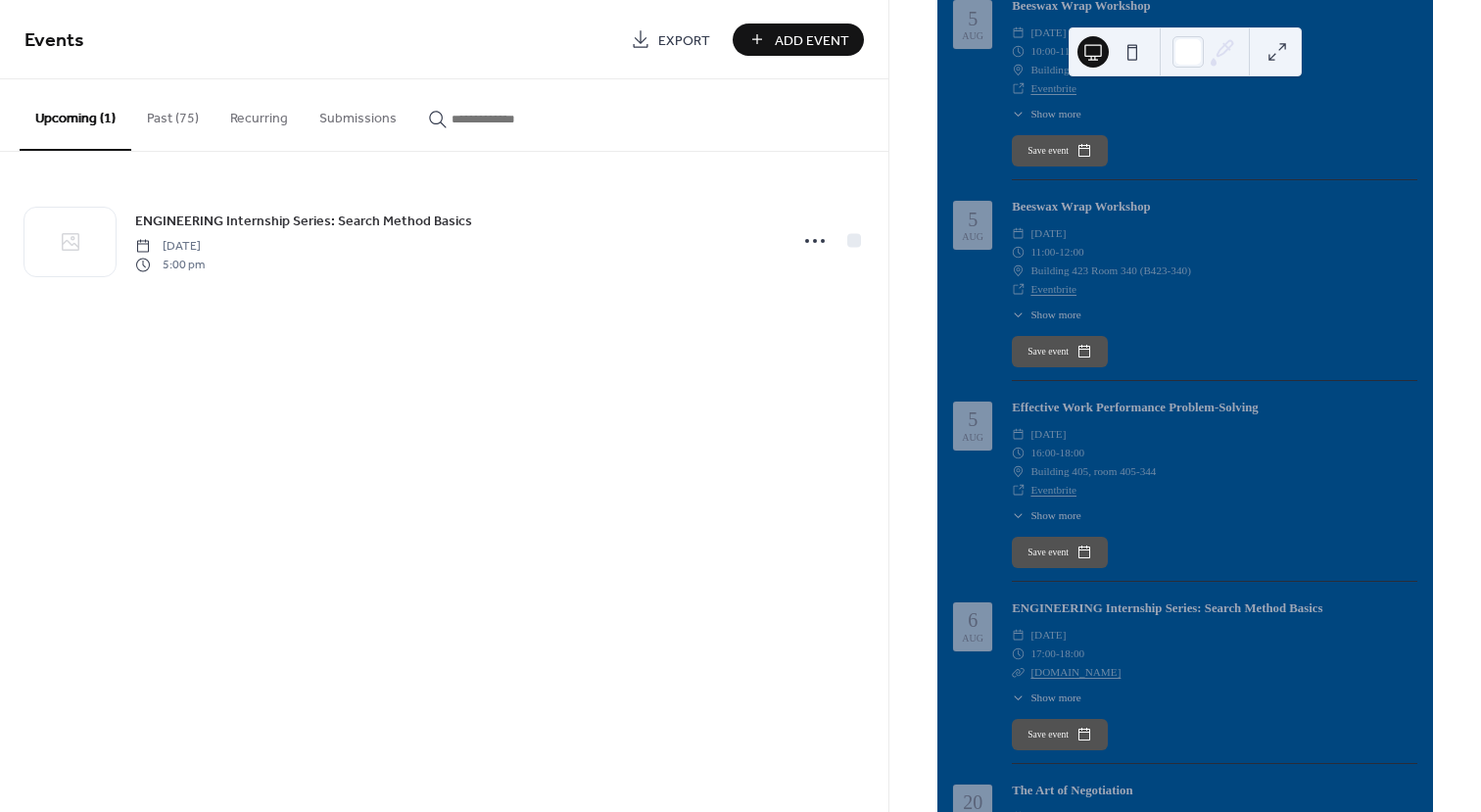 click on "[DOMAIN_NAME]" at bounding box center (1075, 672) 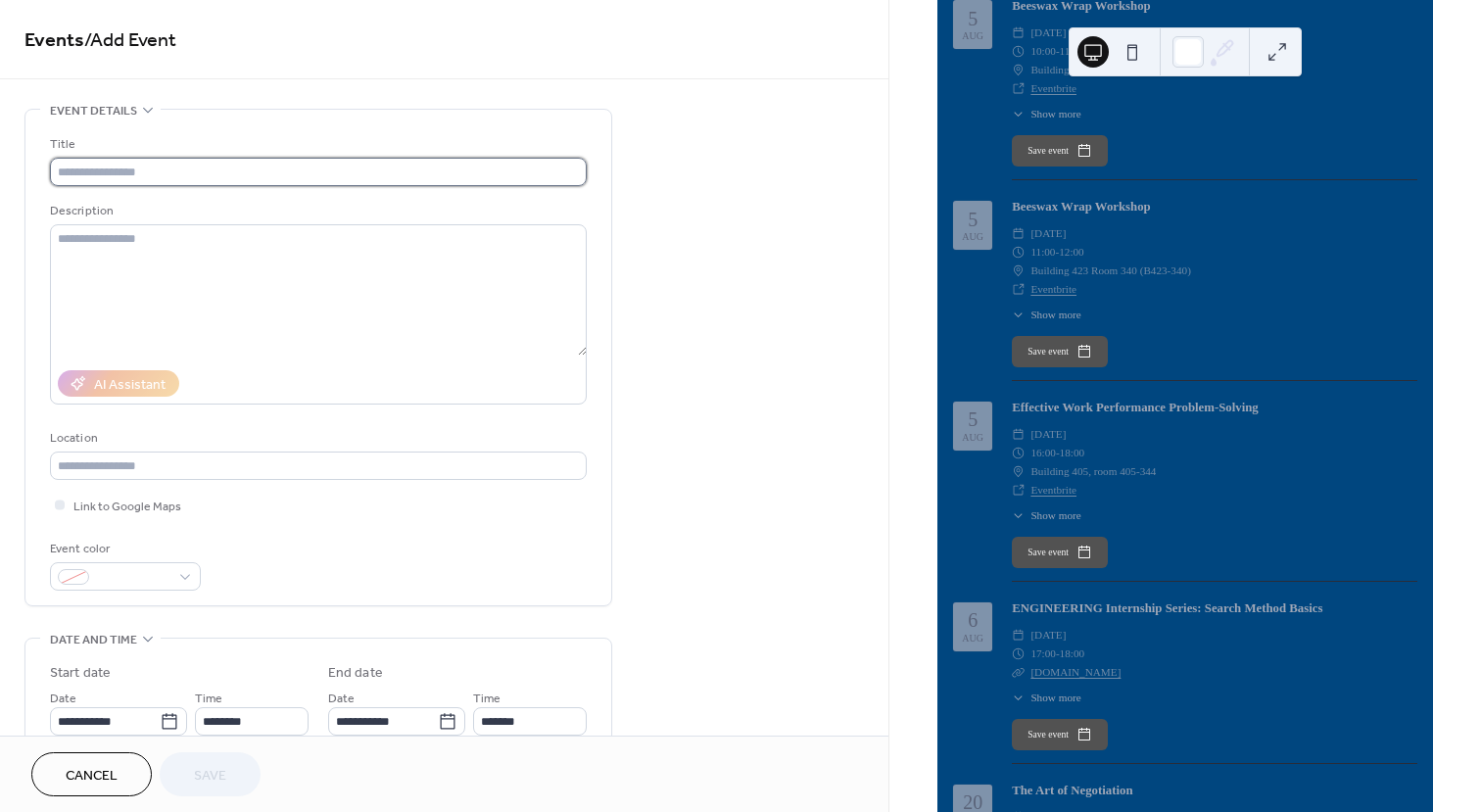 click at bounding box center [318, 171] 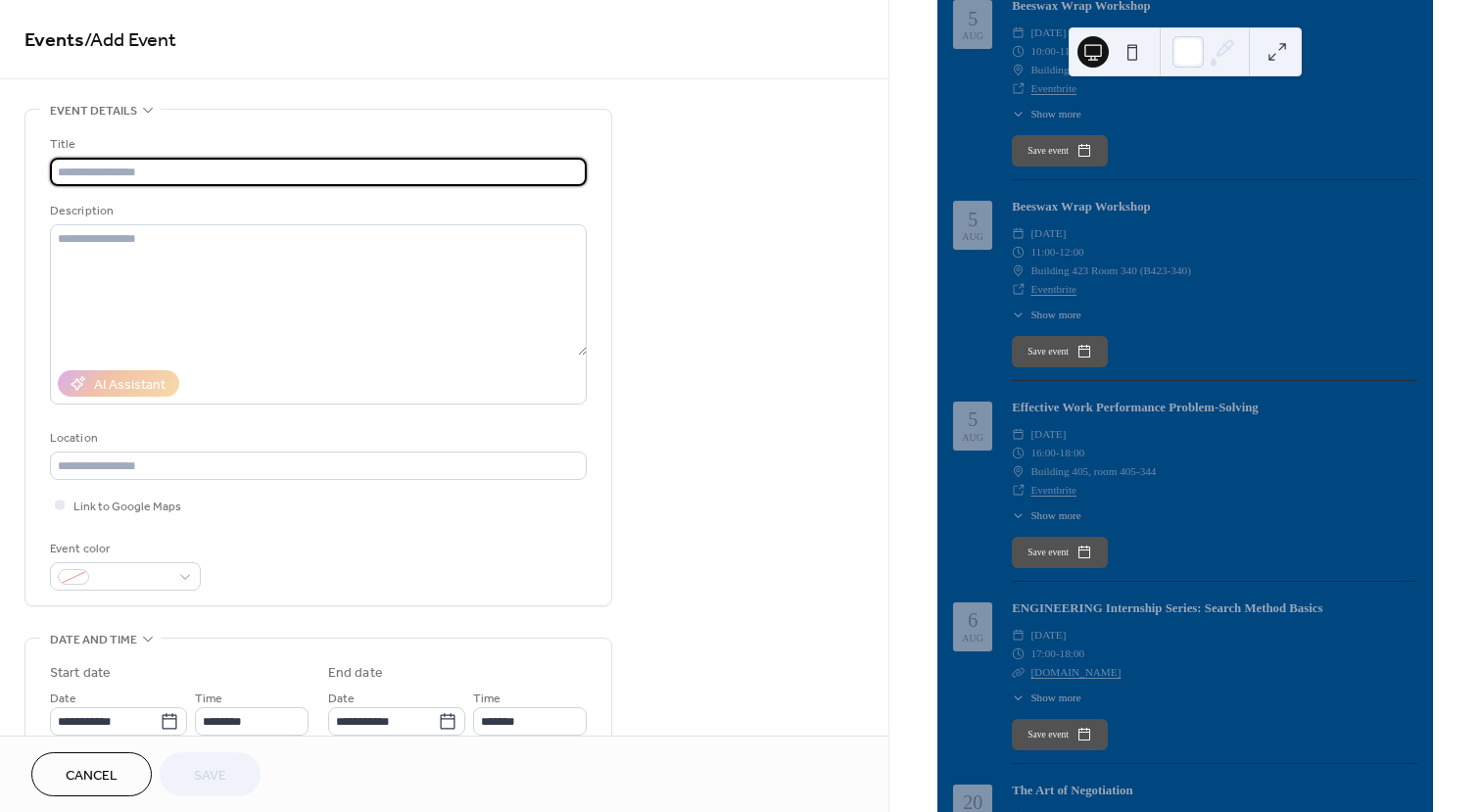 paste on "**********" 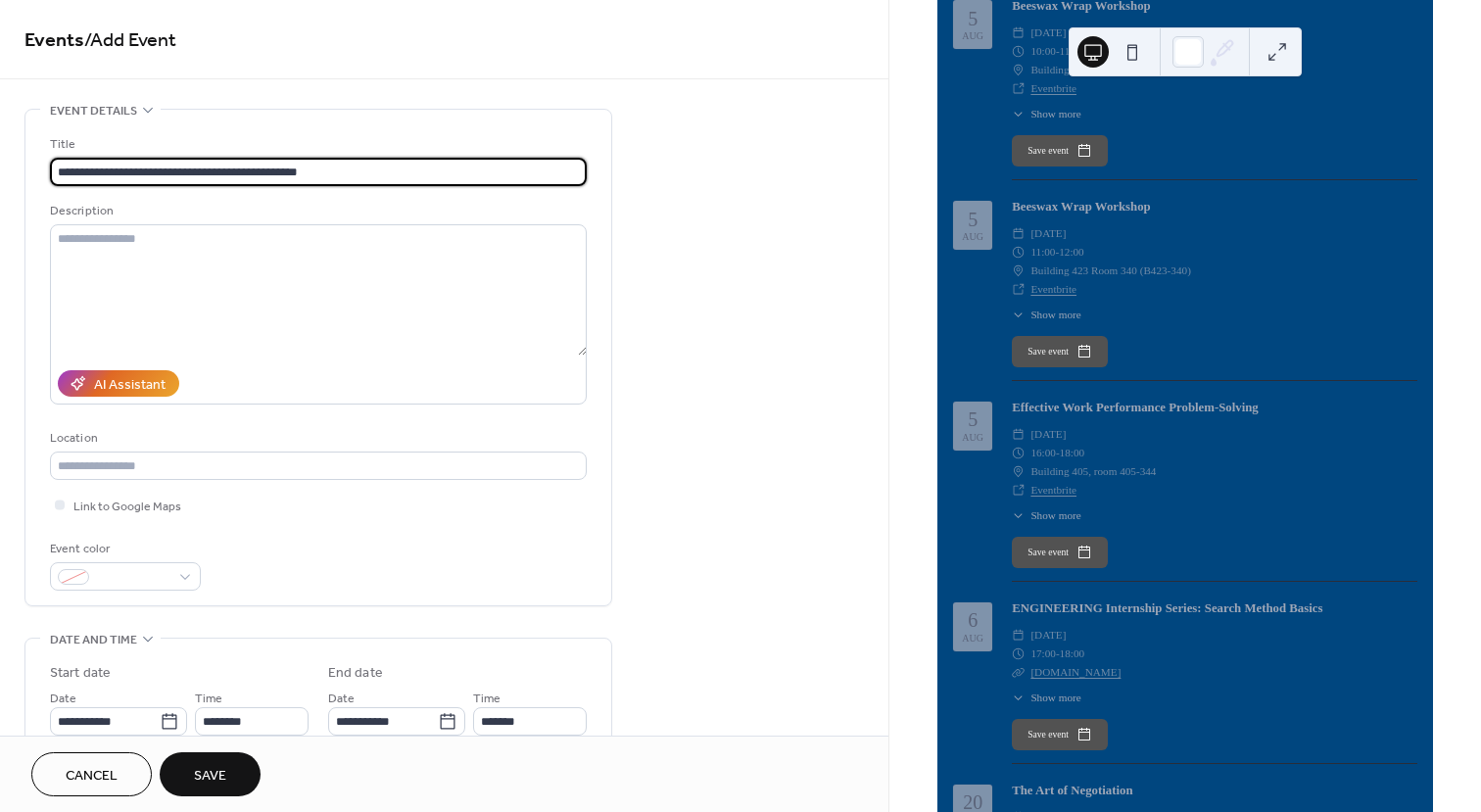 type on "**********" 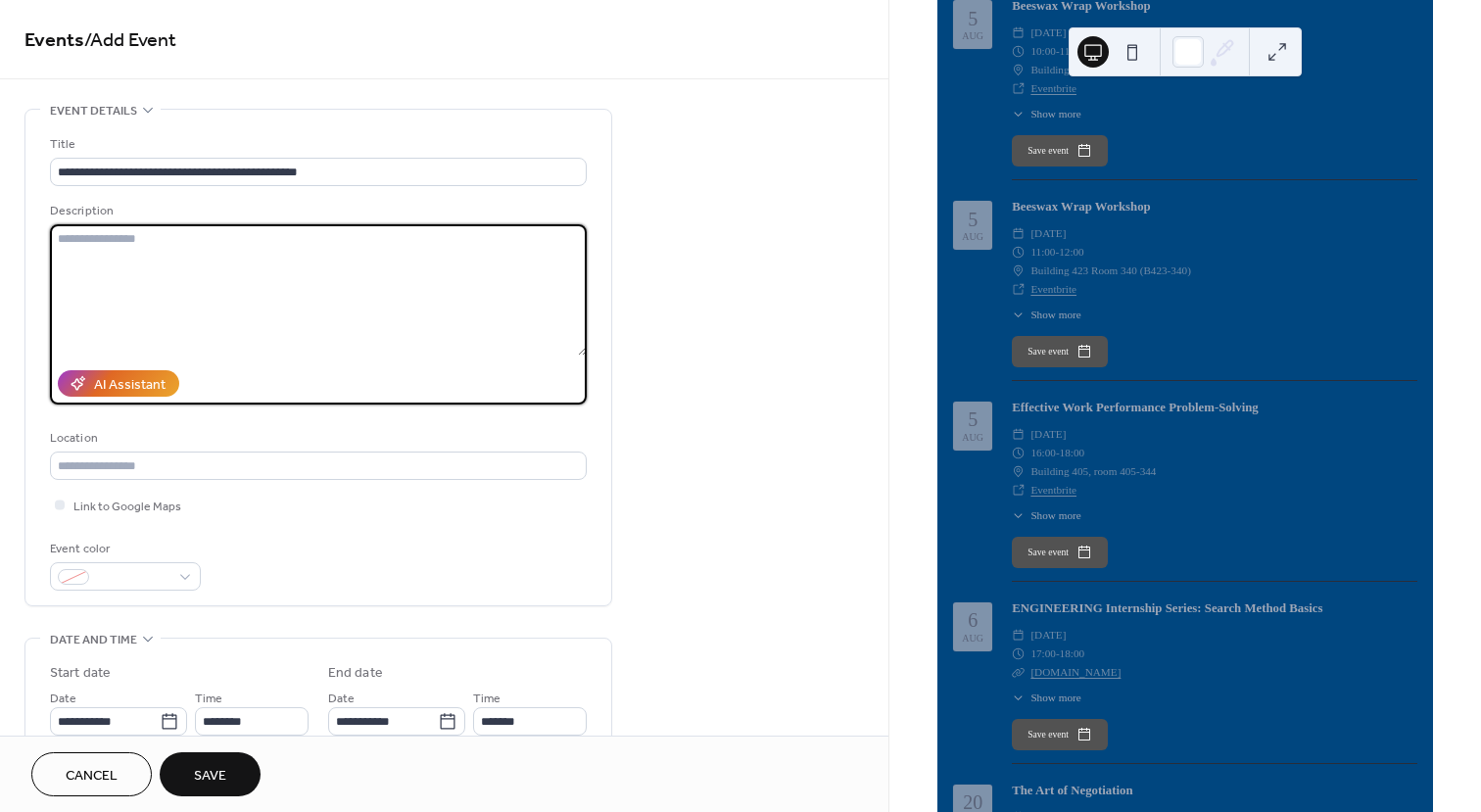 click at bounding box center [318, 290] 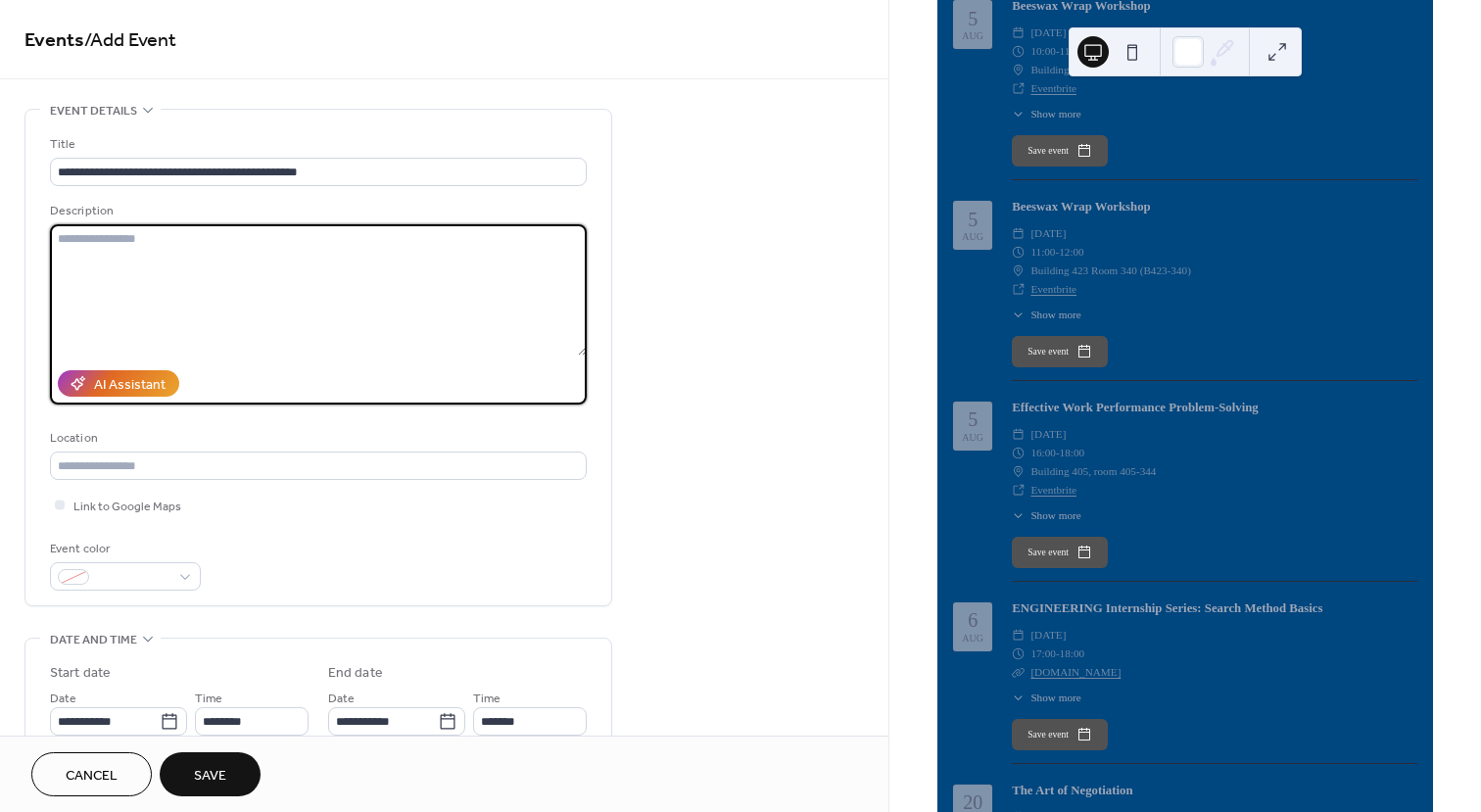 paste on "**********" 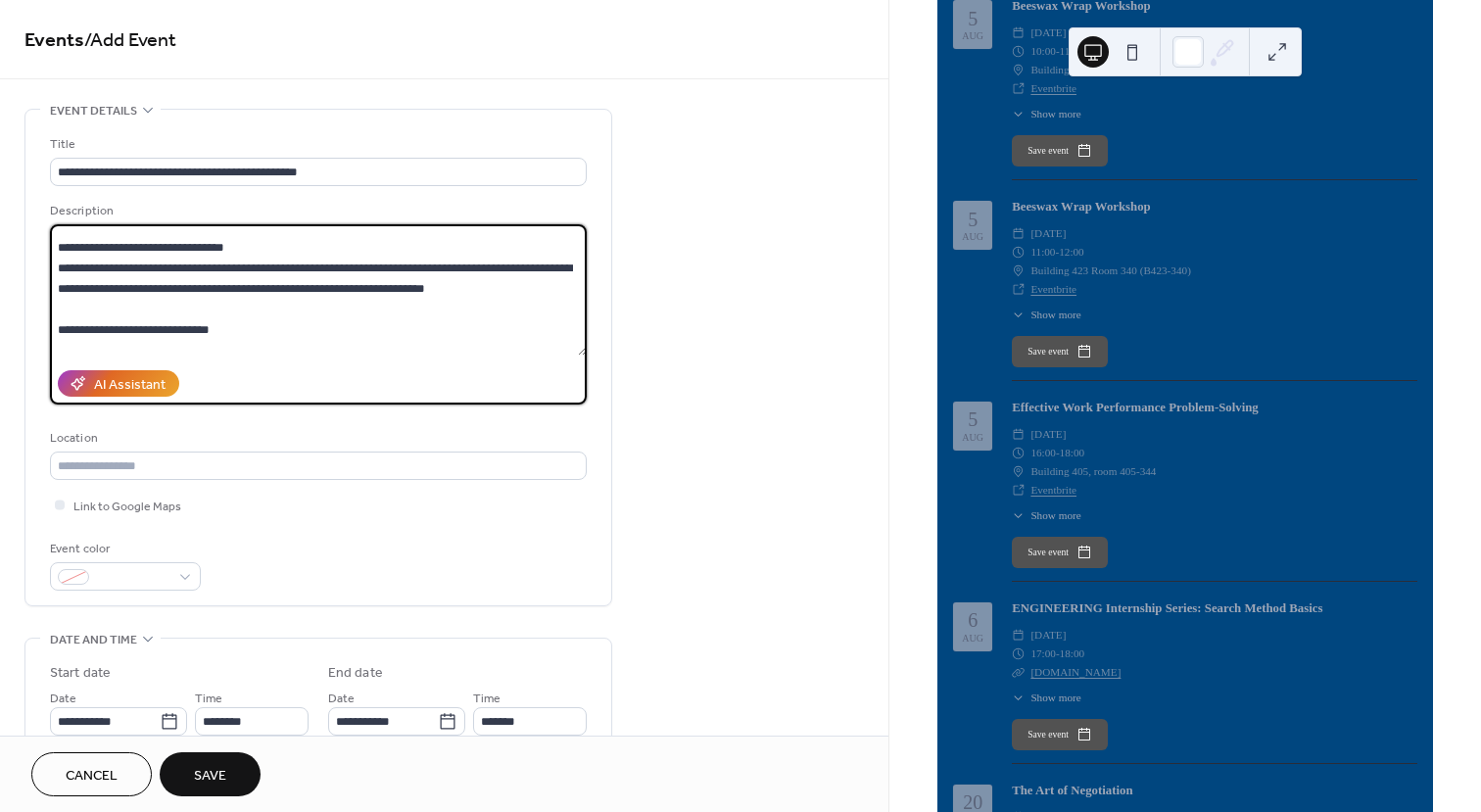 scroll, scrollTop: 0, scrollLeft: 0, axis: both 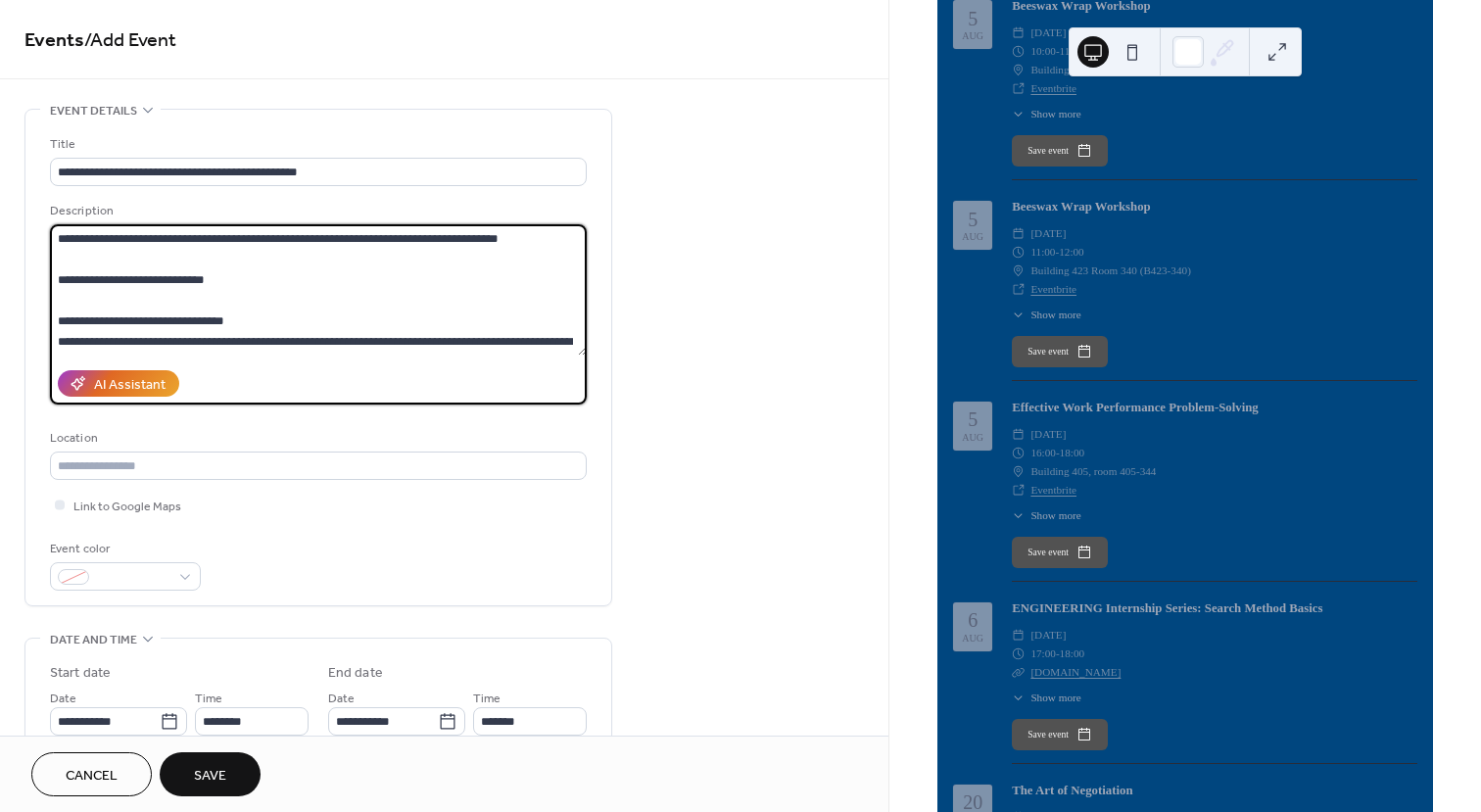 click on "**********" at bounding box center [318, 290] 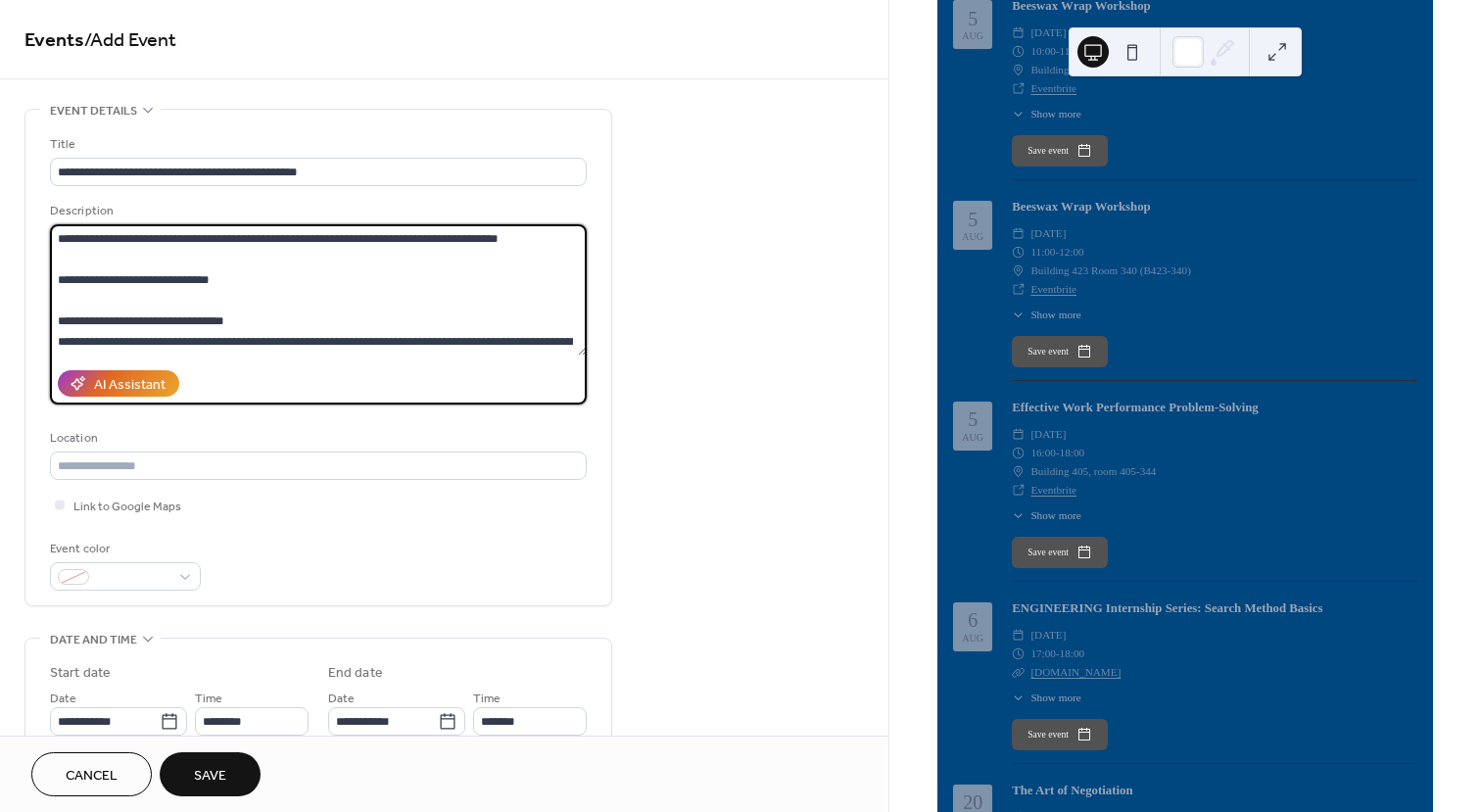 type on "**********" 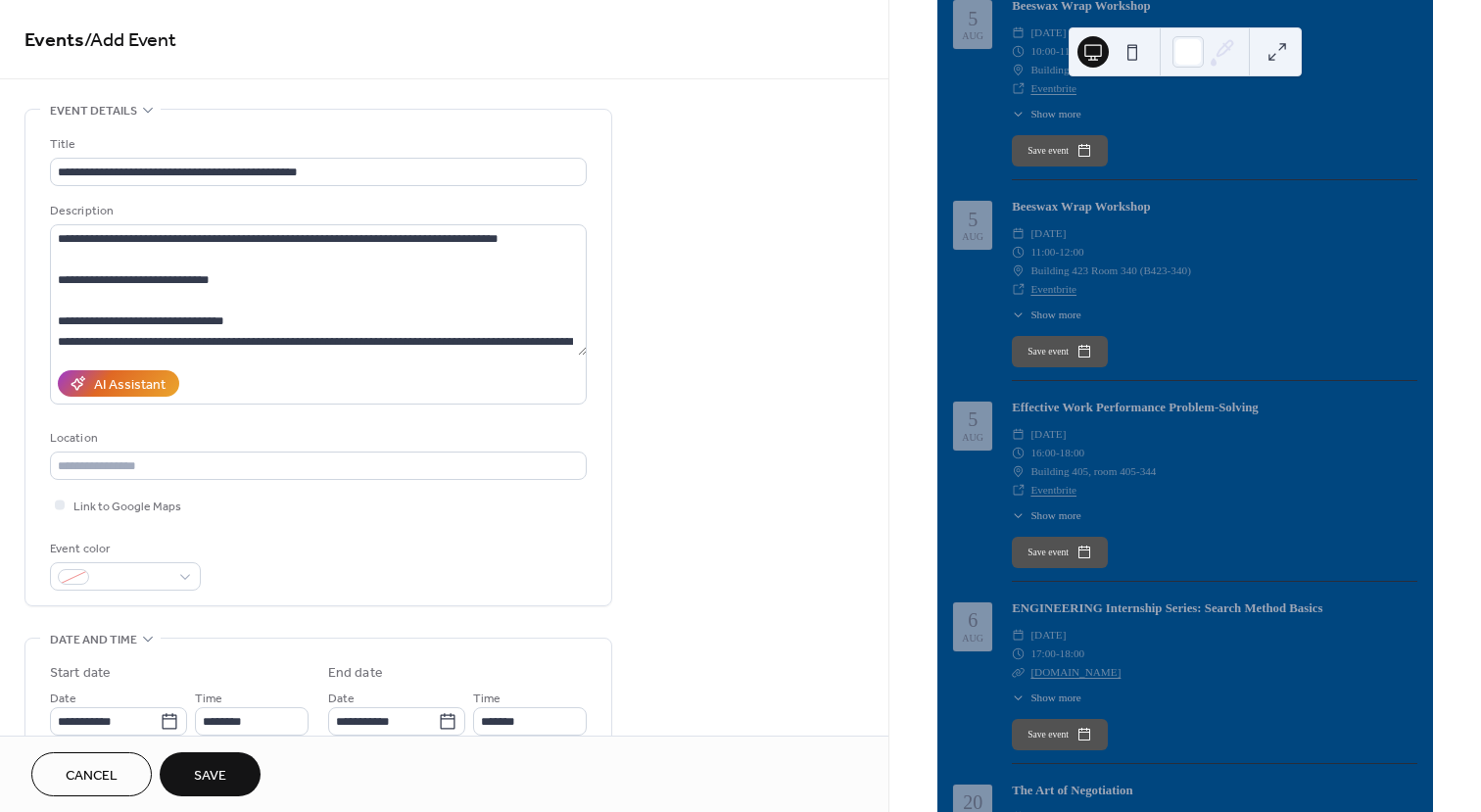 scroll, scrollTop: 98, scrollLeft: 0, axis: vertical 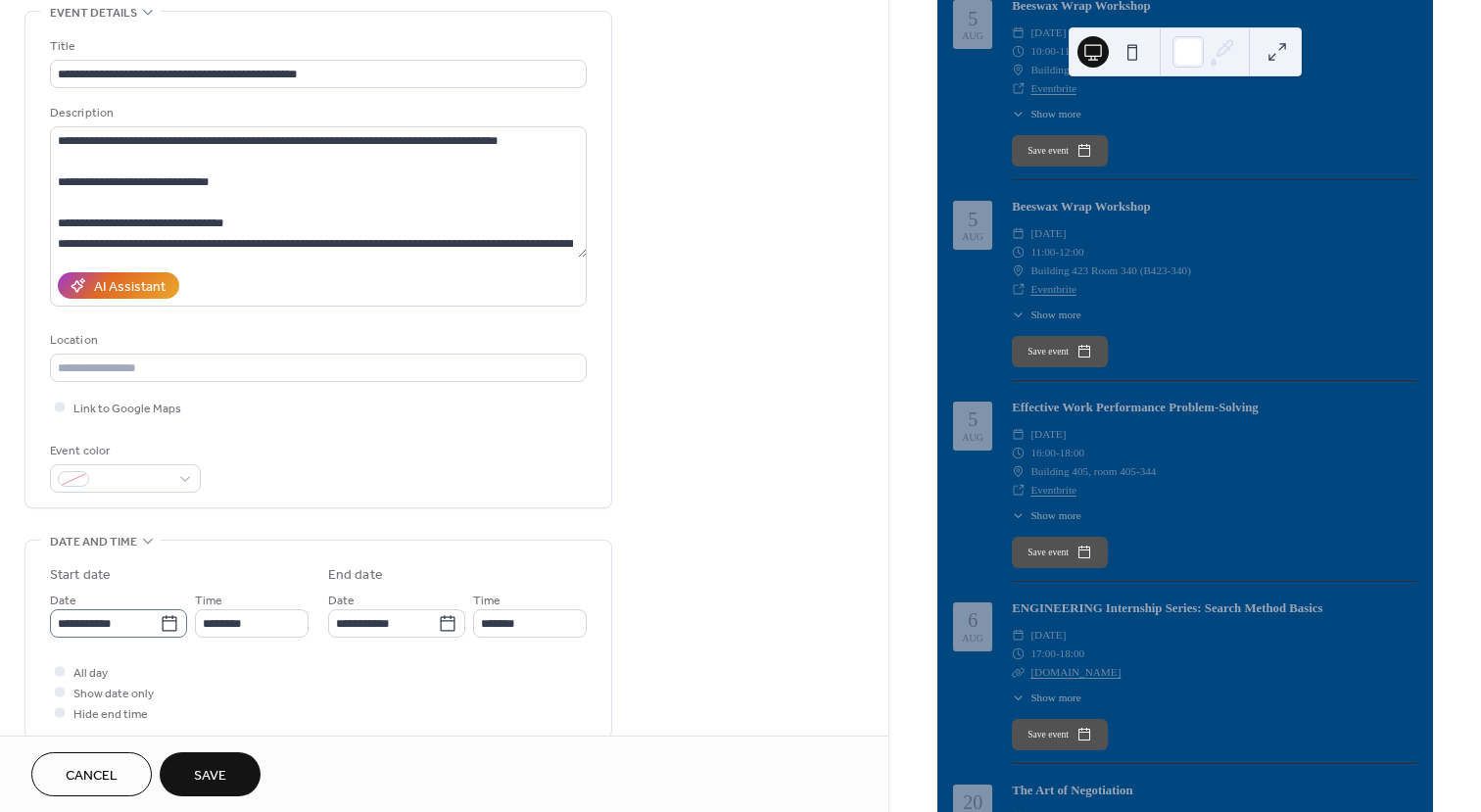 click 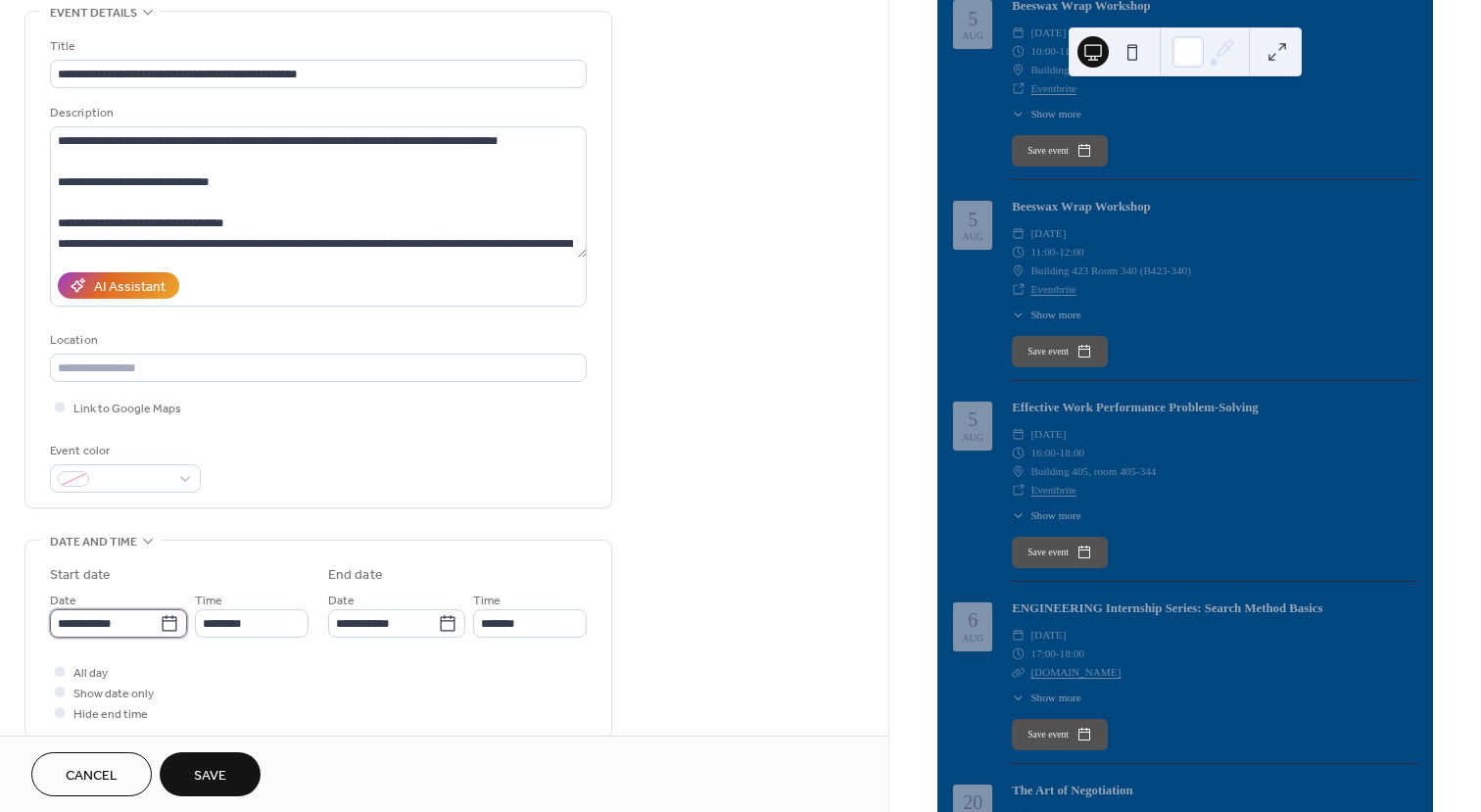 click on "**********" at bounding box center (105, 623) 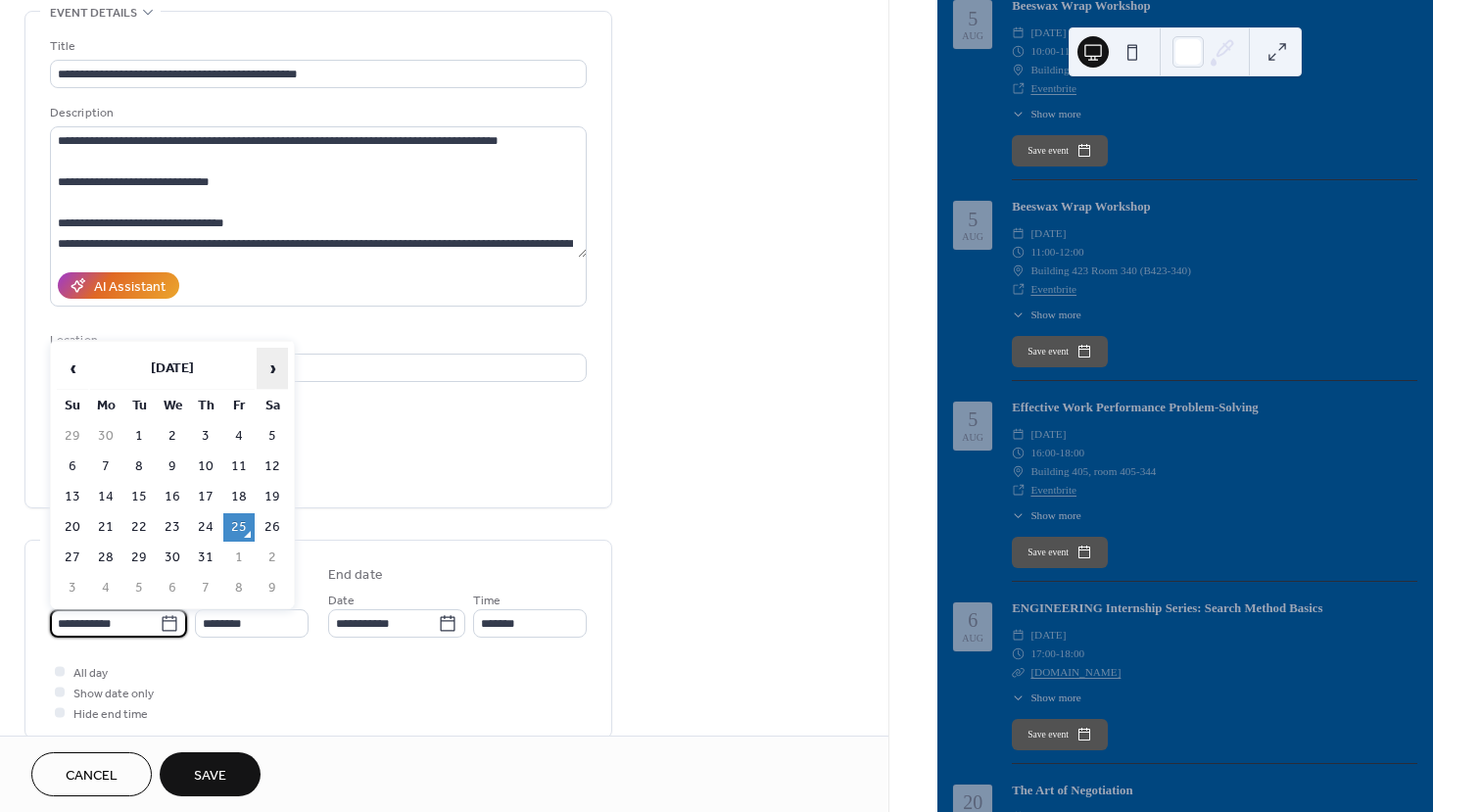 click on "›" at bounding box center (272, 368) 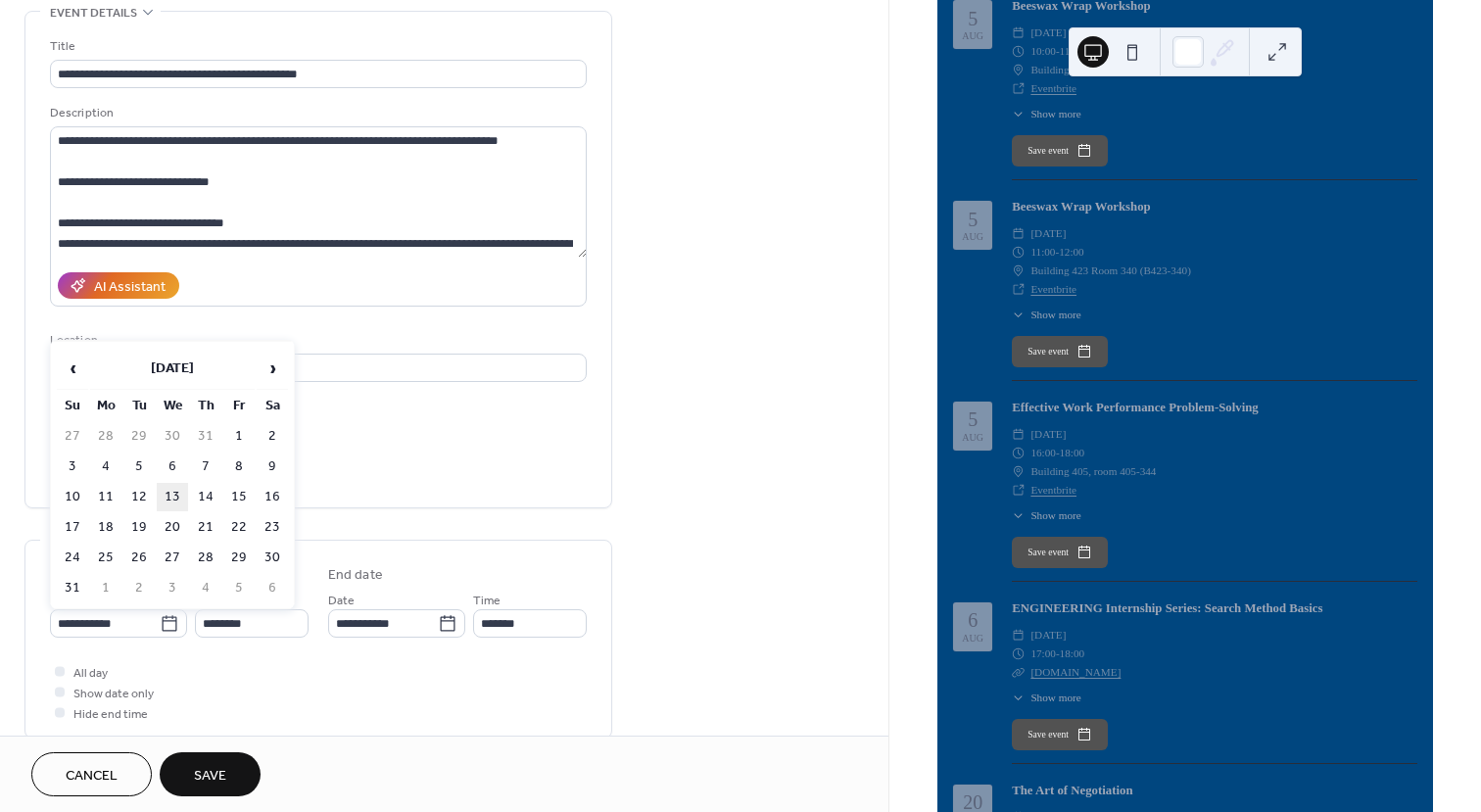 click on "13" at bounding box center [172, 497] 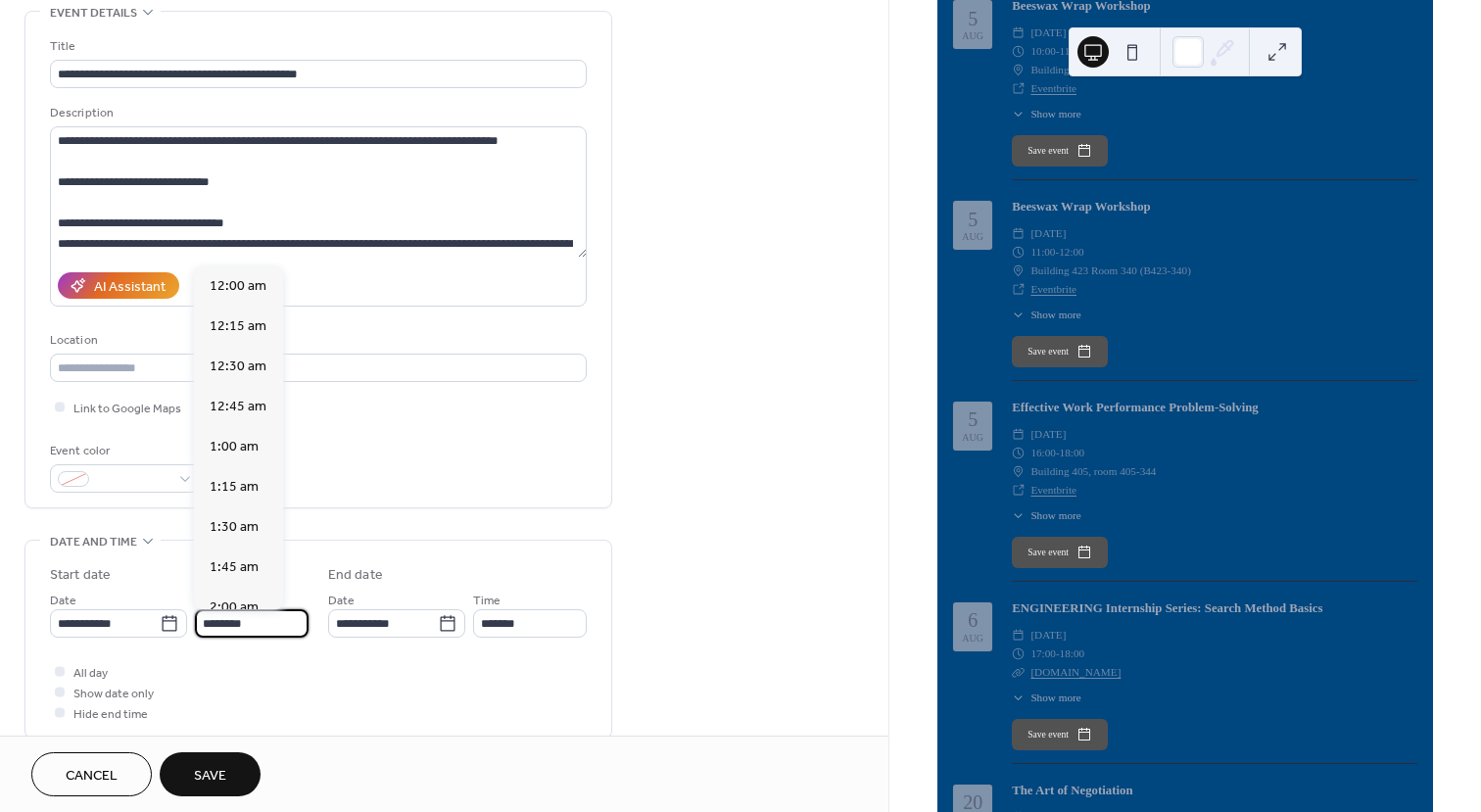 click on "********" at bounding box center [252, 623] 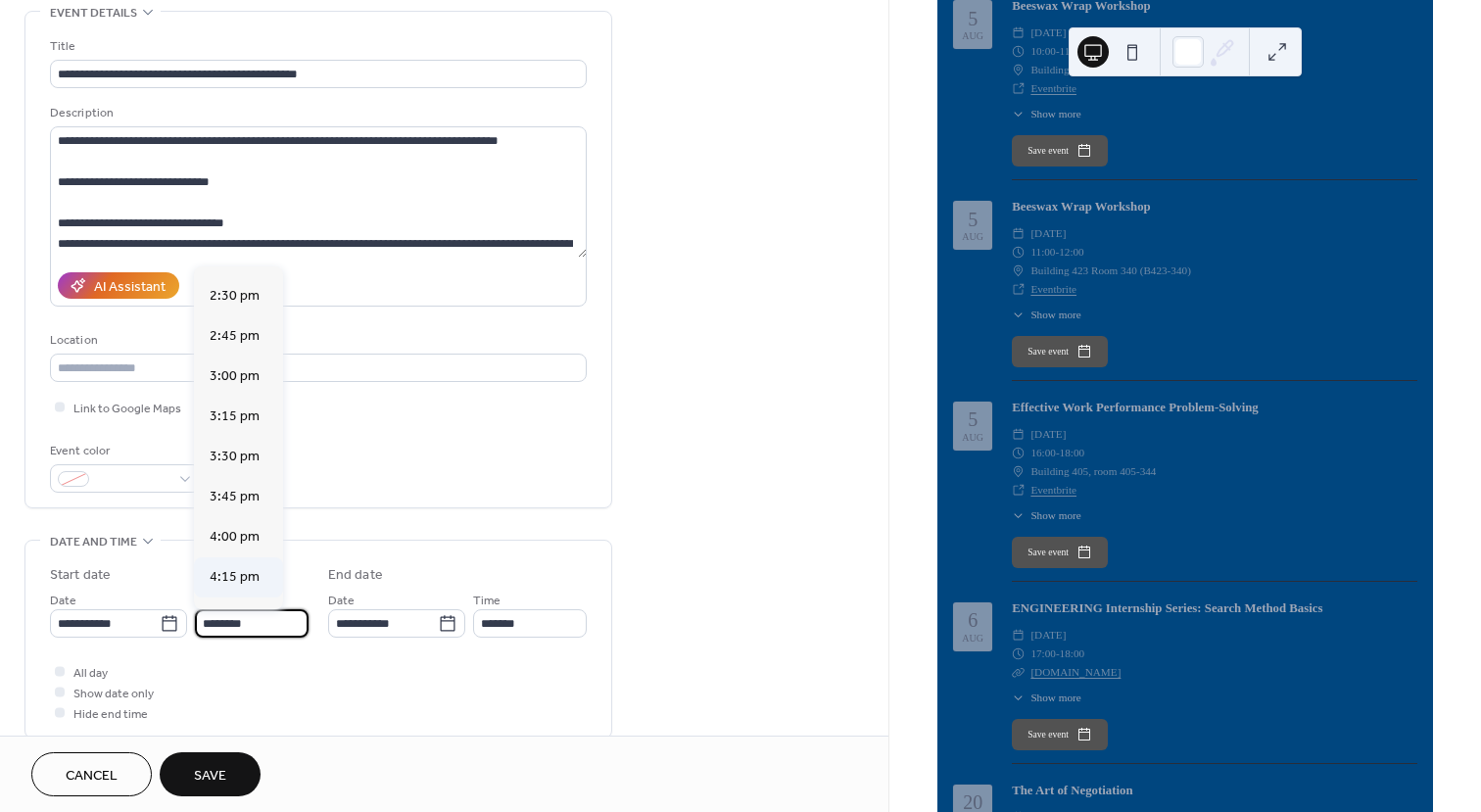 scroll, scrollTop: 2417, scrollLeft: 0, axis: vertical 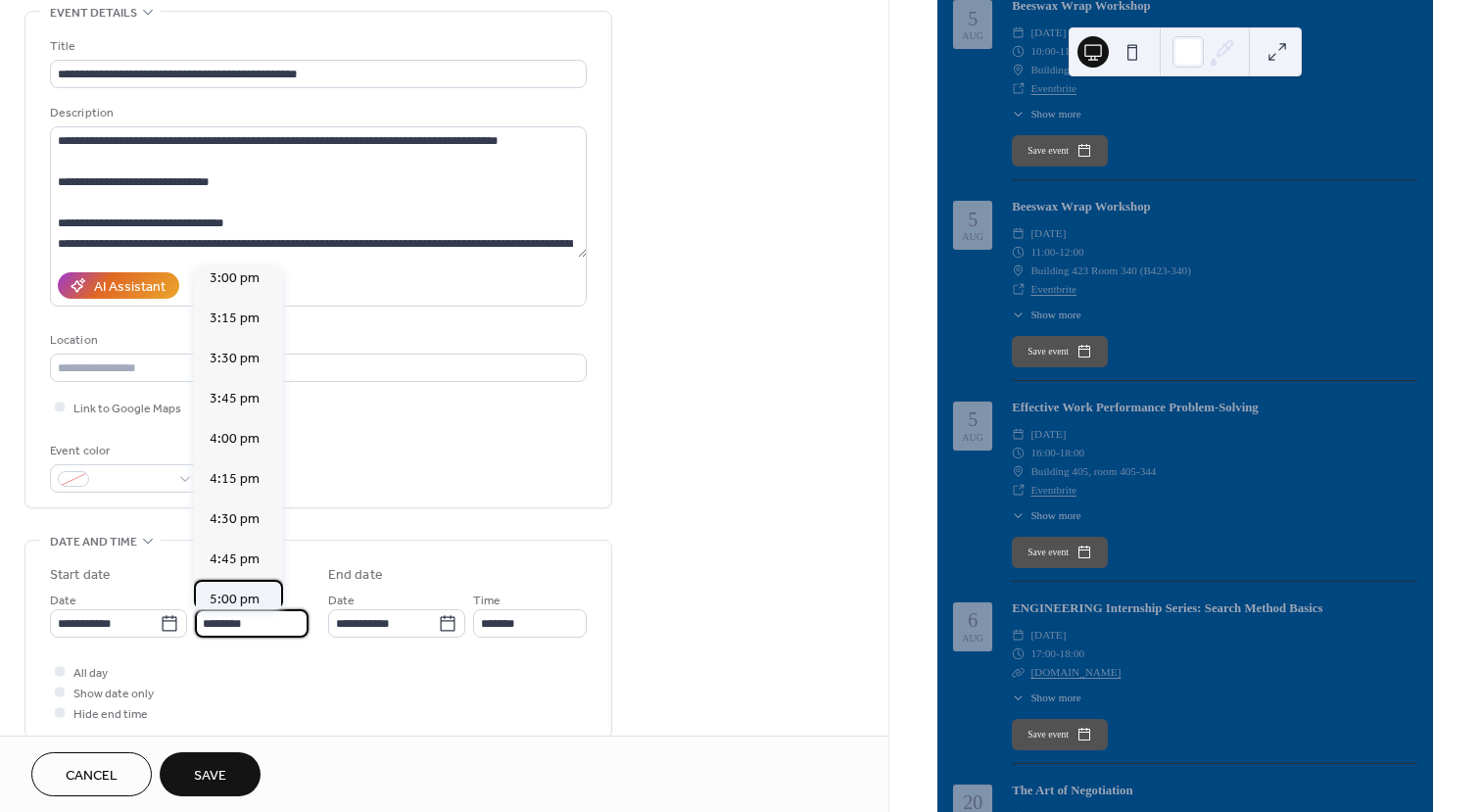 click on "5:00 pm" at bounding box center [234, 599] 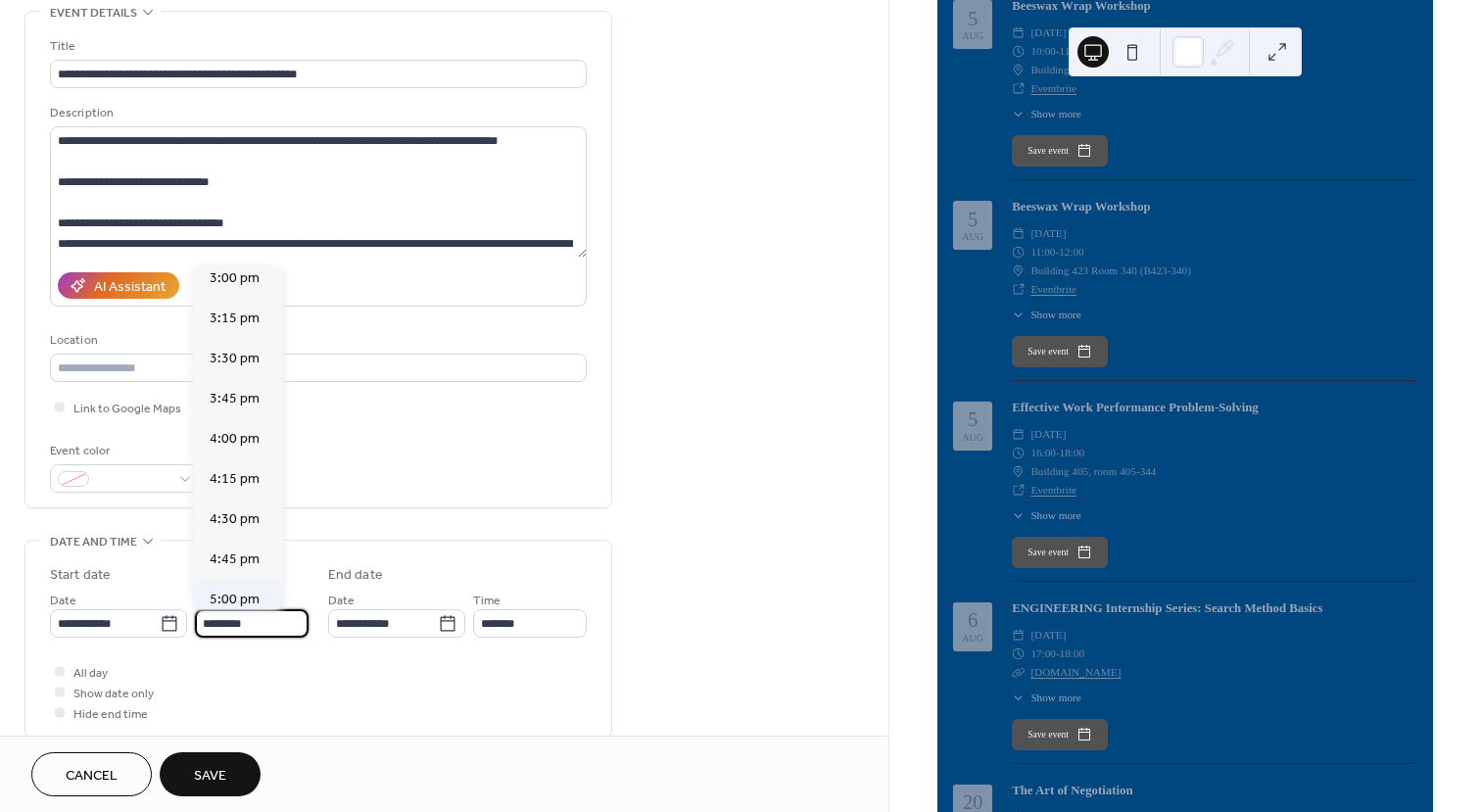 type on "*******" 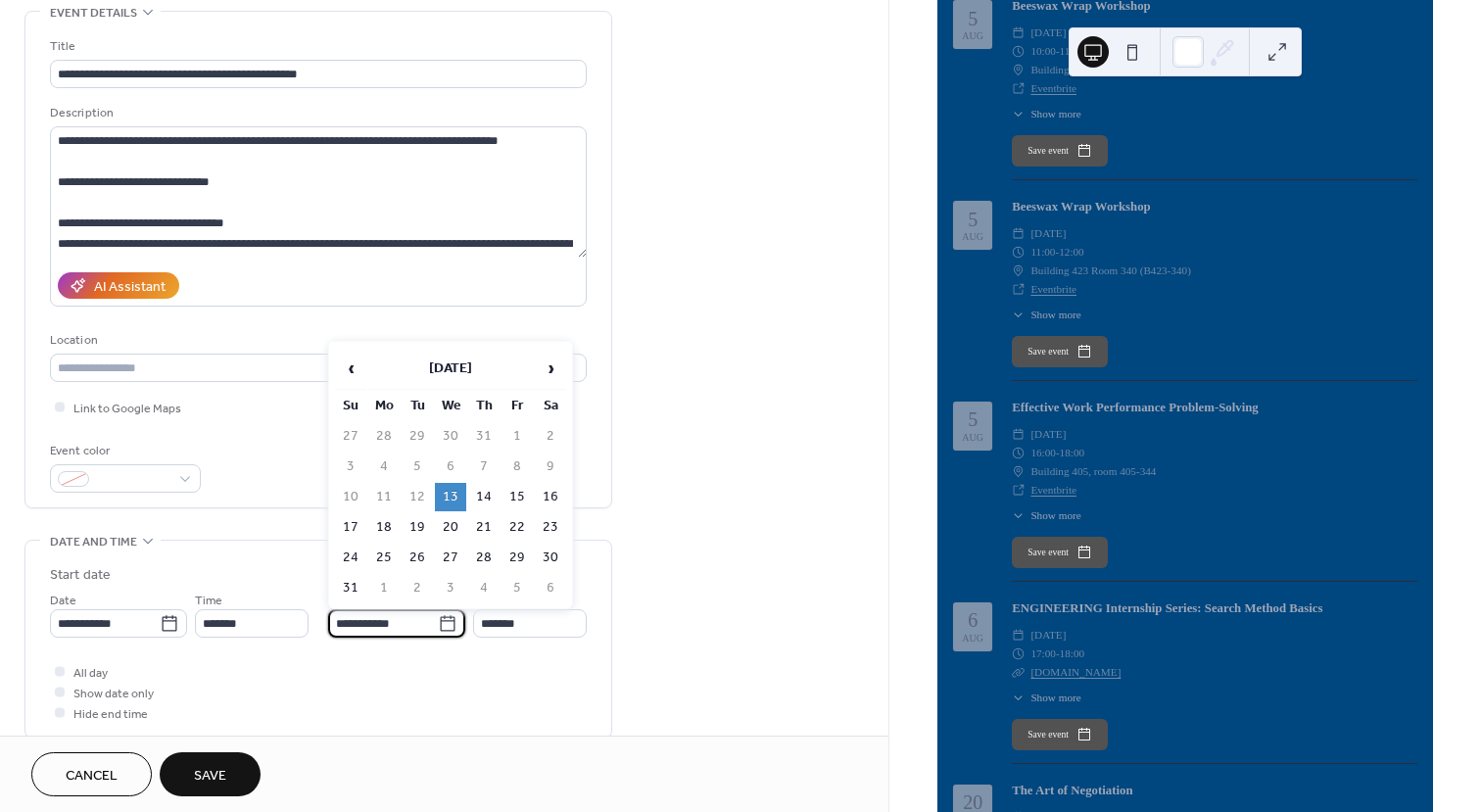 click on "**********" at bounding box center [383, 623] 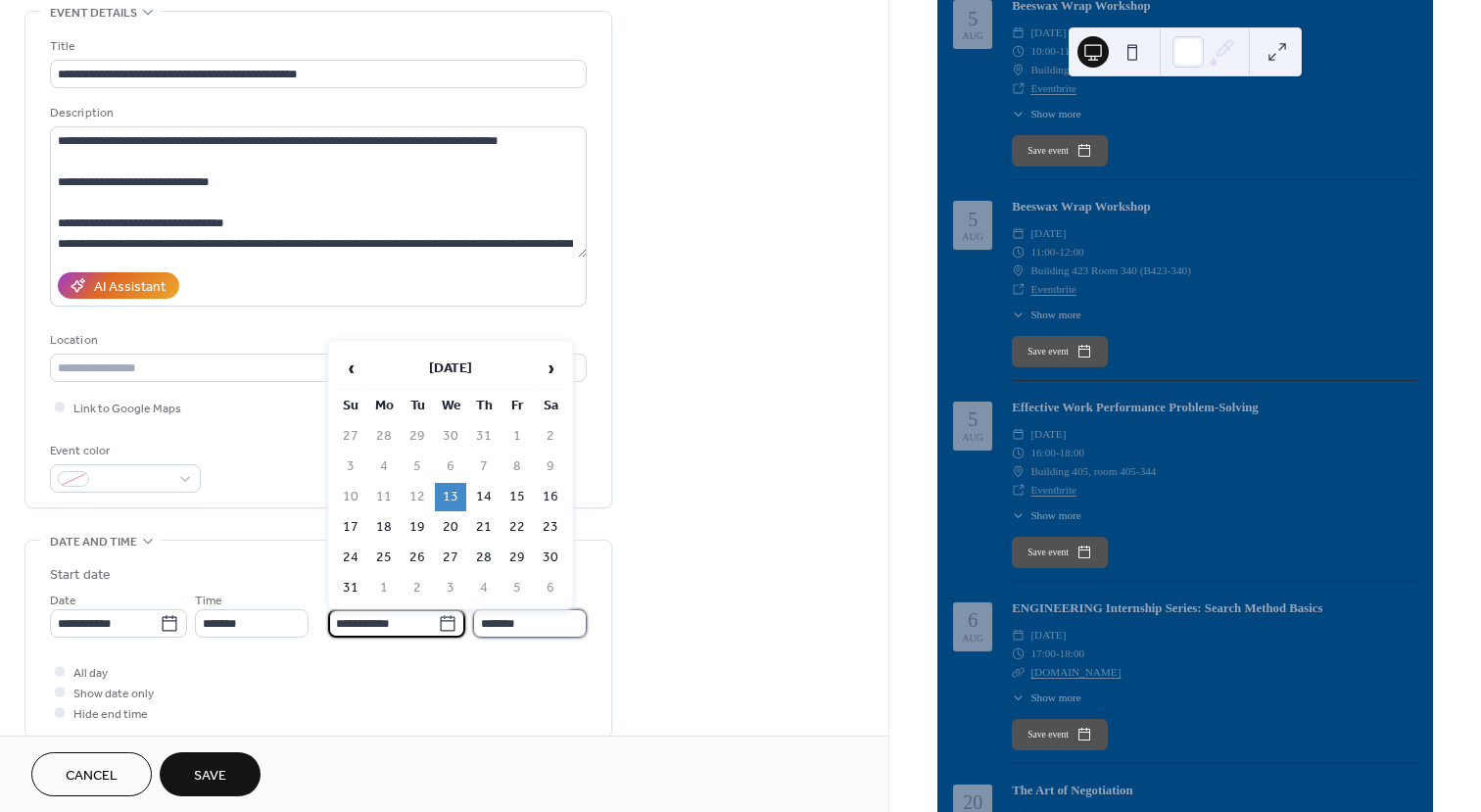 click on "*******" at bounding box center [530, 623] 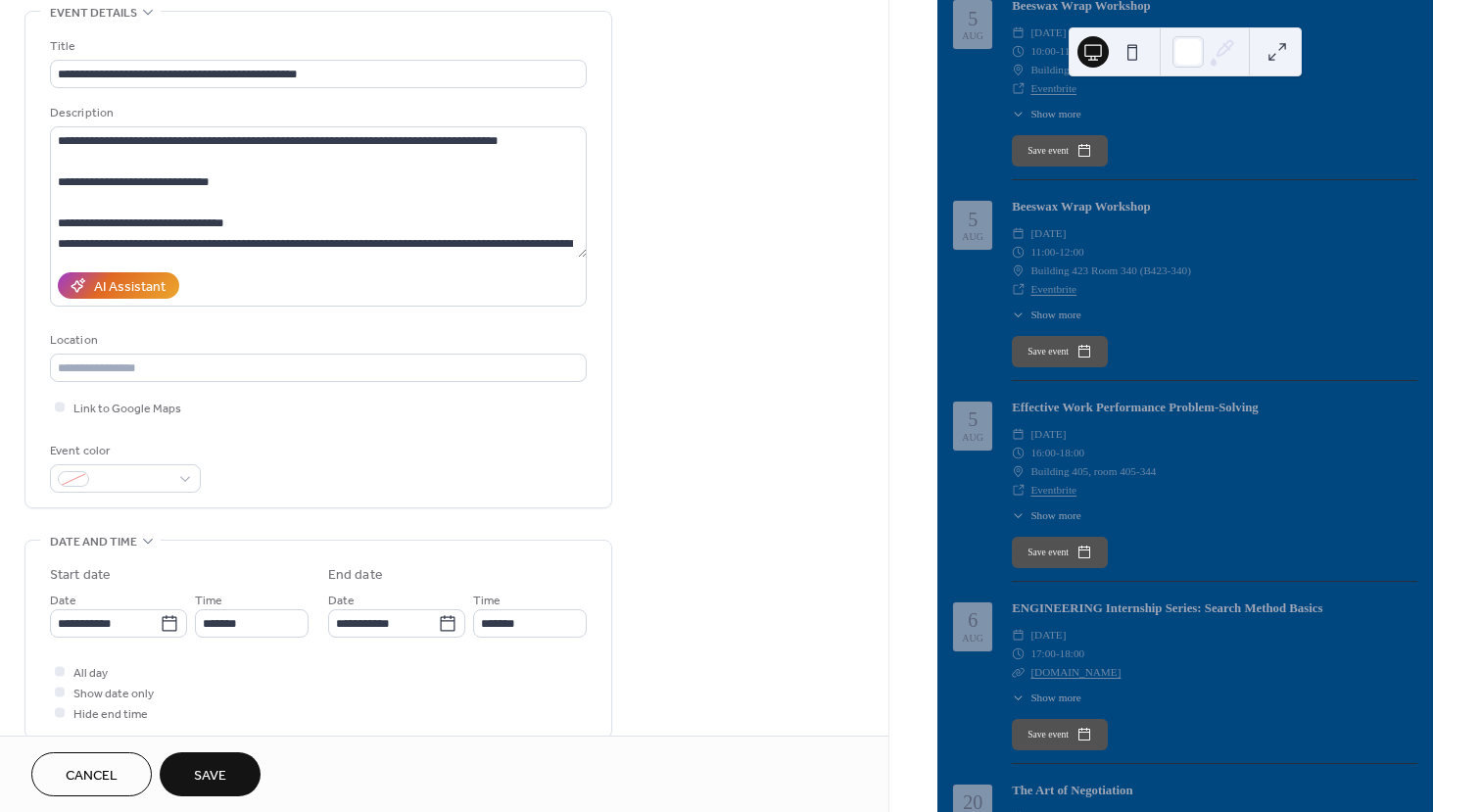 click on "All day Show date only Hide end time" at bounding box center [318, 692] 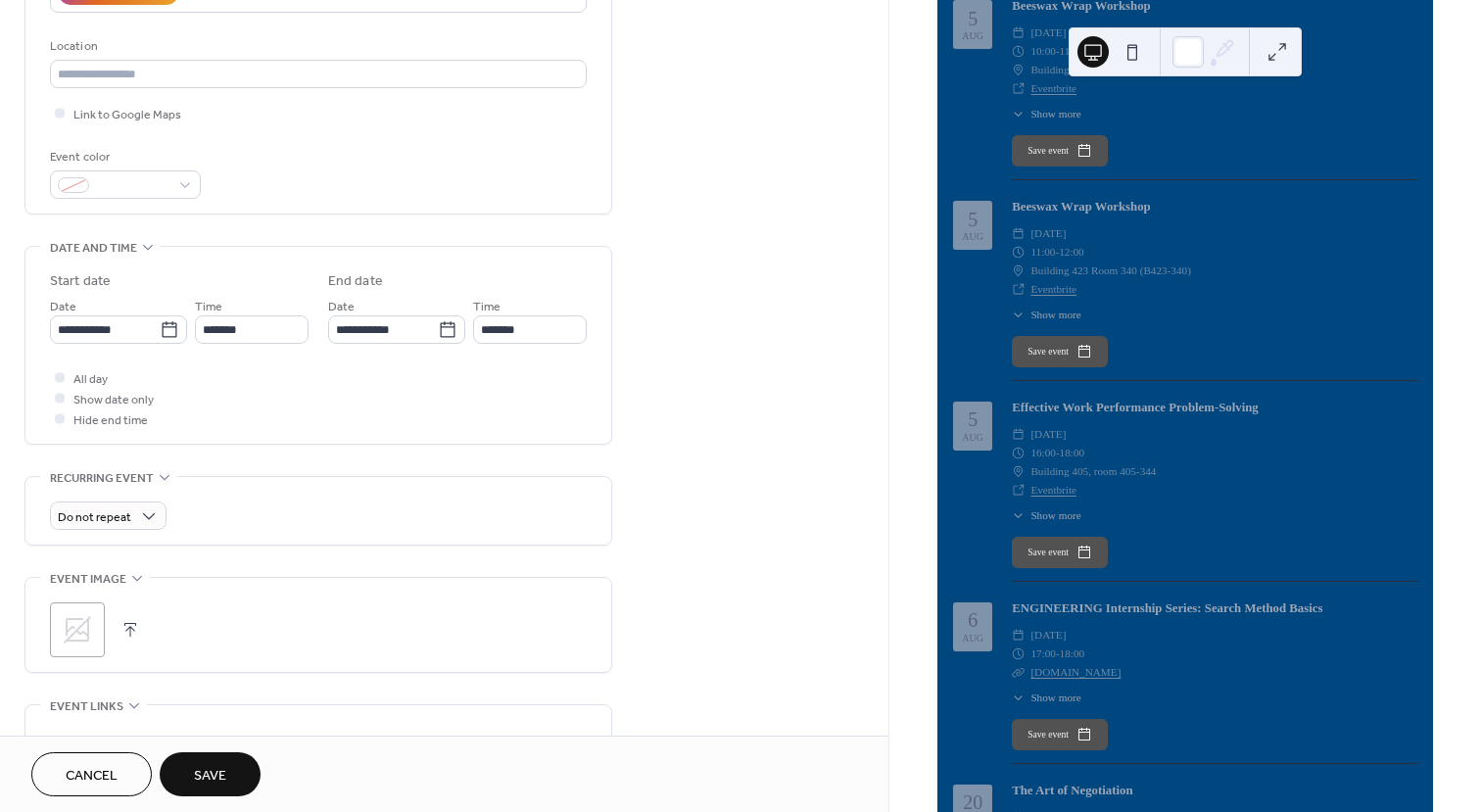 scroll, scrollTop: 588, scrollLeft: 0, axis: vertical 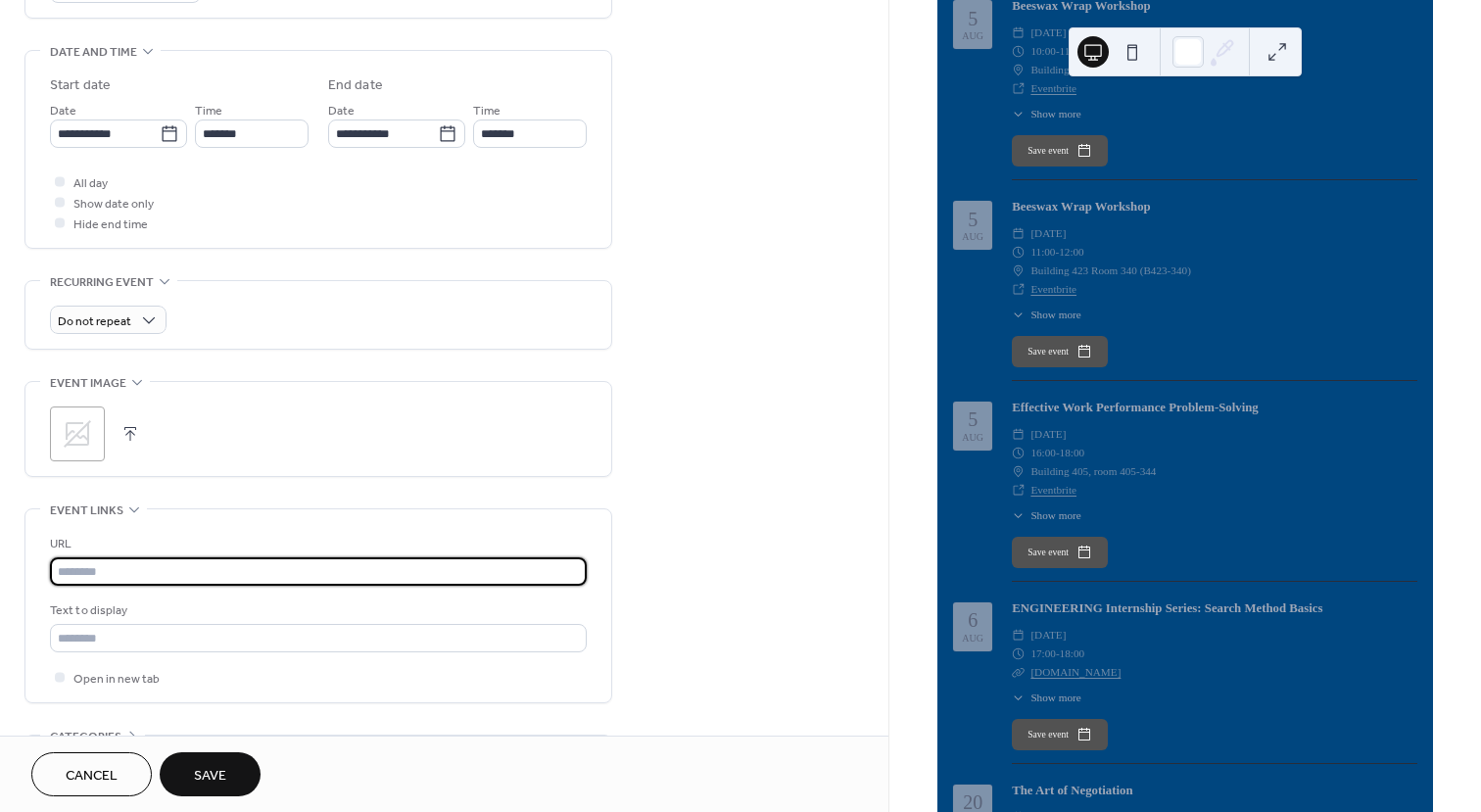 click at bounding box center [318, 571] 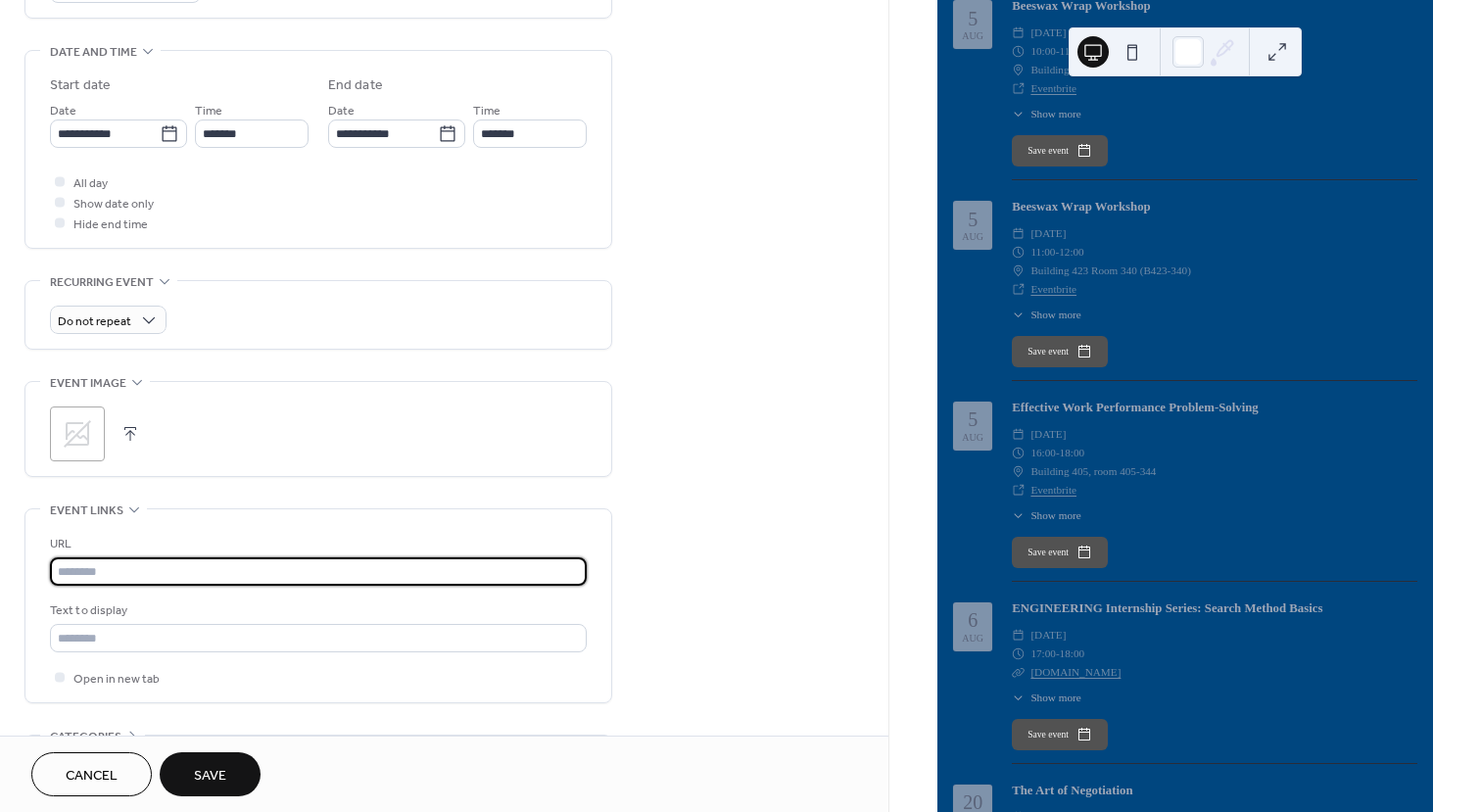 paste on "**********" 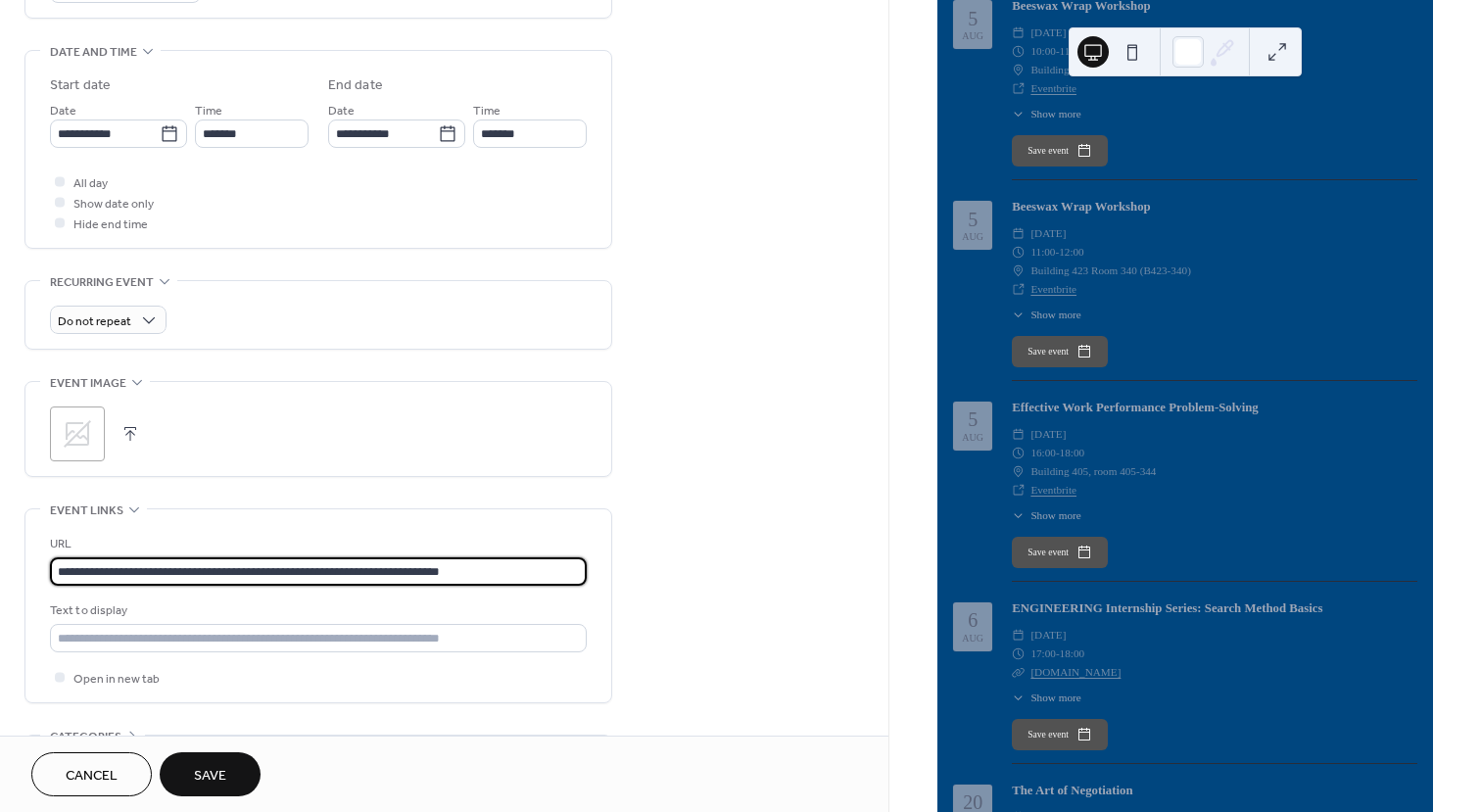 type on "**********" 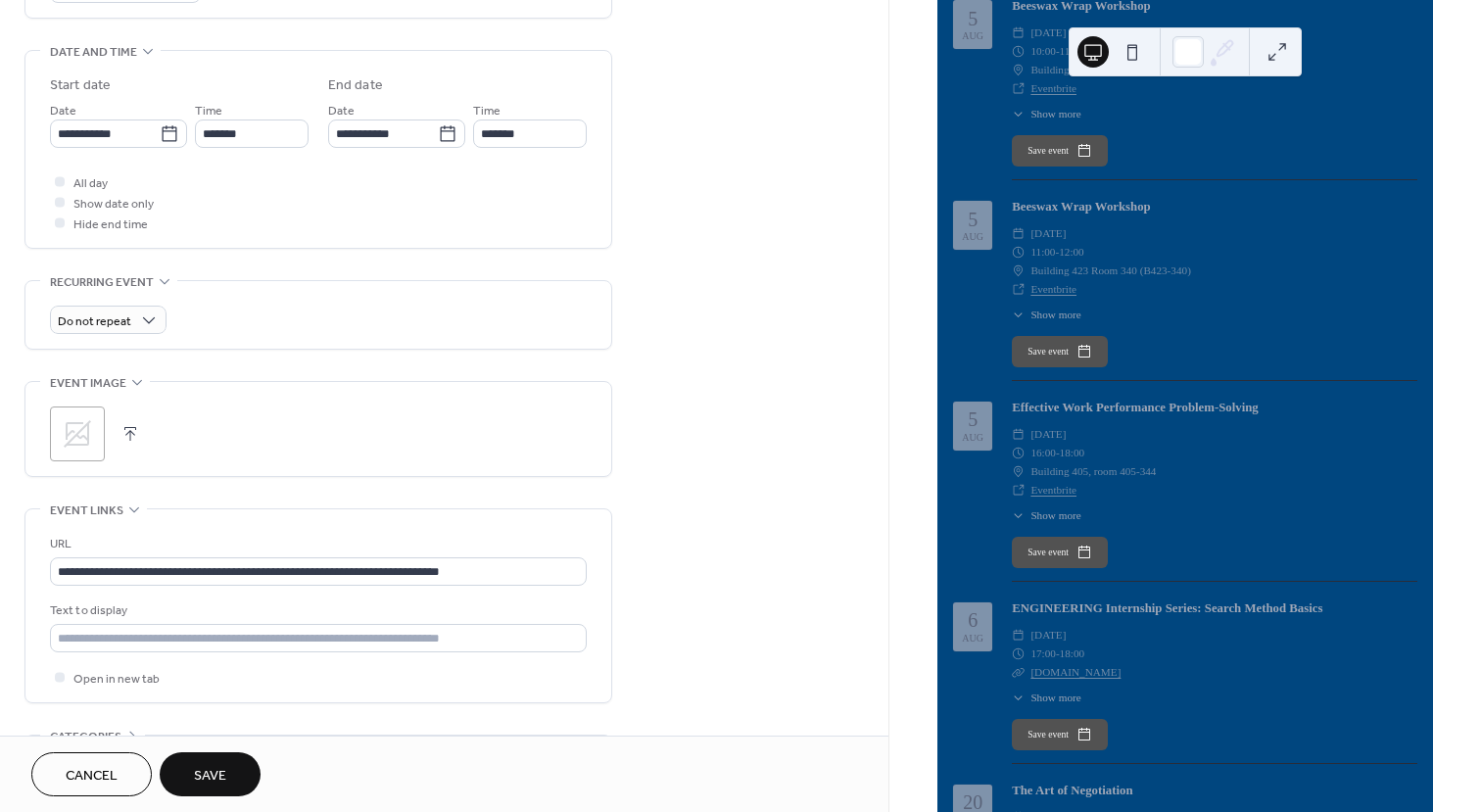 click on "Save" at bounding box center (210, 776) 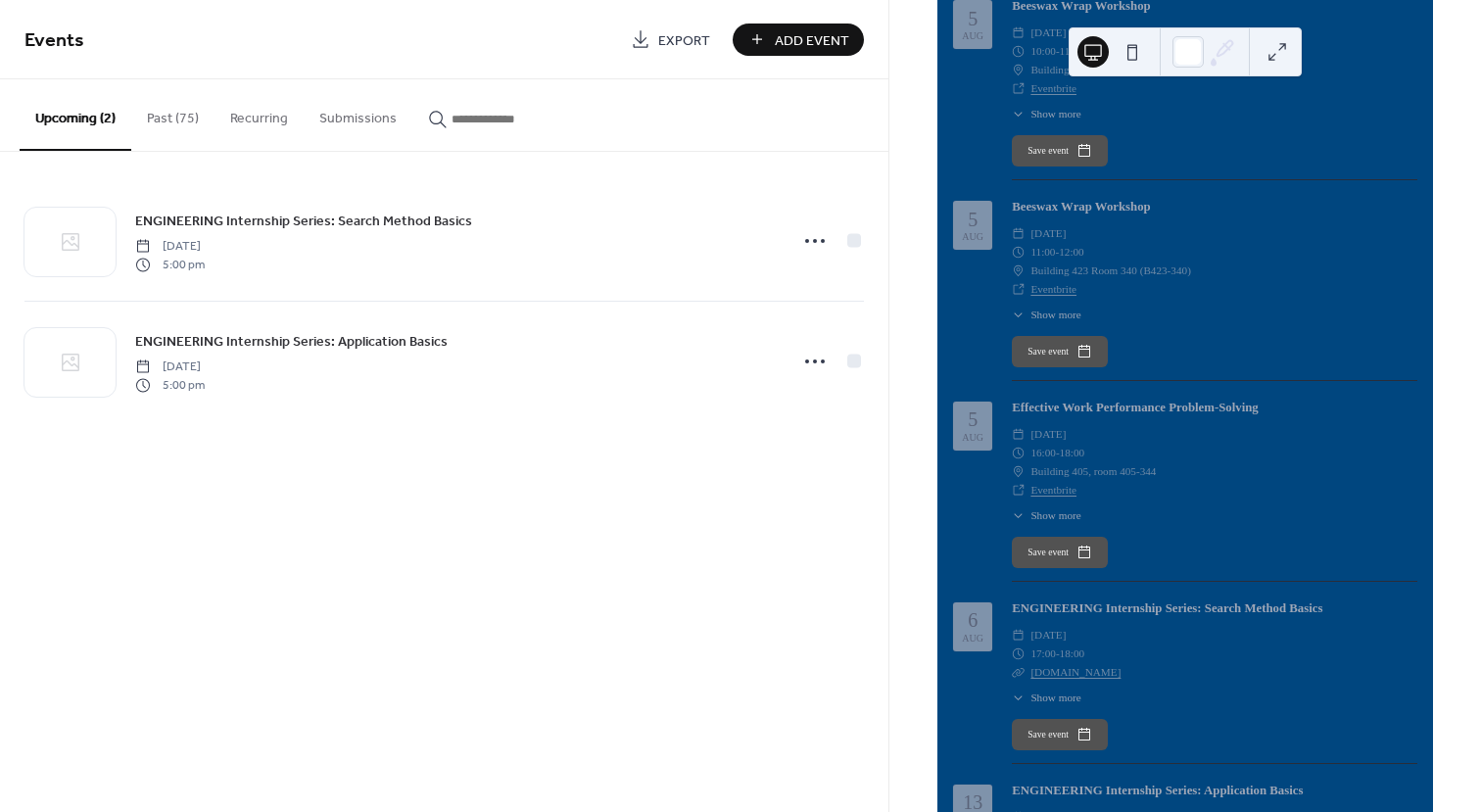 click on "Add Event" at bounding box center [812, 40] 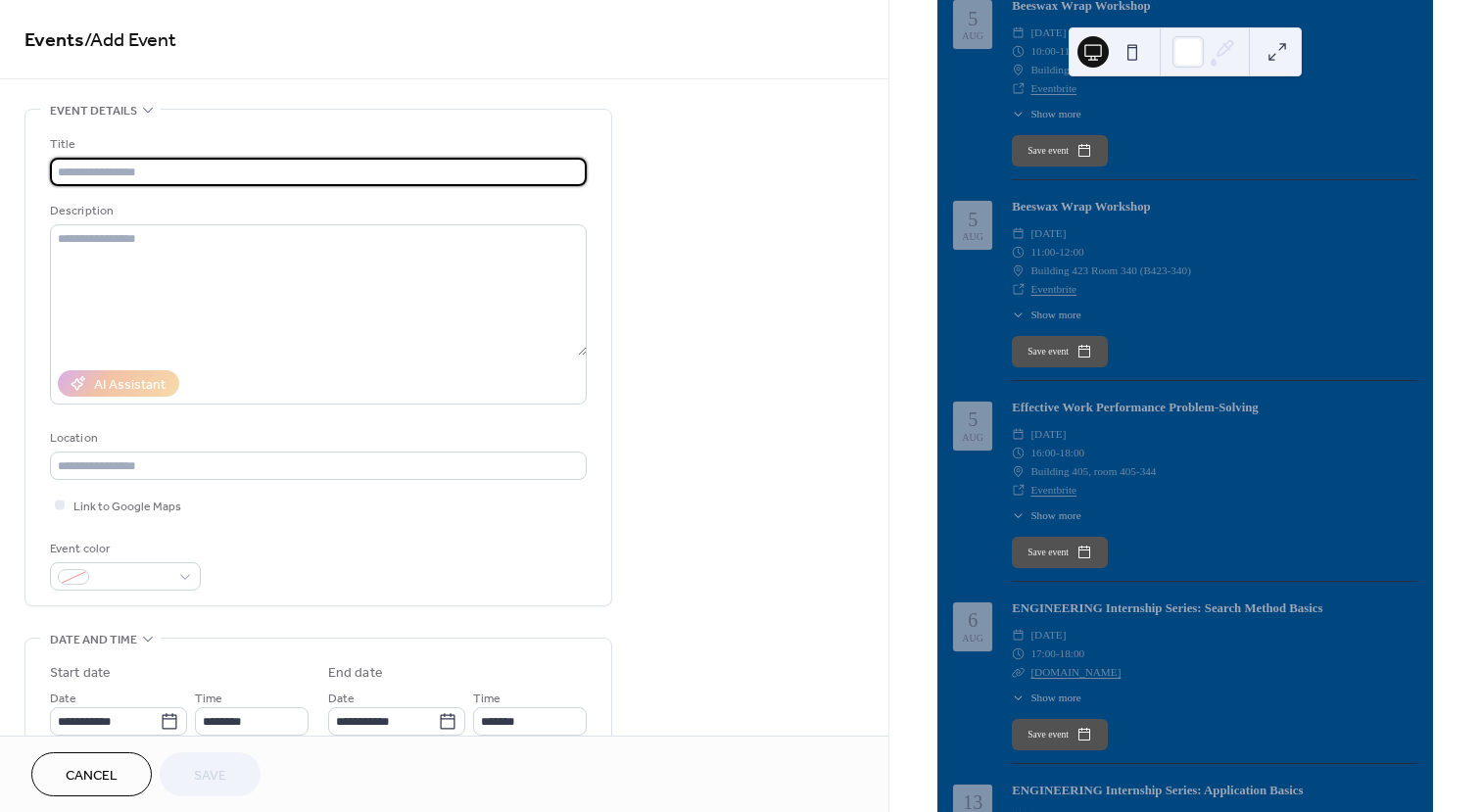 click at bounding box center (318, 171) 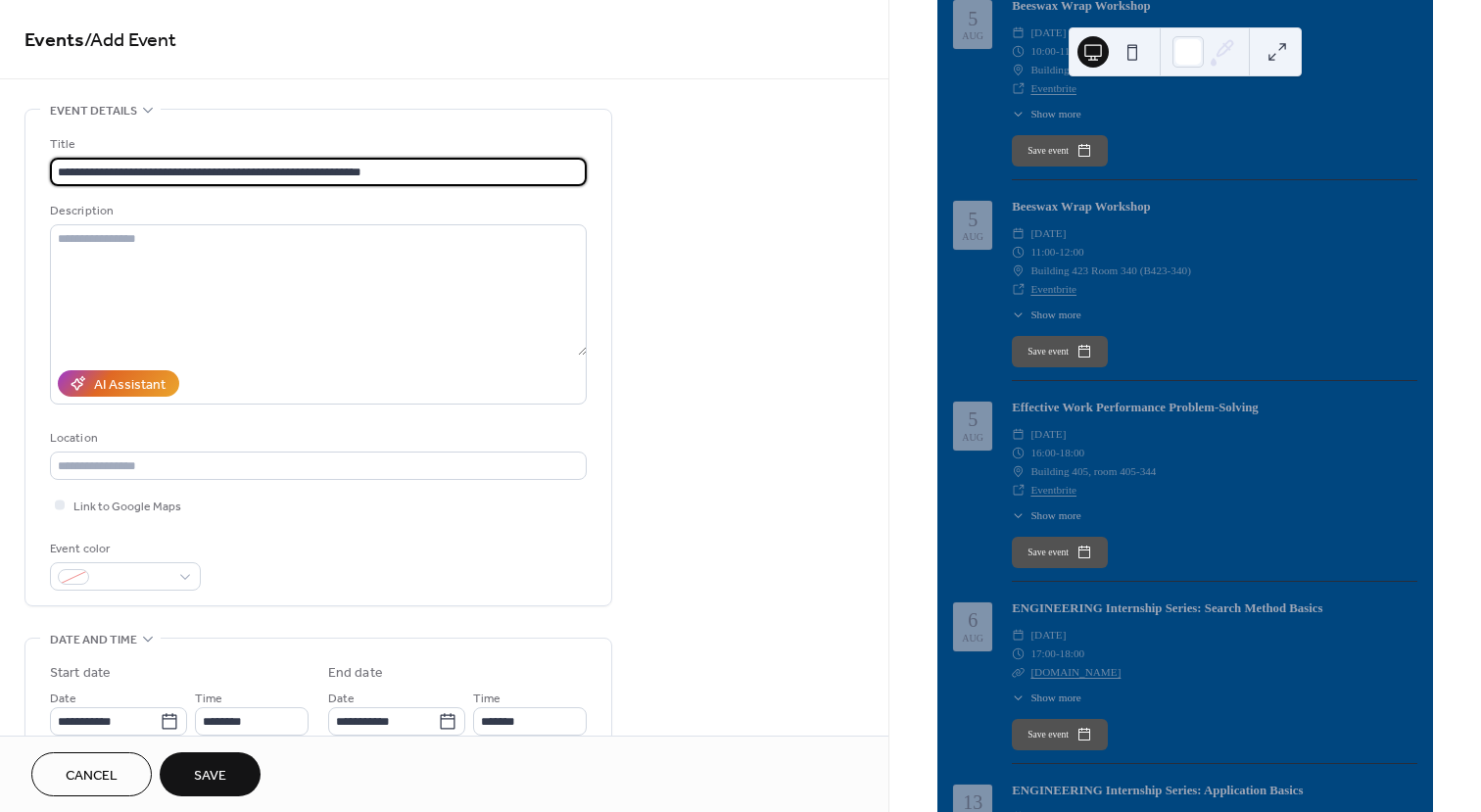 type on "**********" 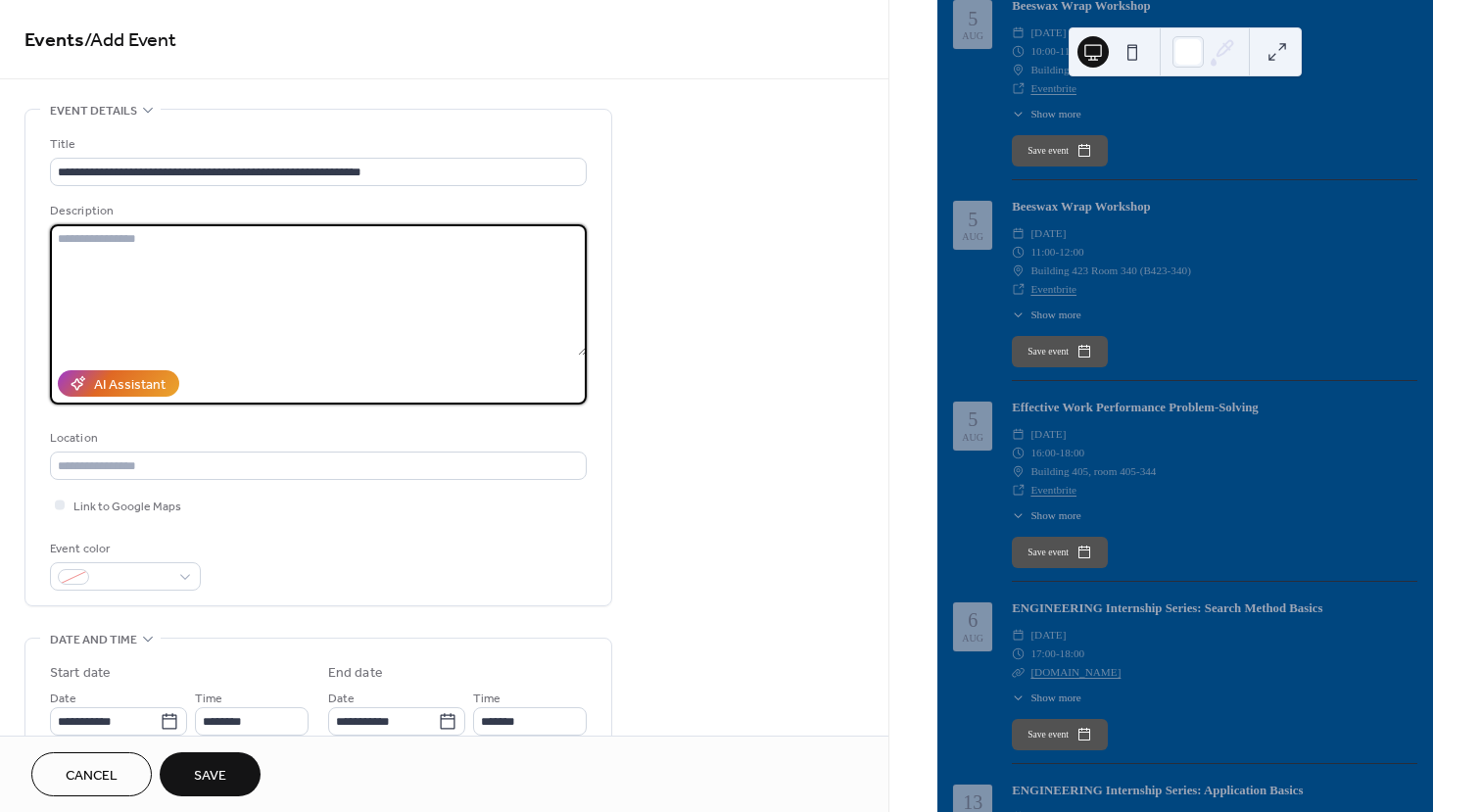 drag, startPoint x: 97, startPoint y: 266, endPoint x: 100, endPoint y: 257, distance: 9.486833 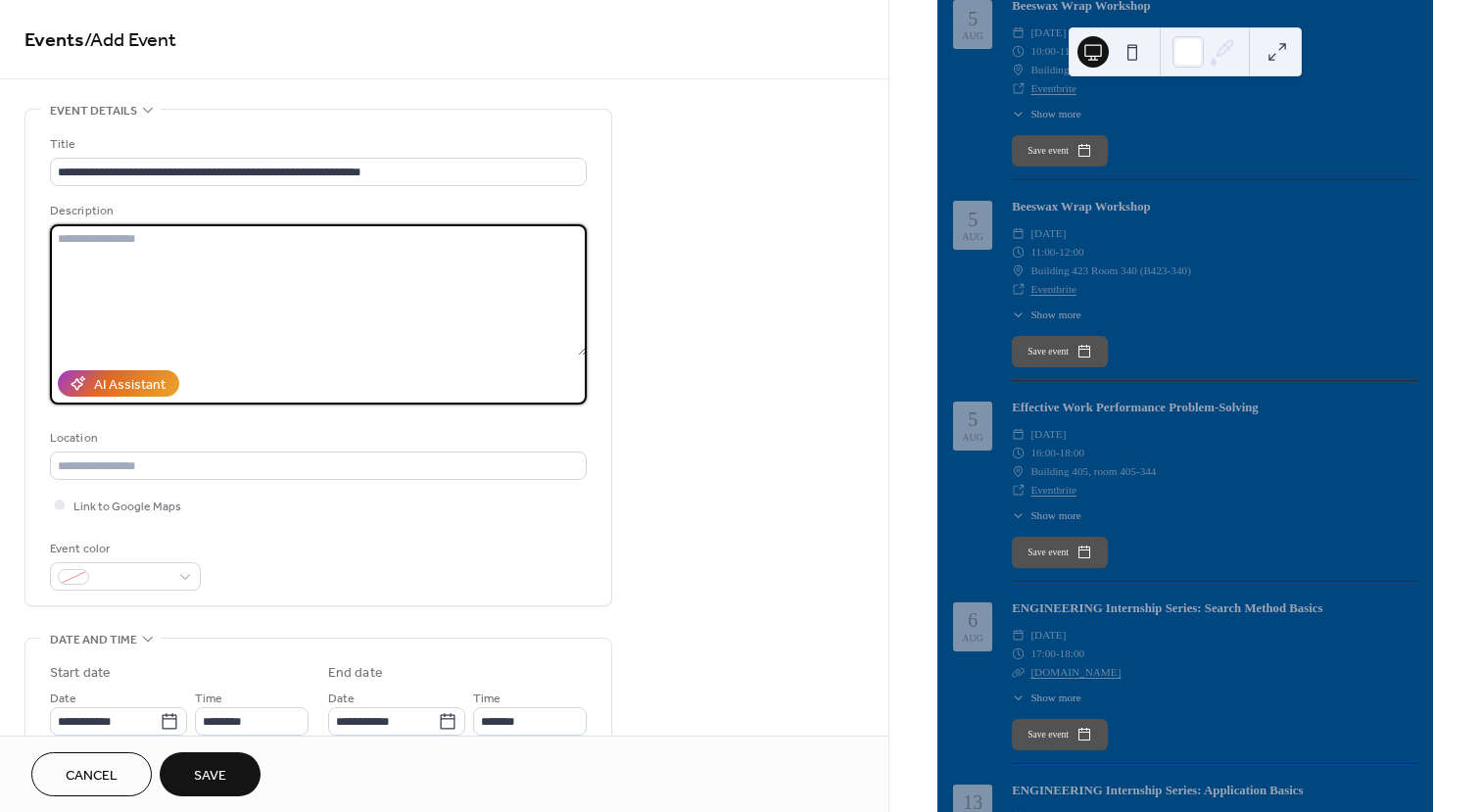 paste on "**********" 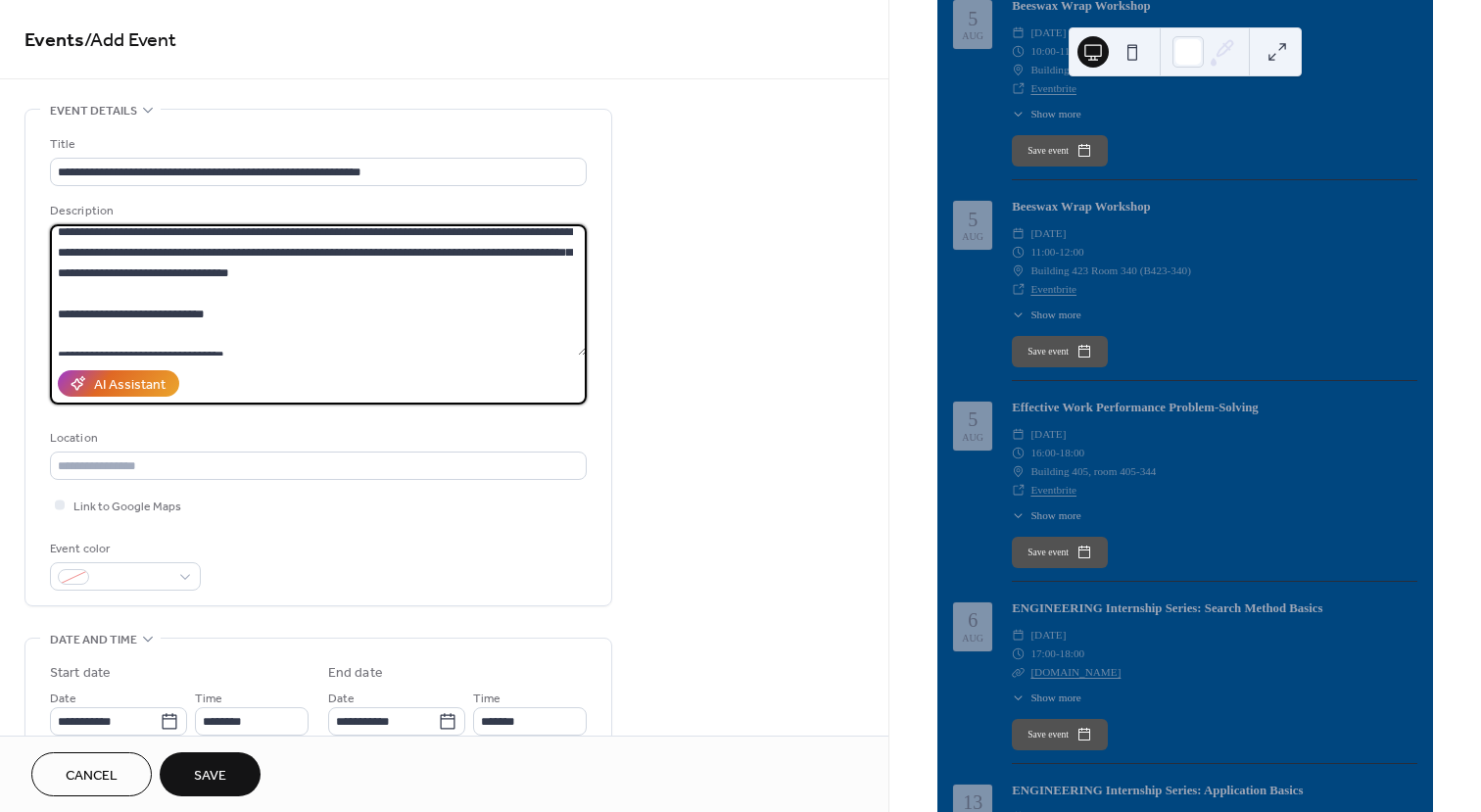 scroll, scrollTop: 0, scrollLeft: 0, axis: both 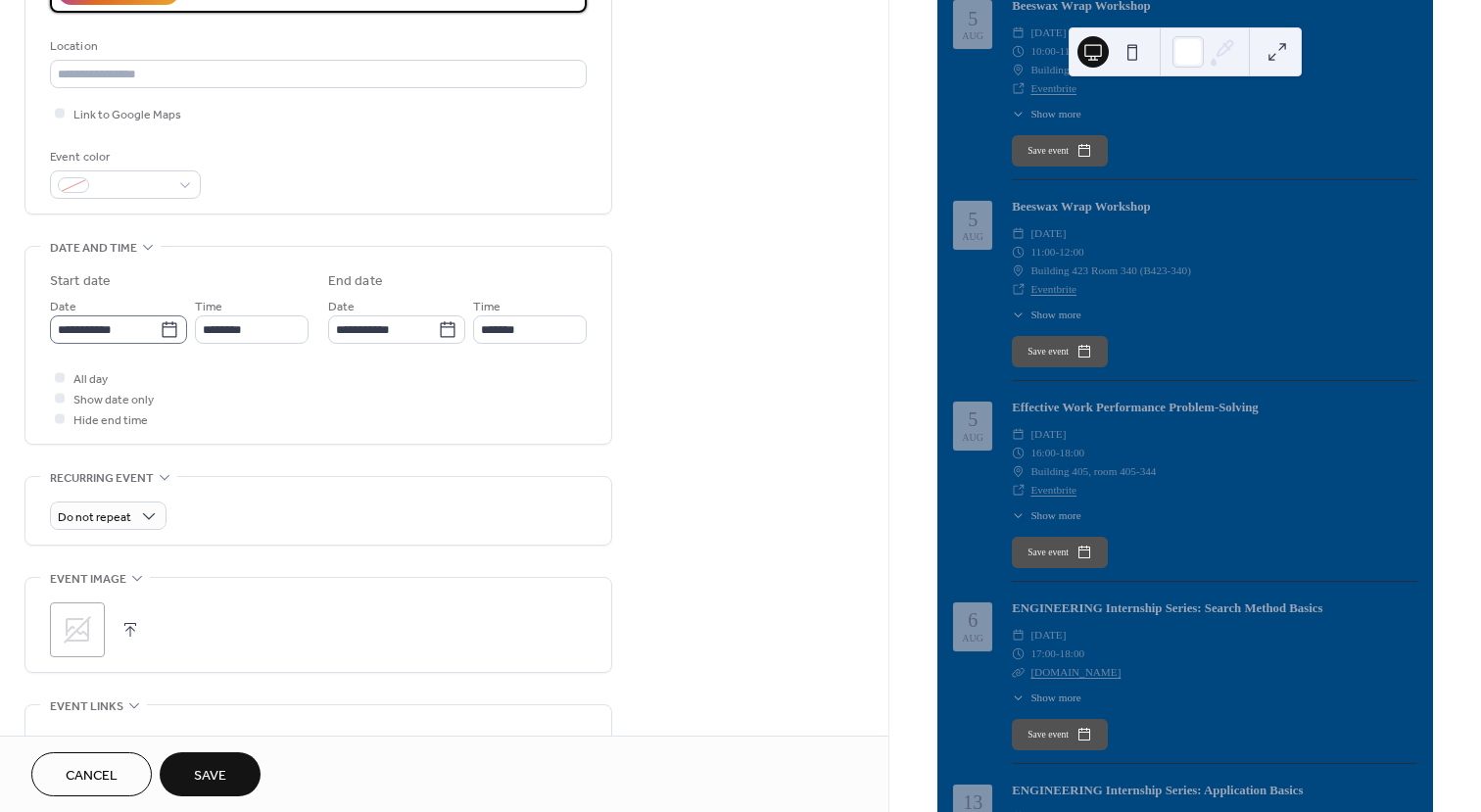 type on "**********" 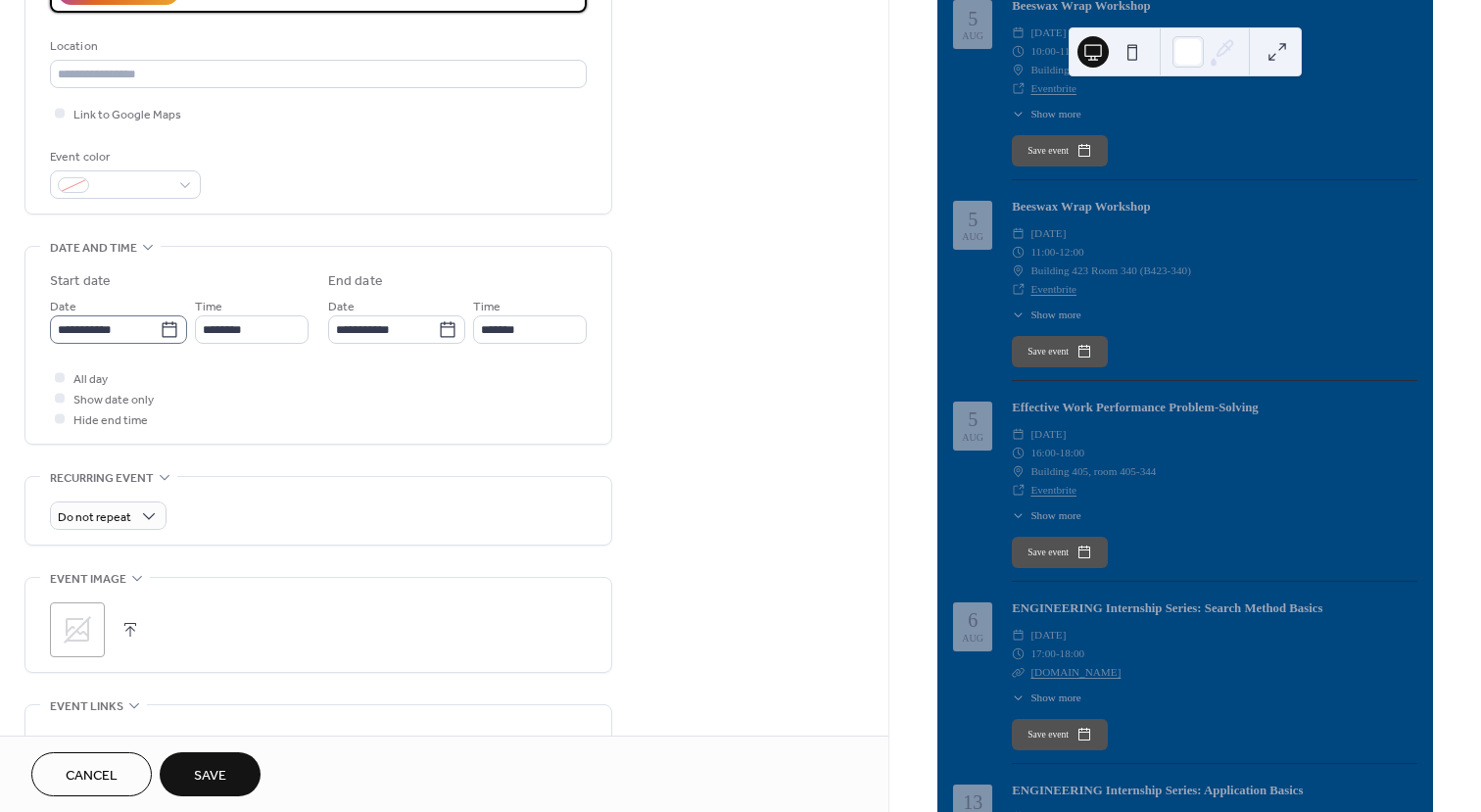 click 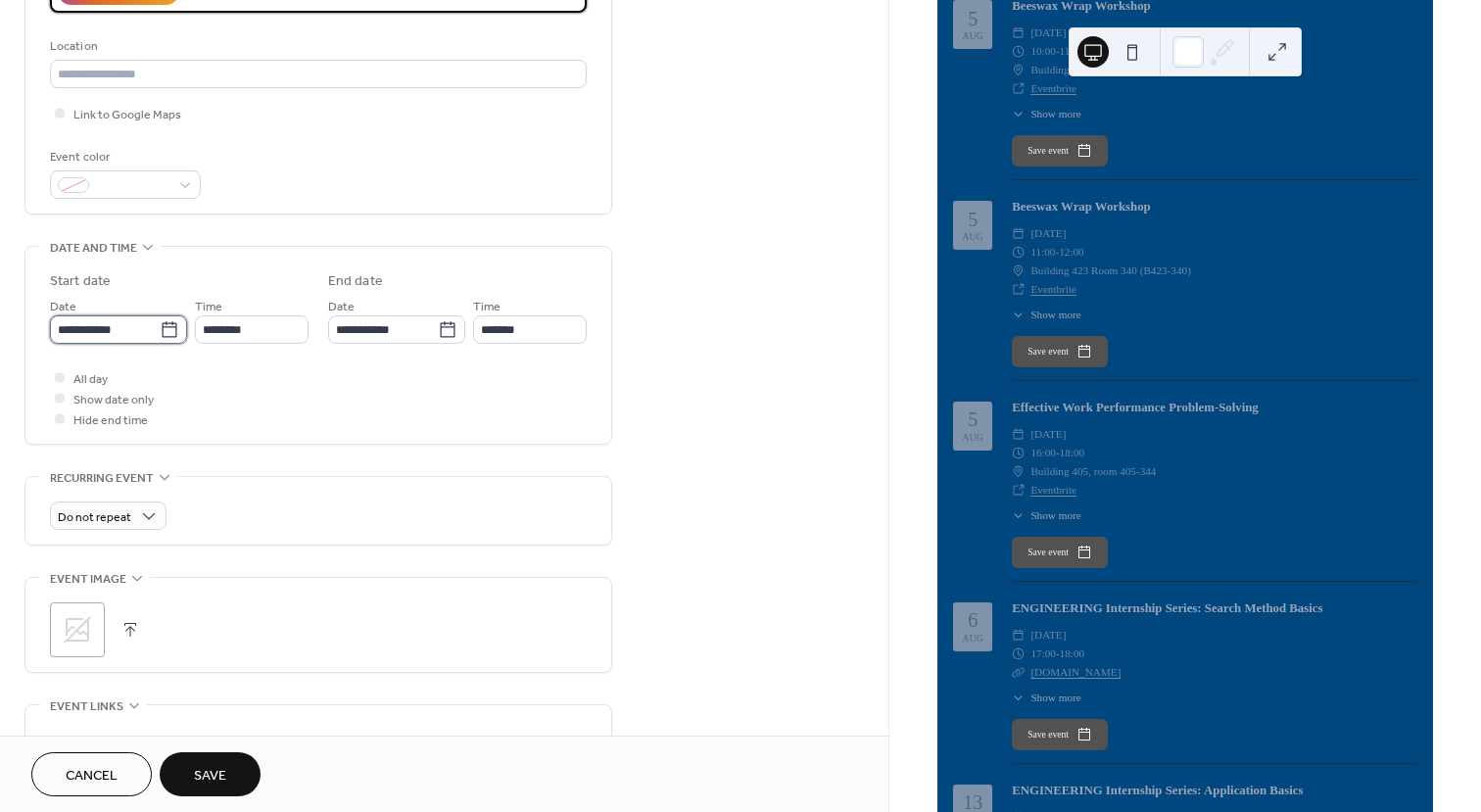 click on "**********" at bounding box center (105, 329) 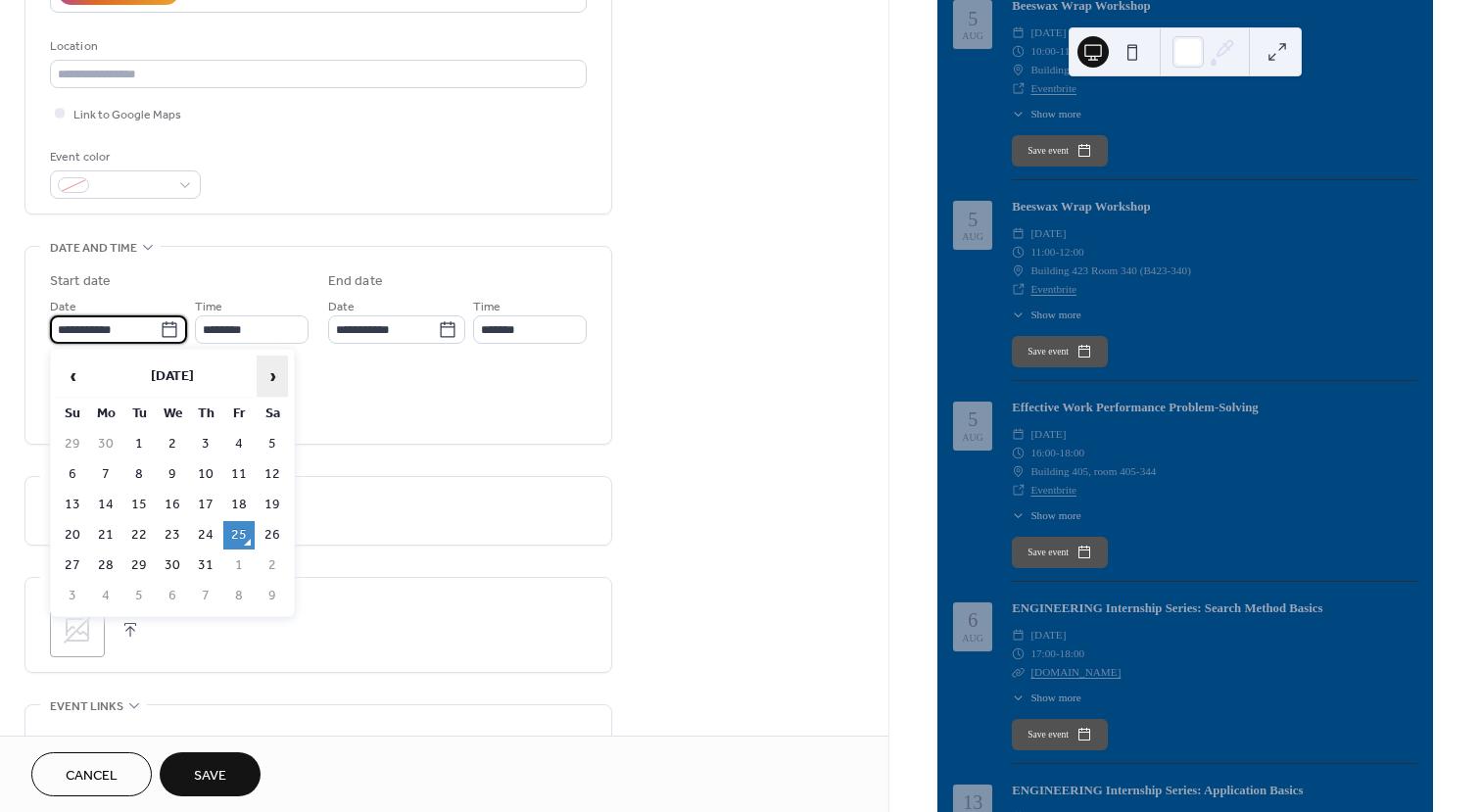 click on "›" at bounding box center [272, 376] 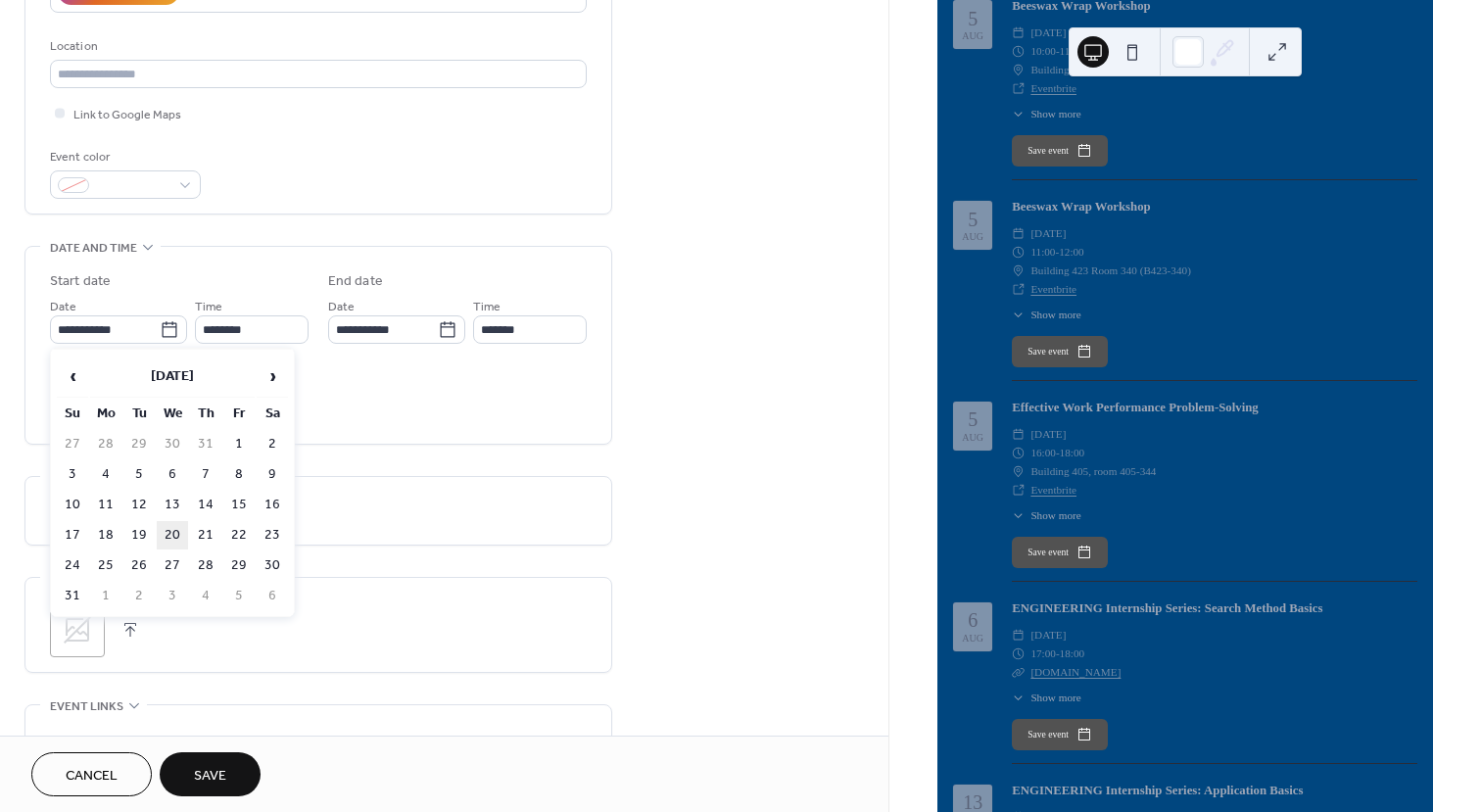 click on "20" at bounding box center [172, 535] 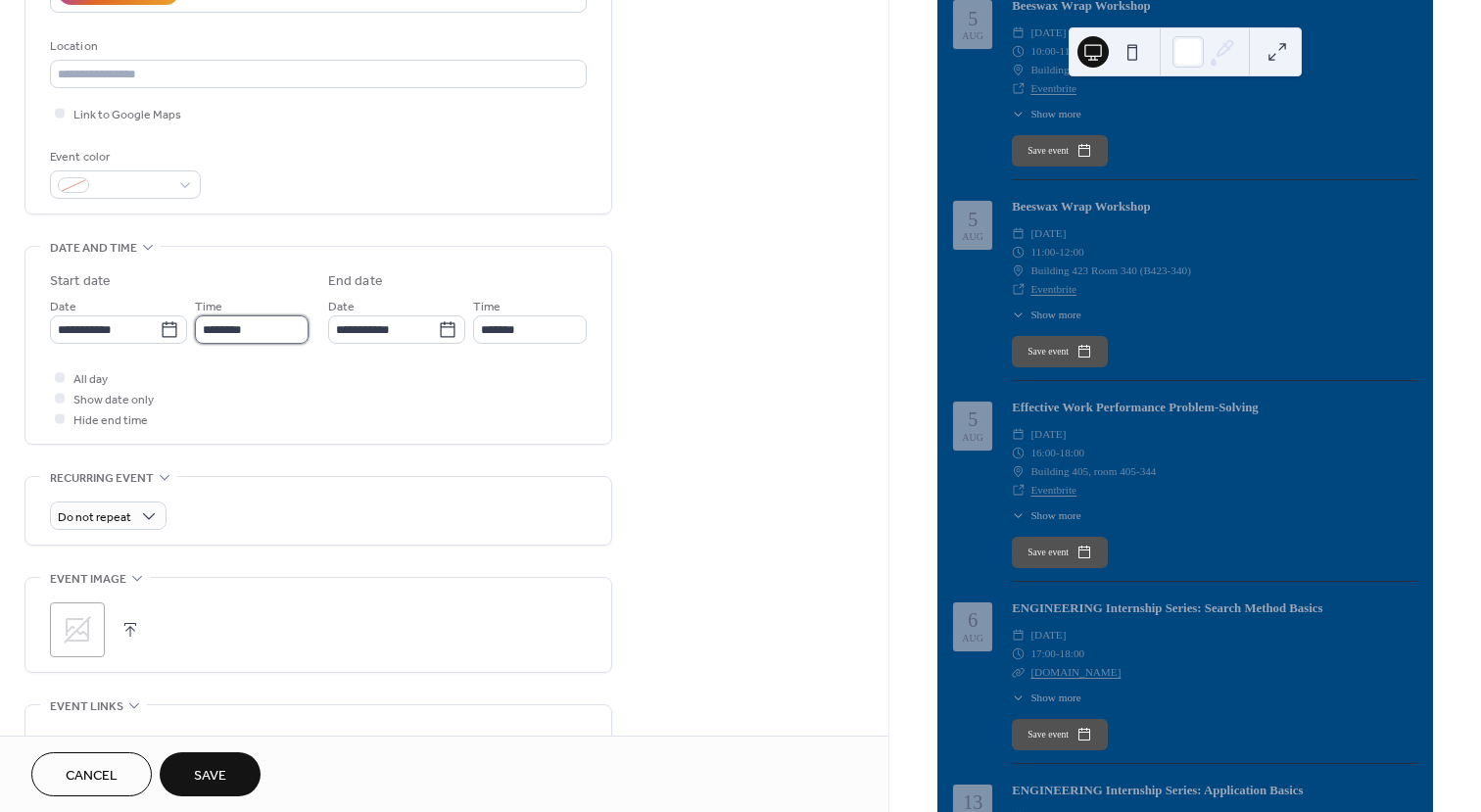 click on "********" at bounding box center [252, 329] 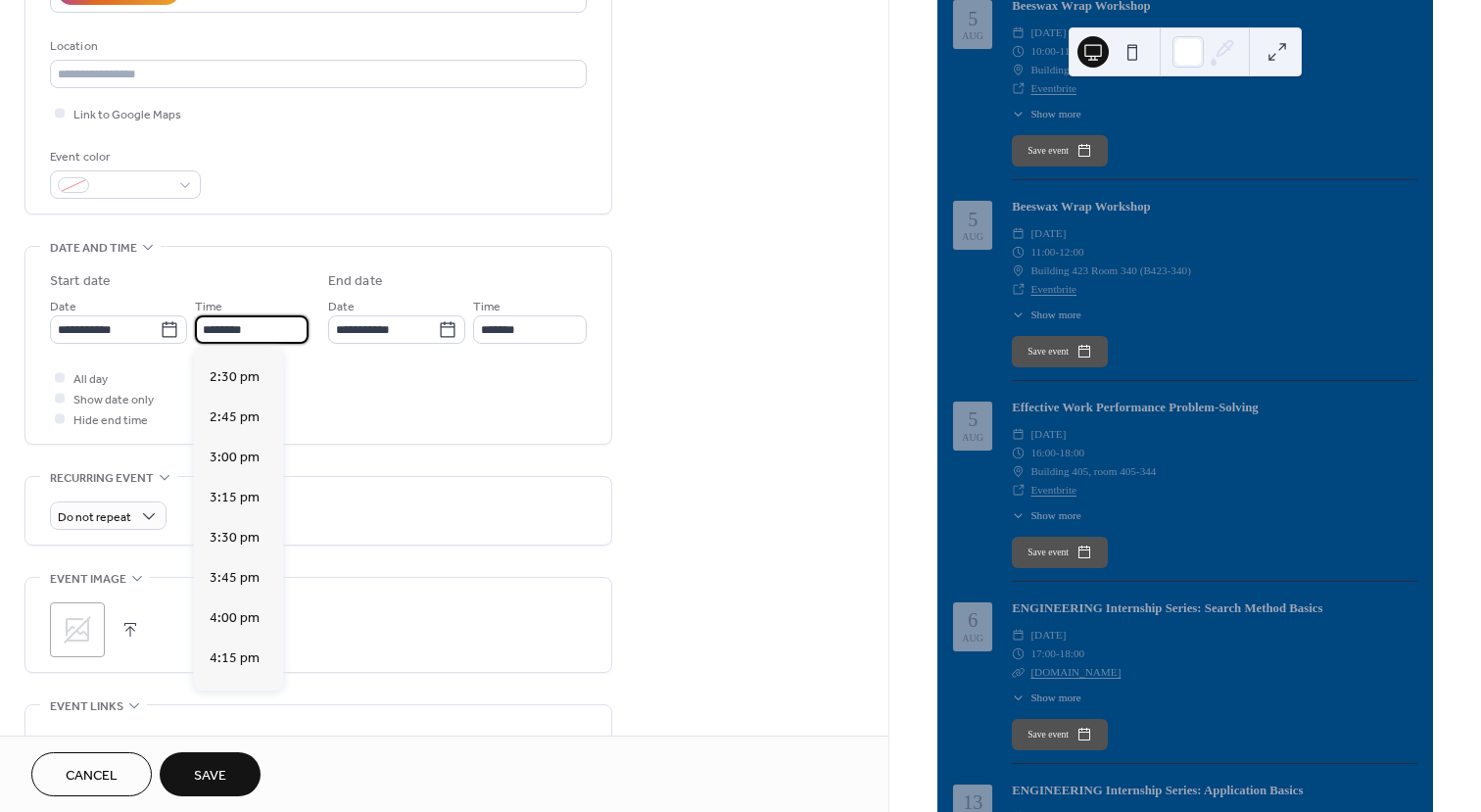 scroll, scrollTop: 2515, scrollLeft: 0, axis: vertical 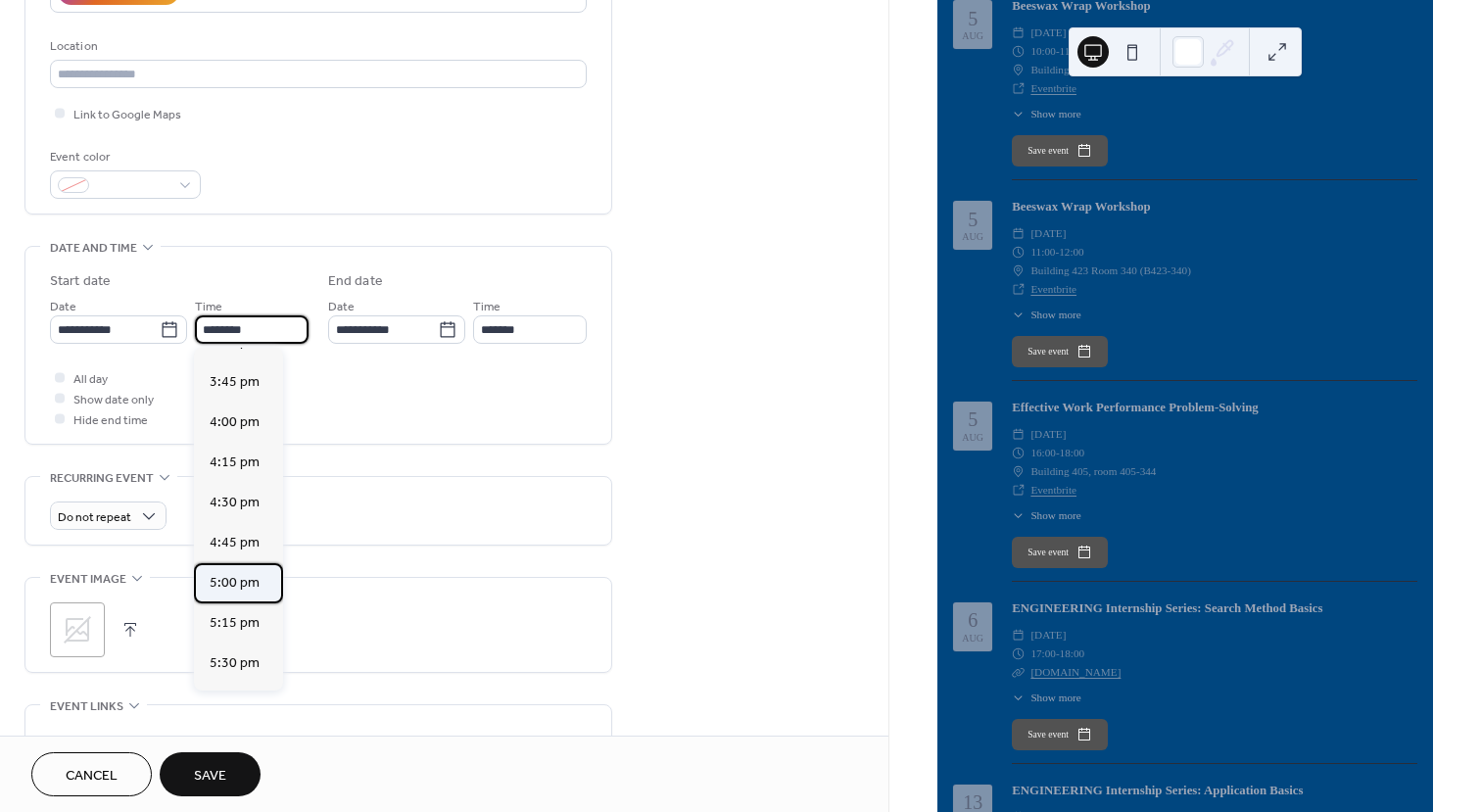 click on "5:00 pm" at bounding box center (234, 583) 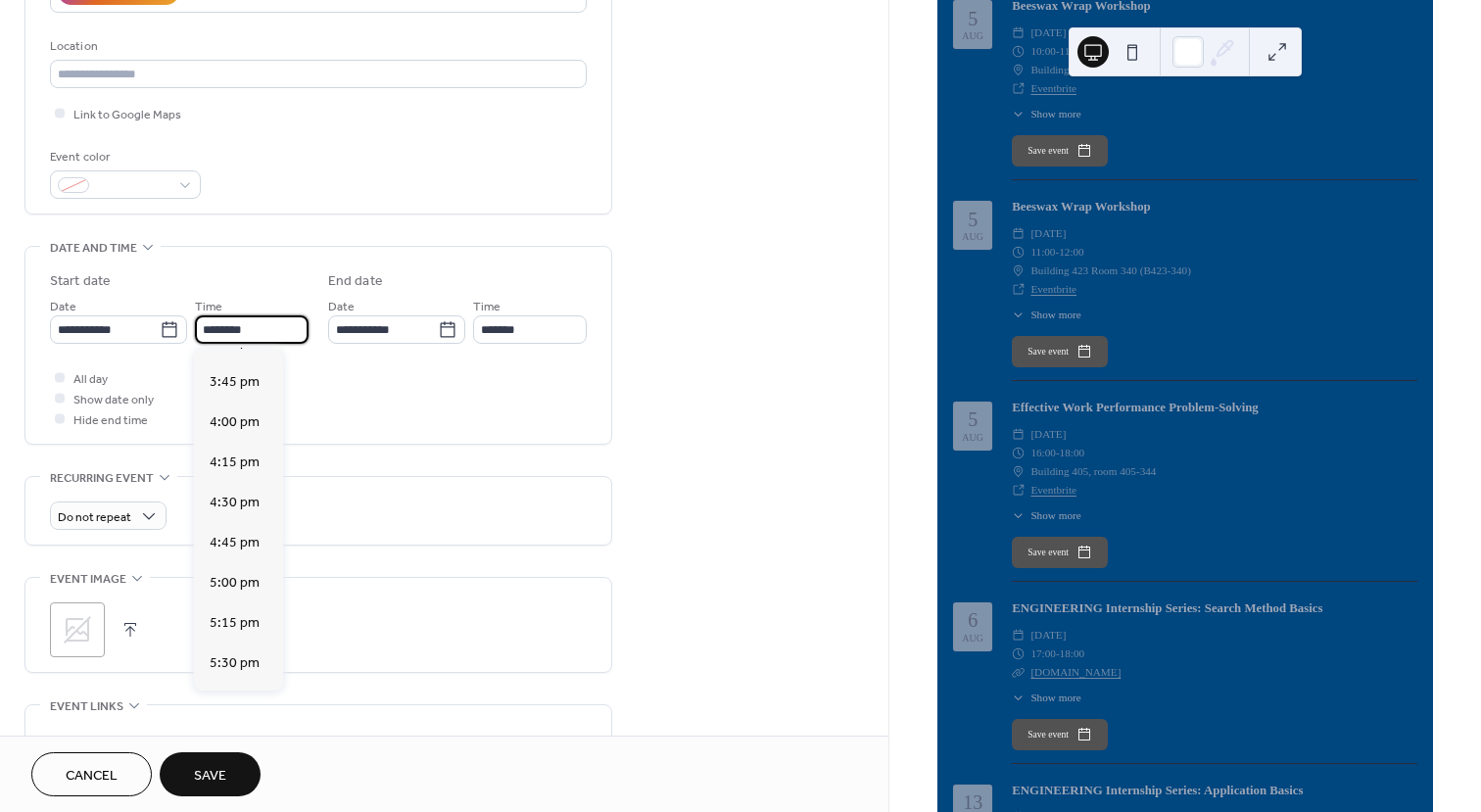 type on "*******" 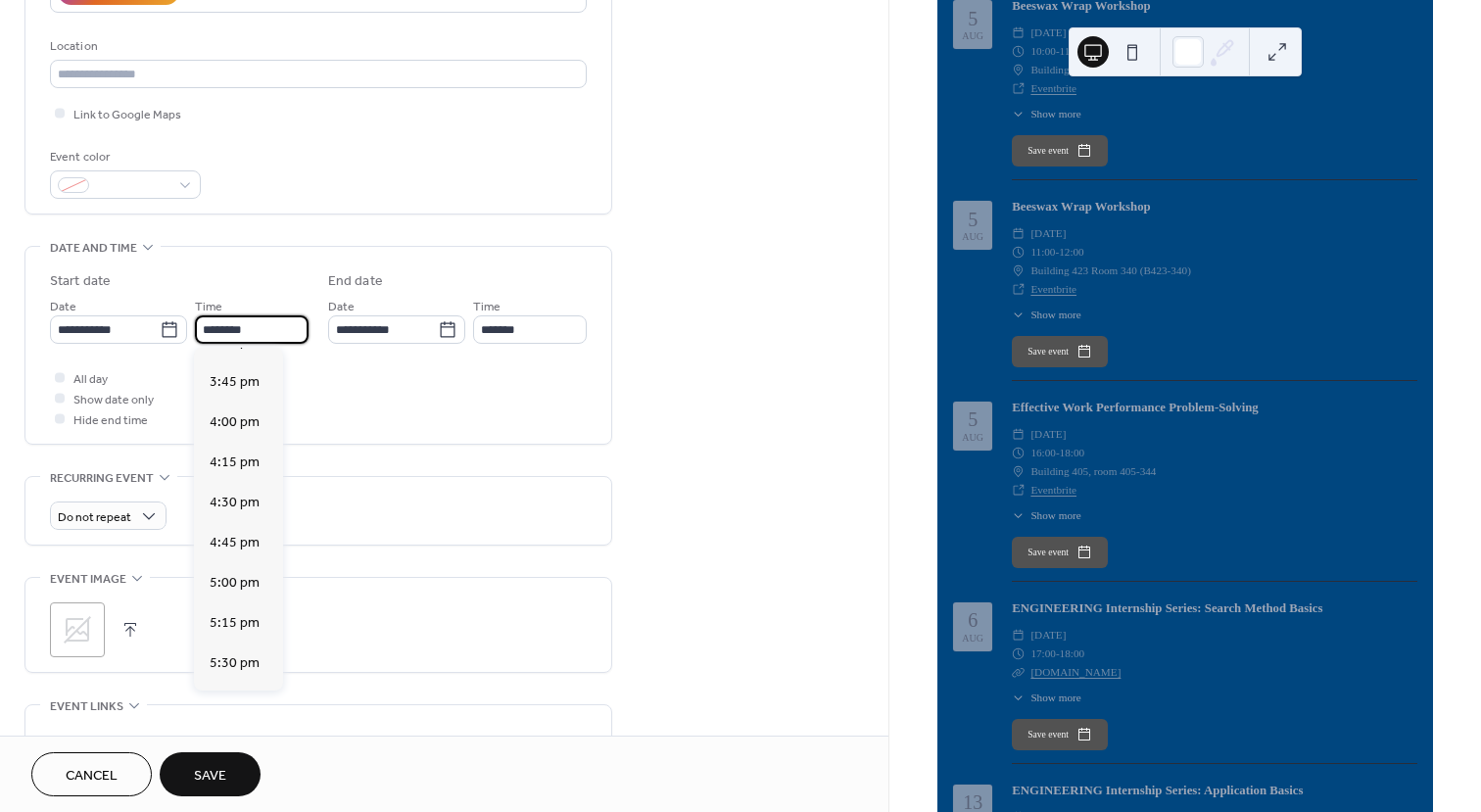 type on "*******" 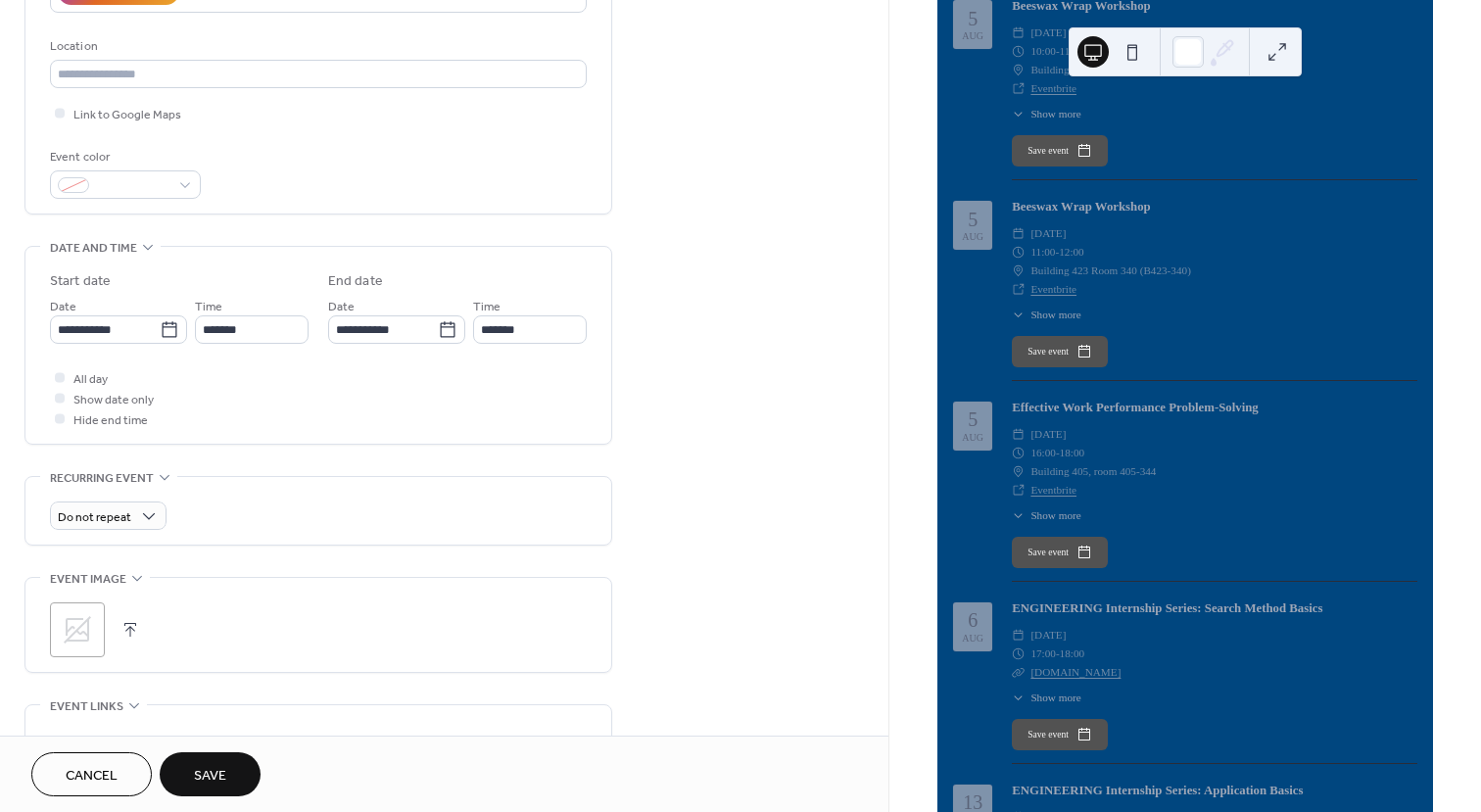 scroll, scrollTop: 686, scrollLeft: 0, axis: vertical 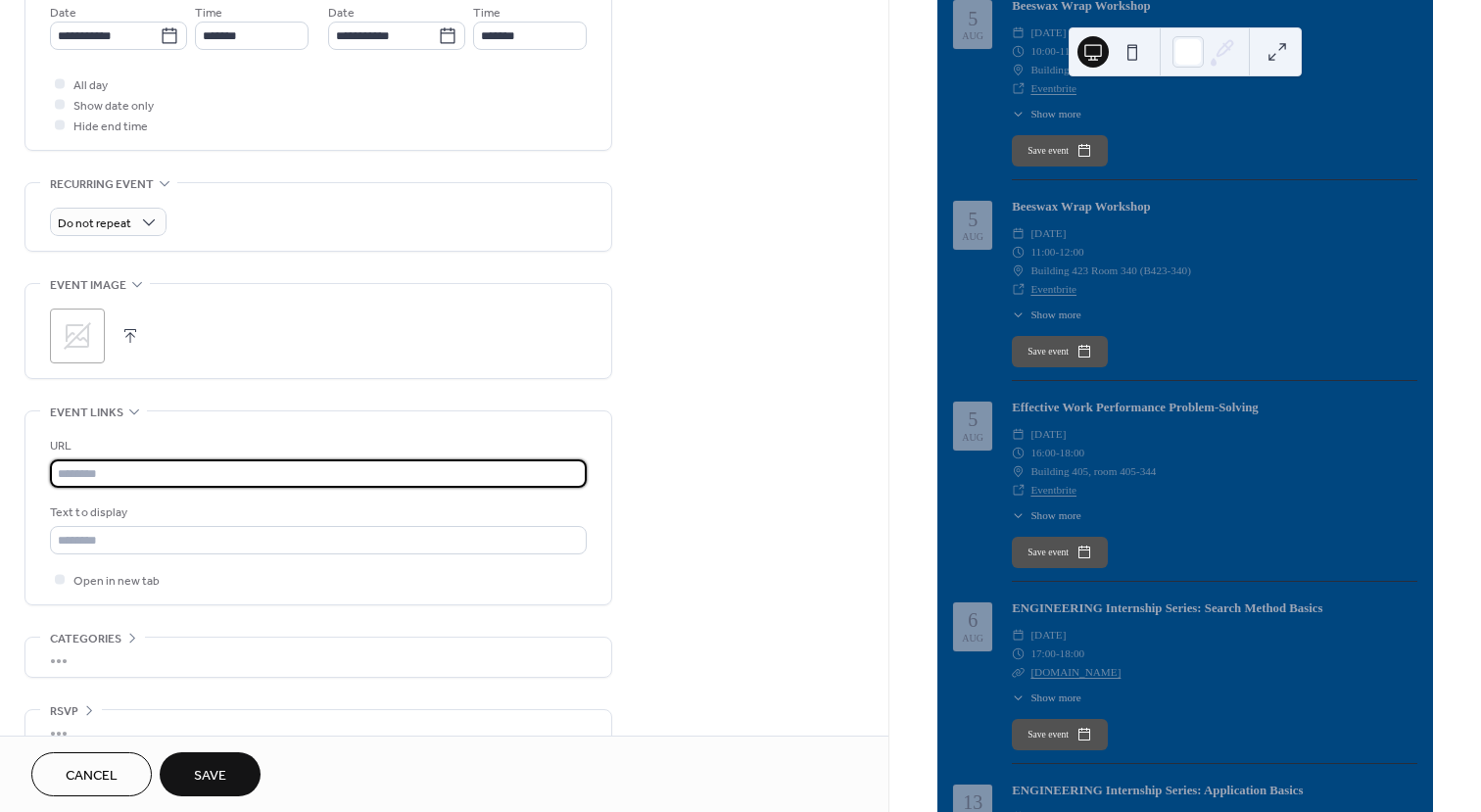click at bounding box center [318, 473] 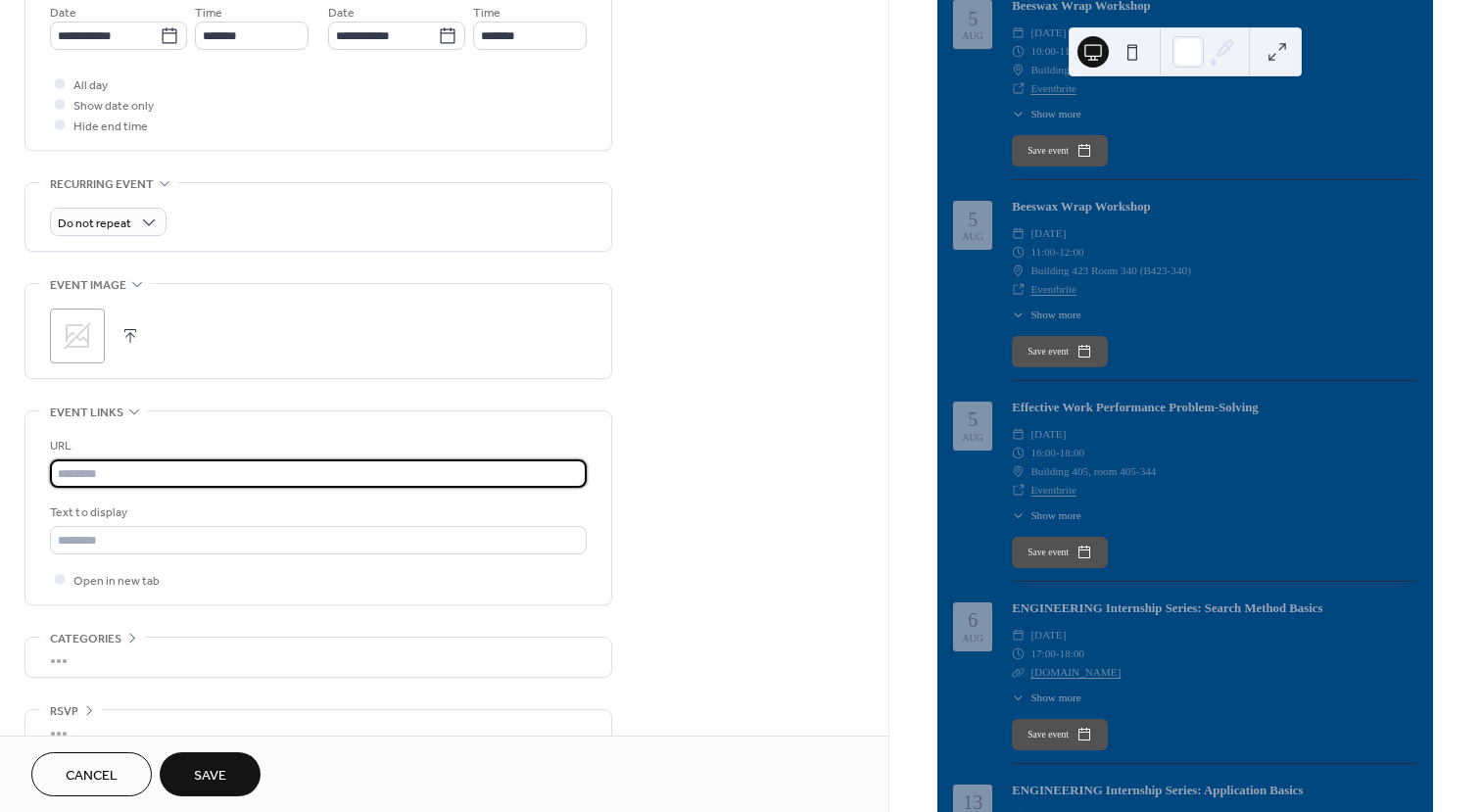 paste on "**********" 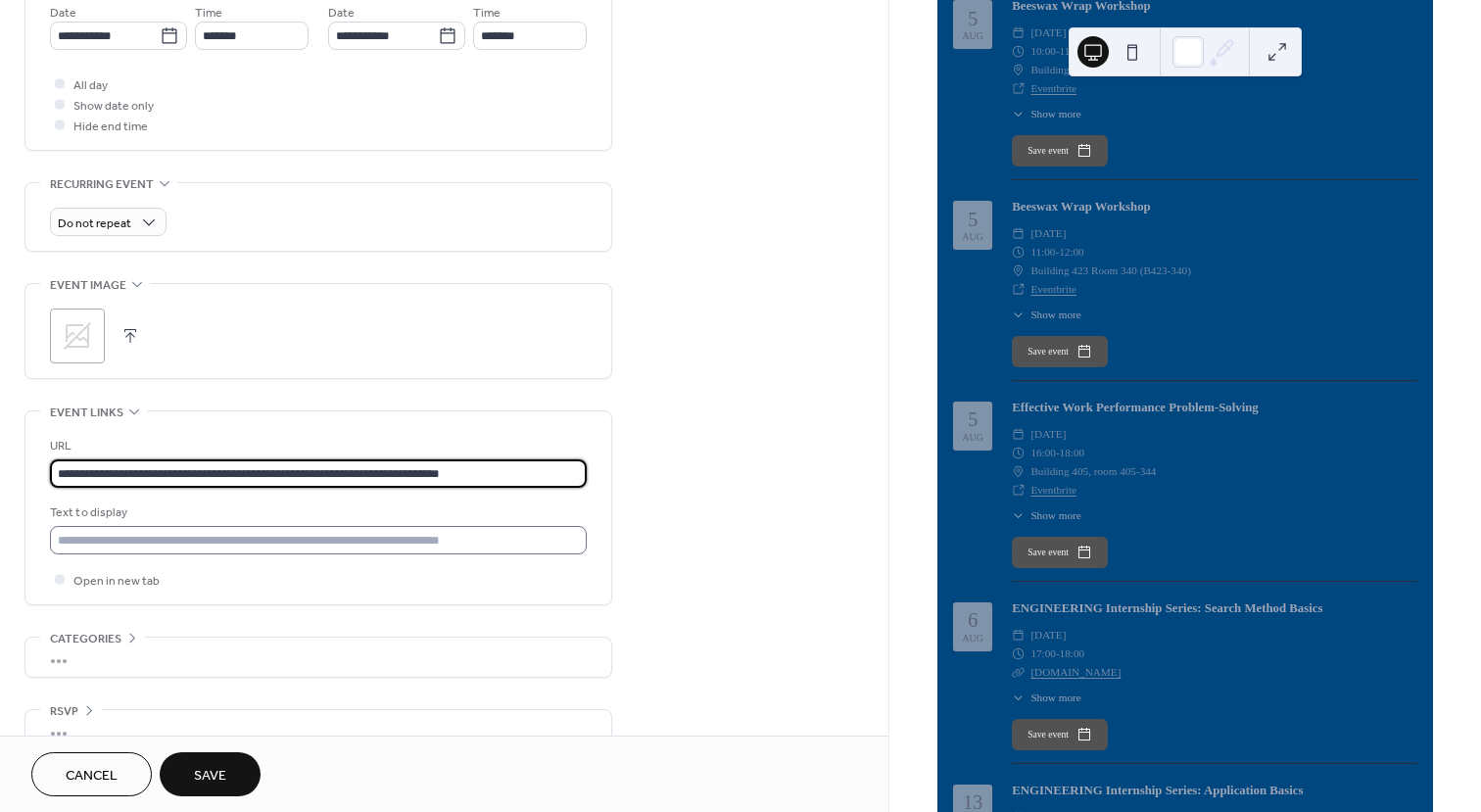 scroll, scrollTop: 1, scrollLeft: 0, axis: vertical 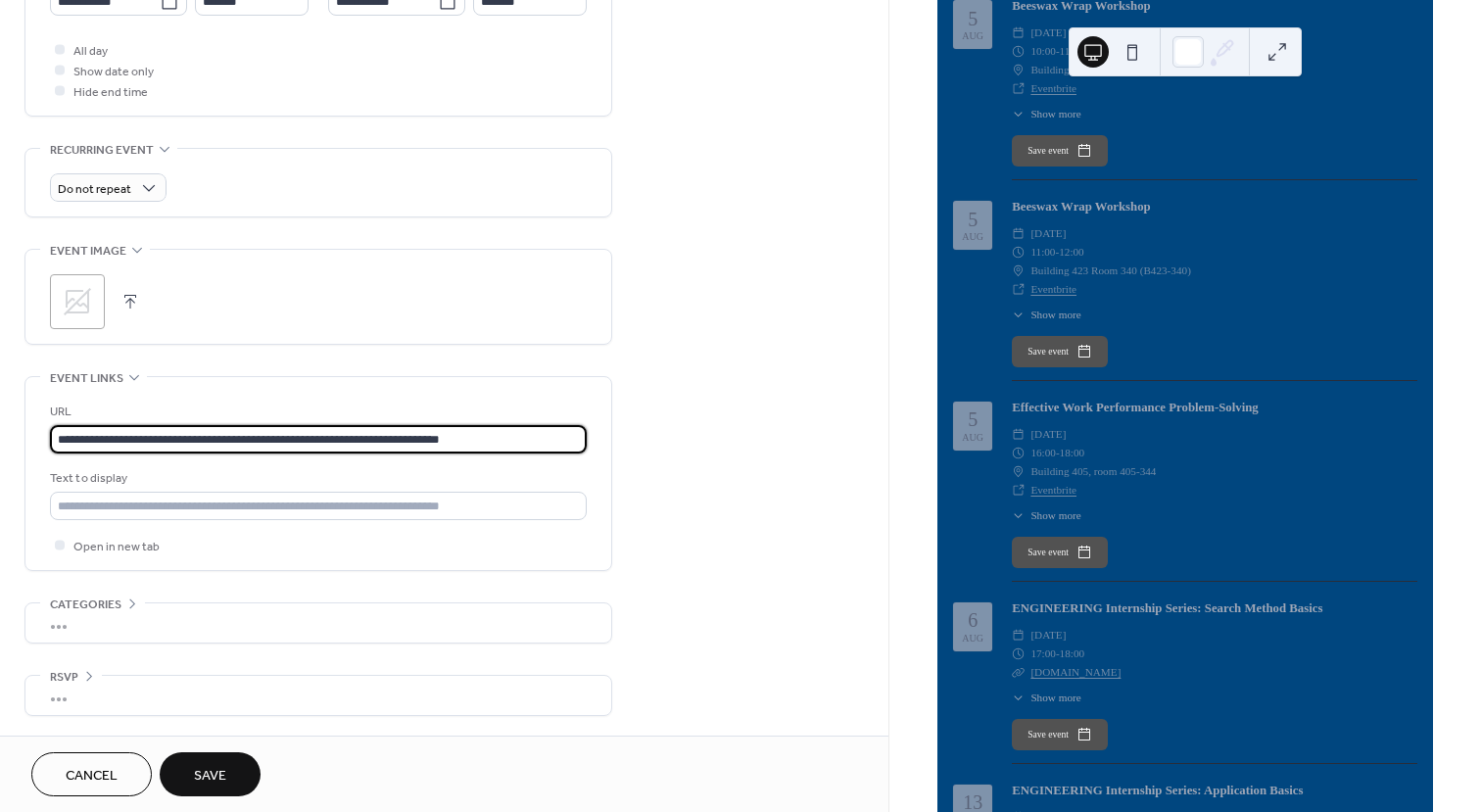 type on "**********" 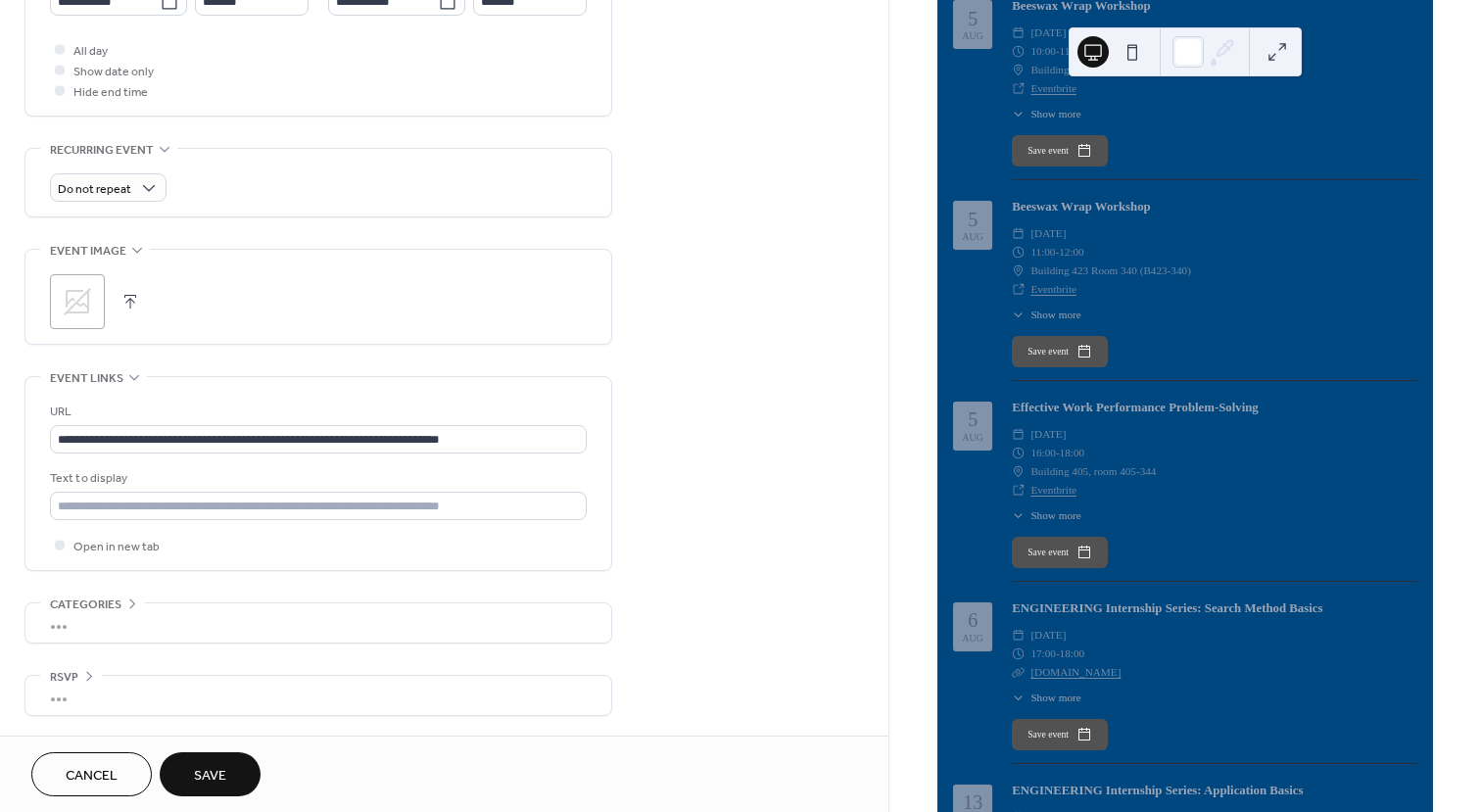 click on "Save" at bounding box center (210, 776) 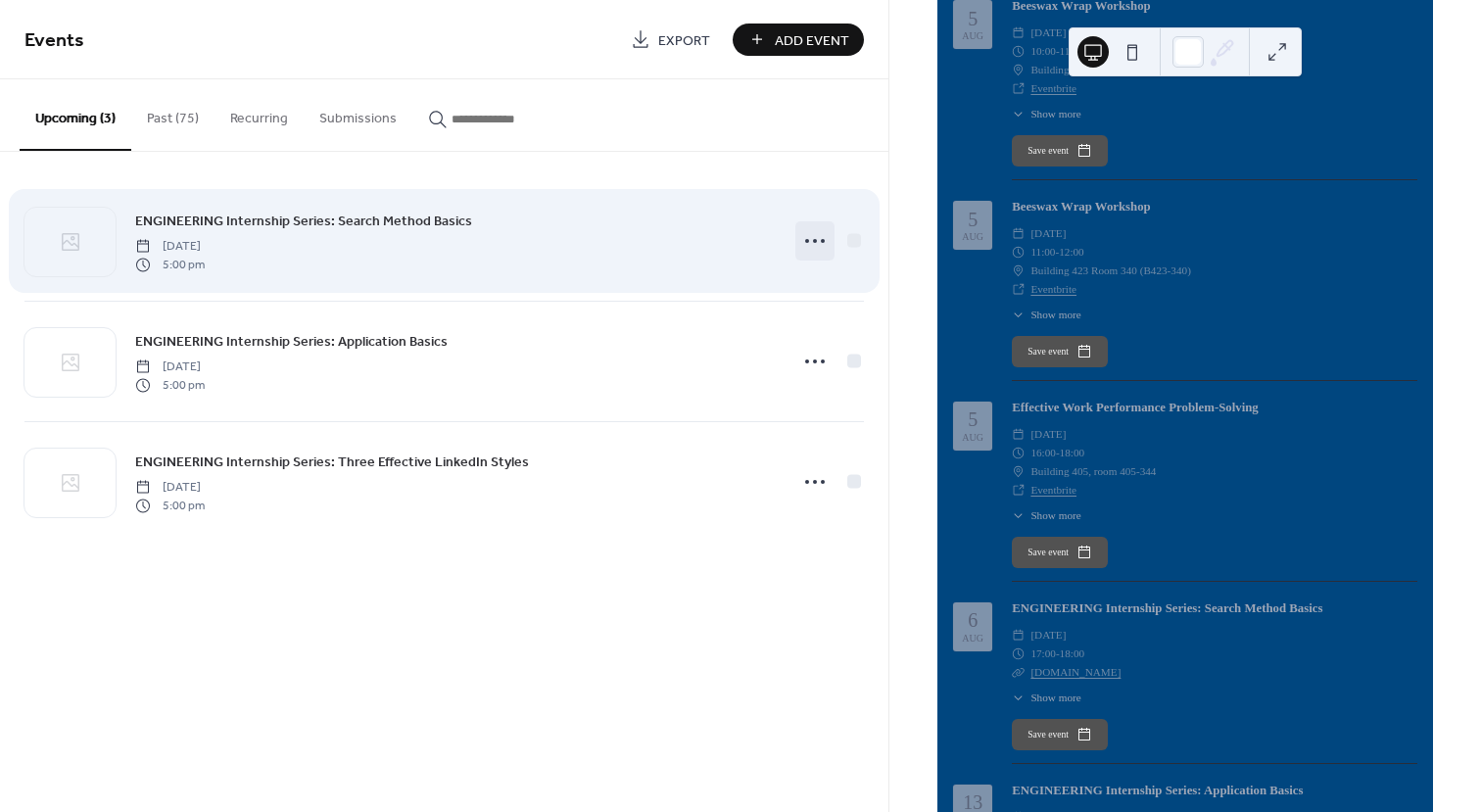 click 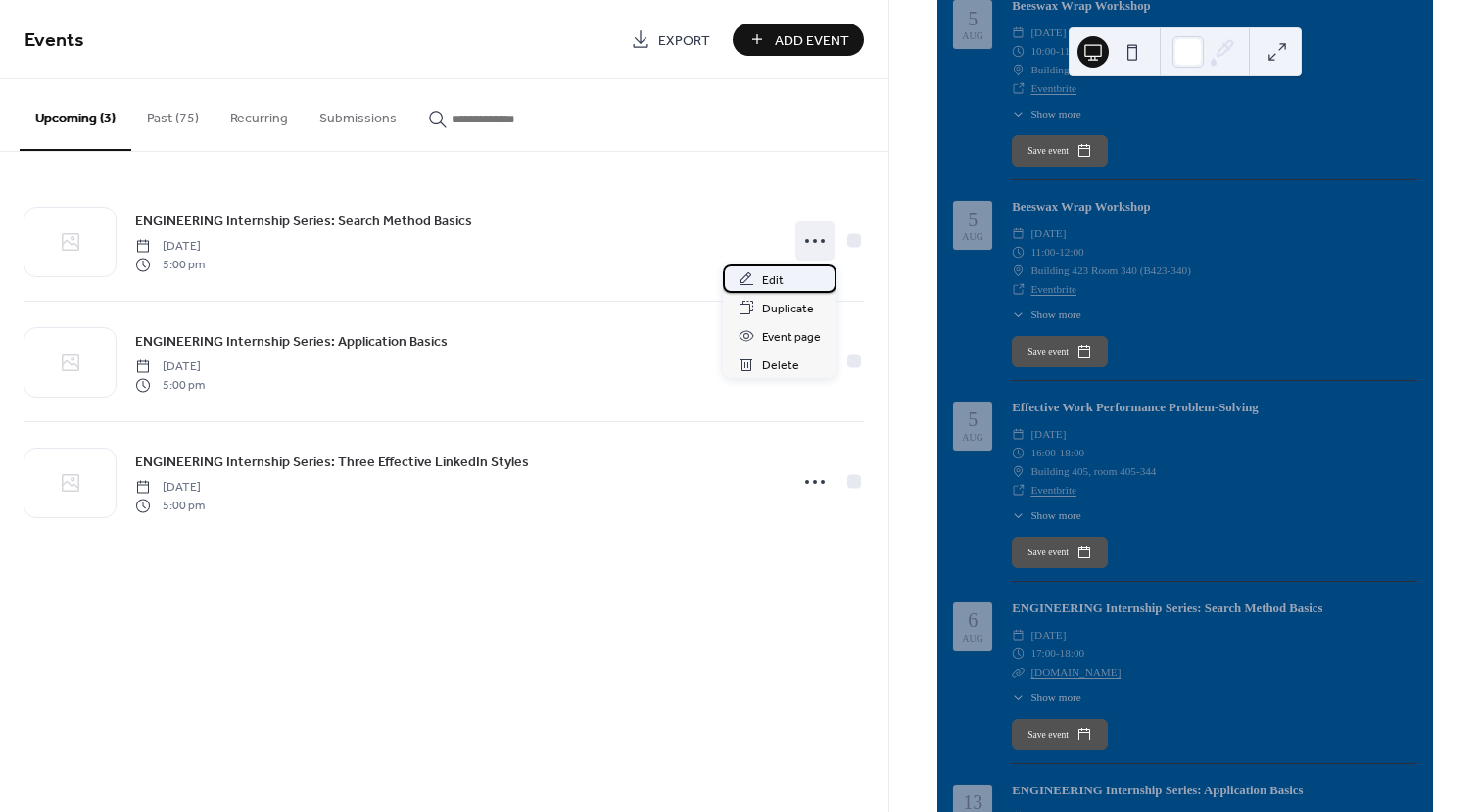 click on "Edit" at bounding box center [780, 278] 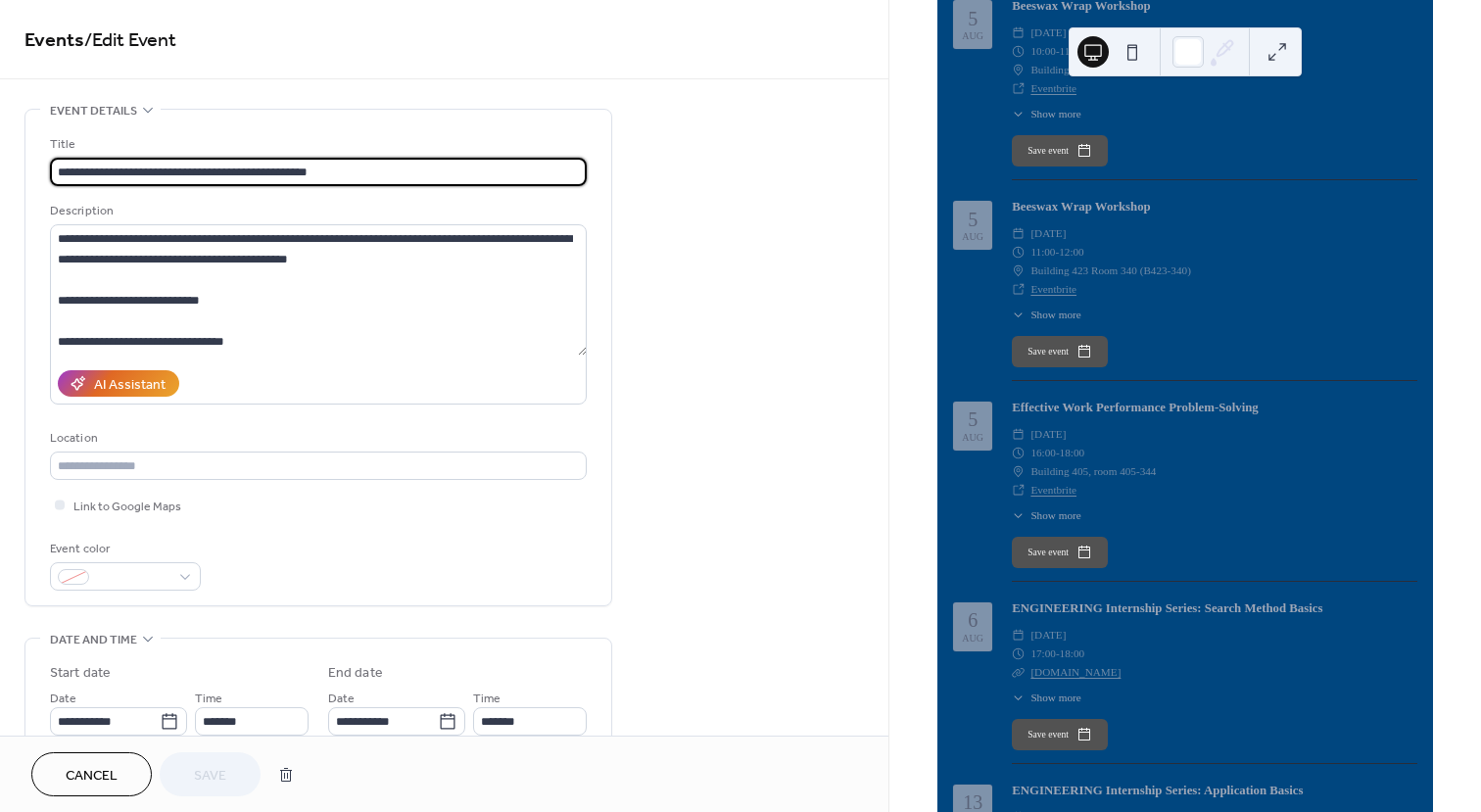 click on "**********" at bounding box center (318, 171) 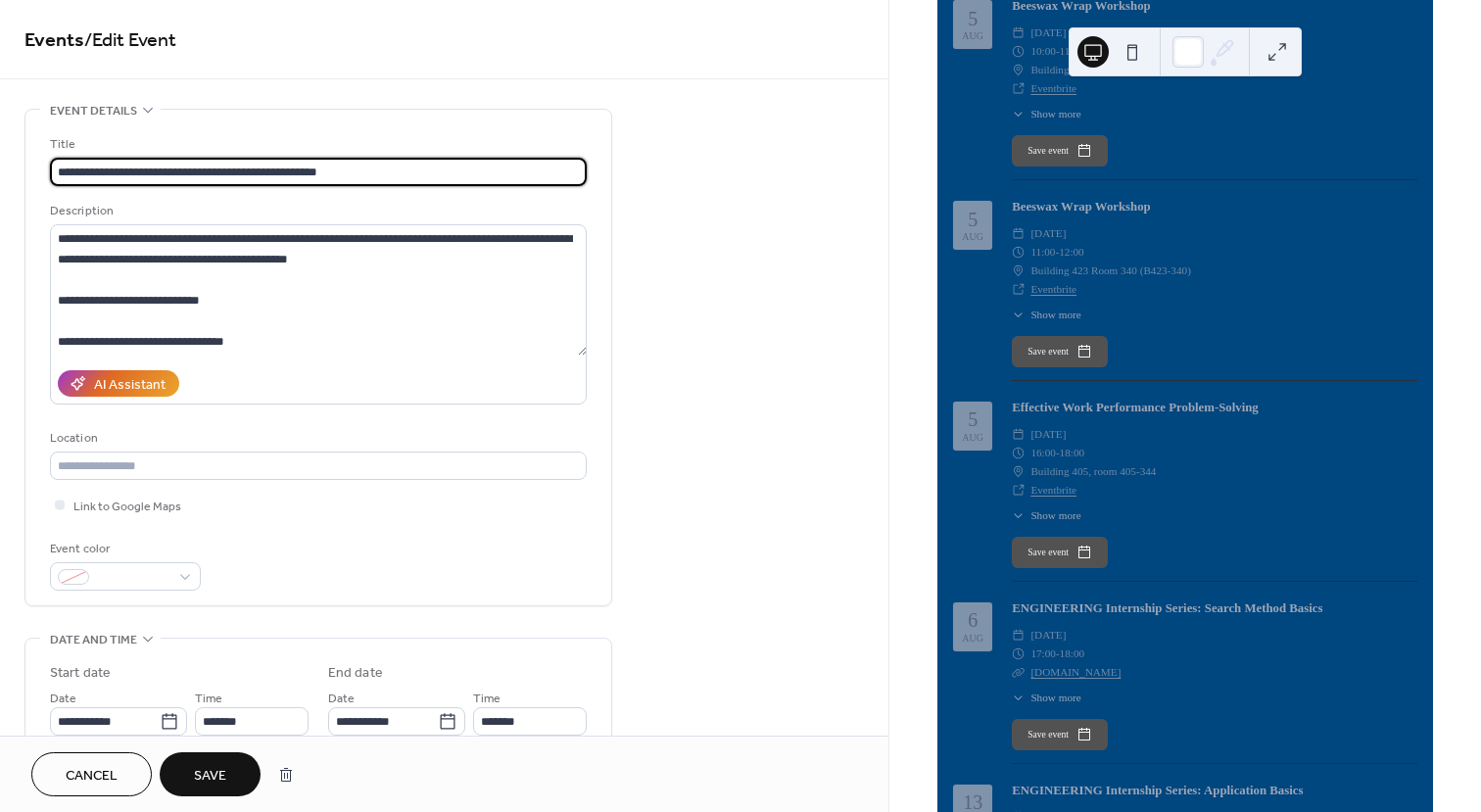 type on "**********" 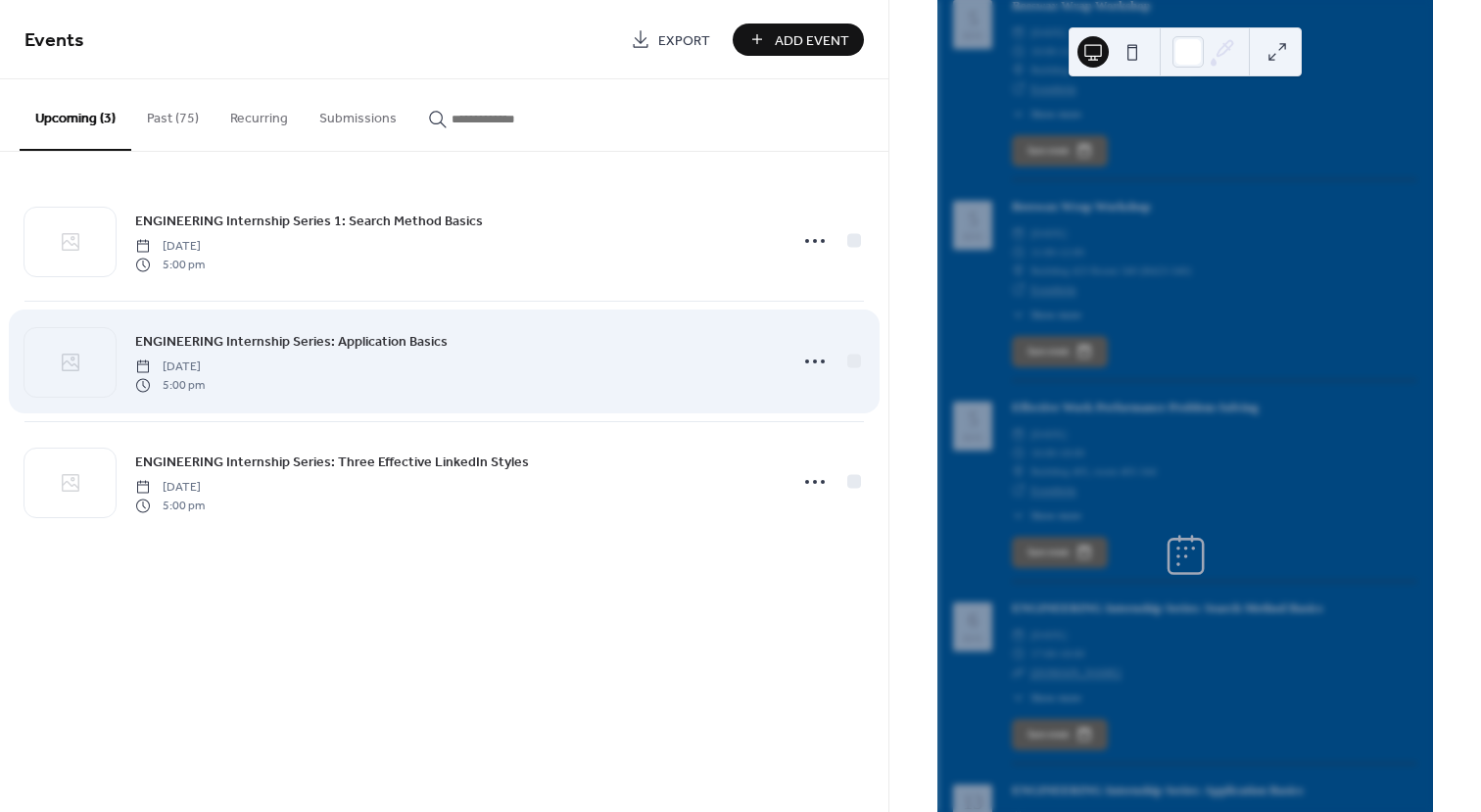 click on "[DATE]" at bounding box center [169, 367] 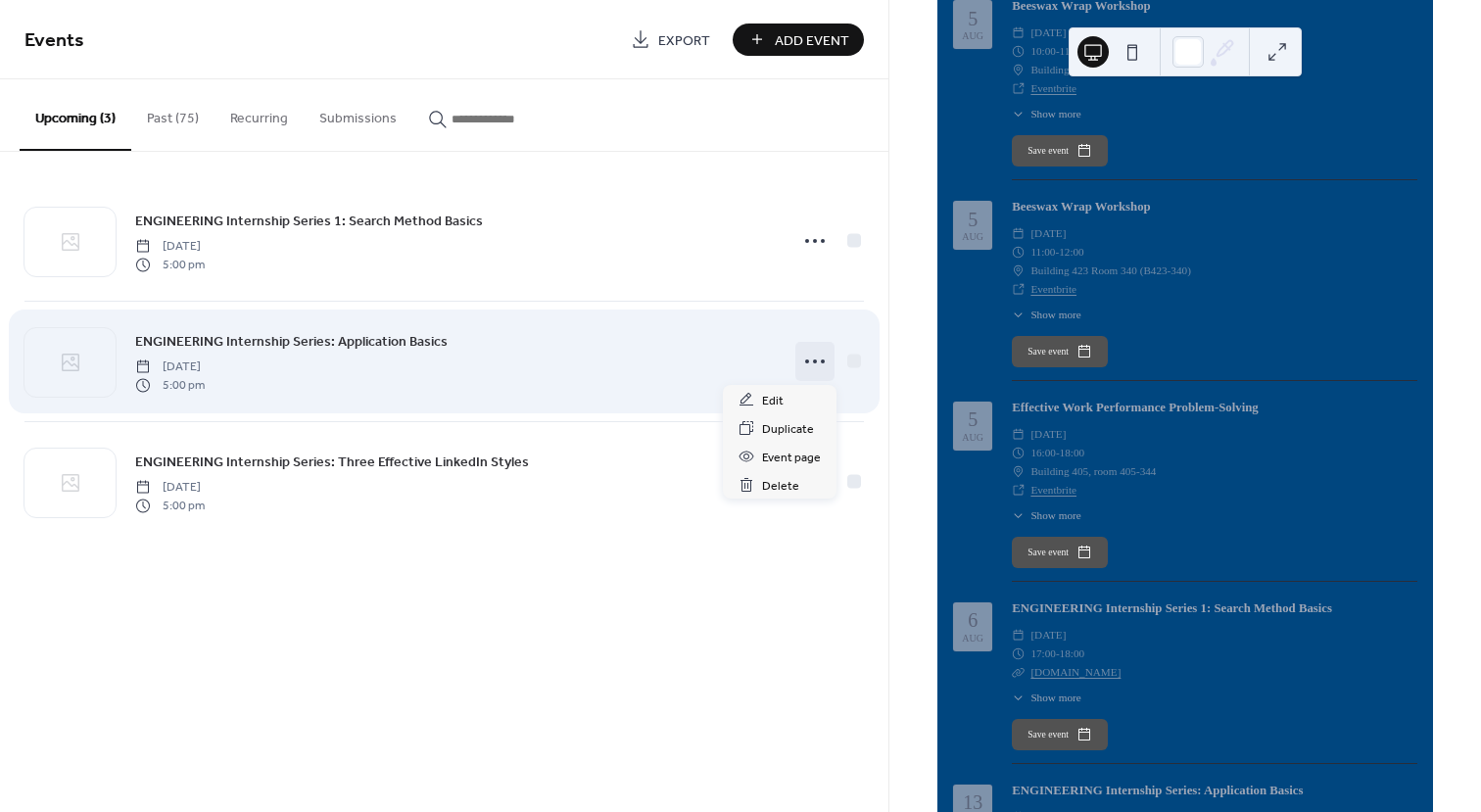 click 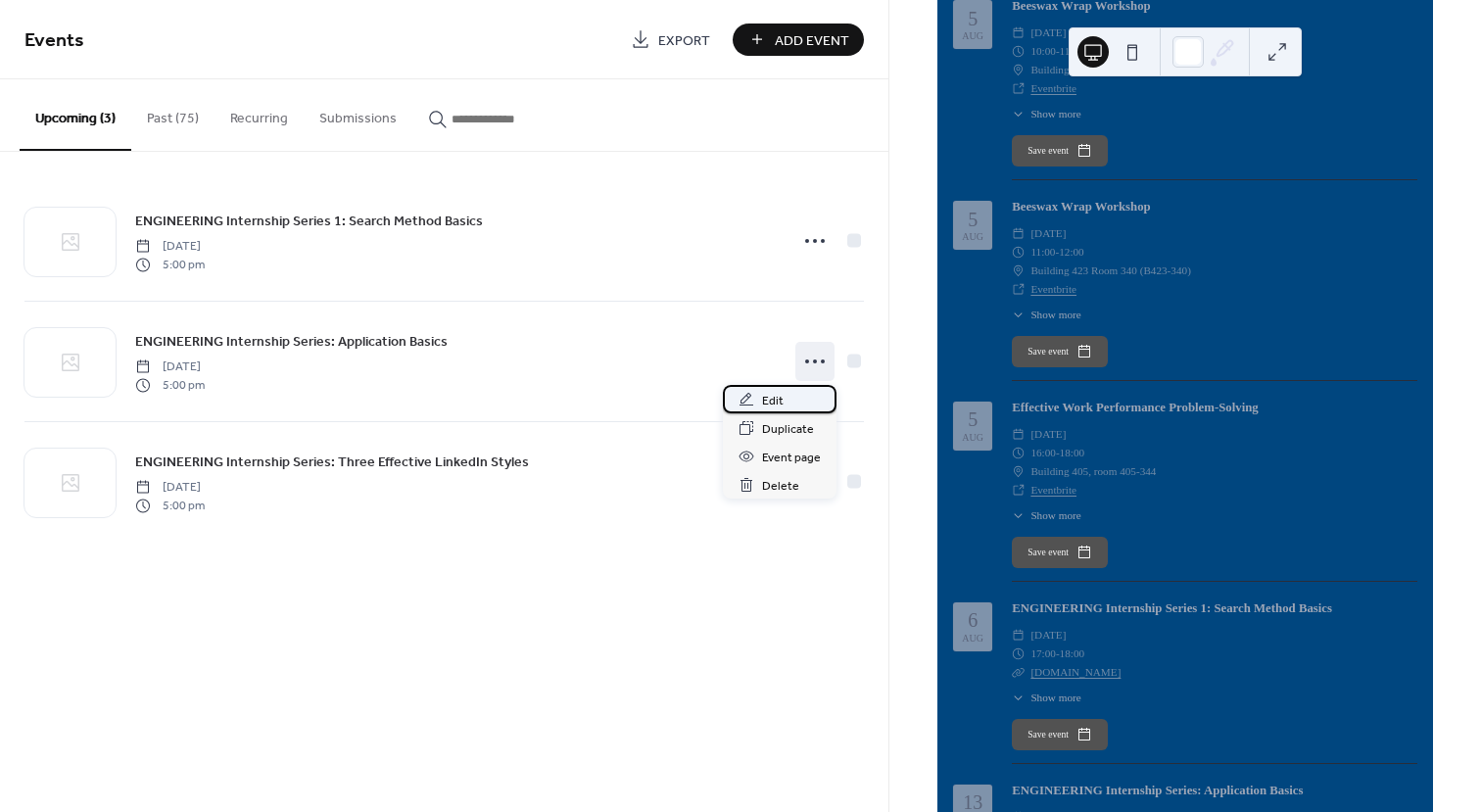 click on "Edit" at bounding box center (780, 399) 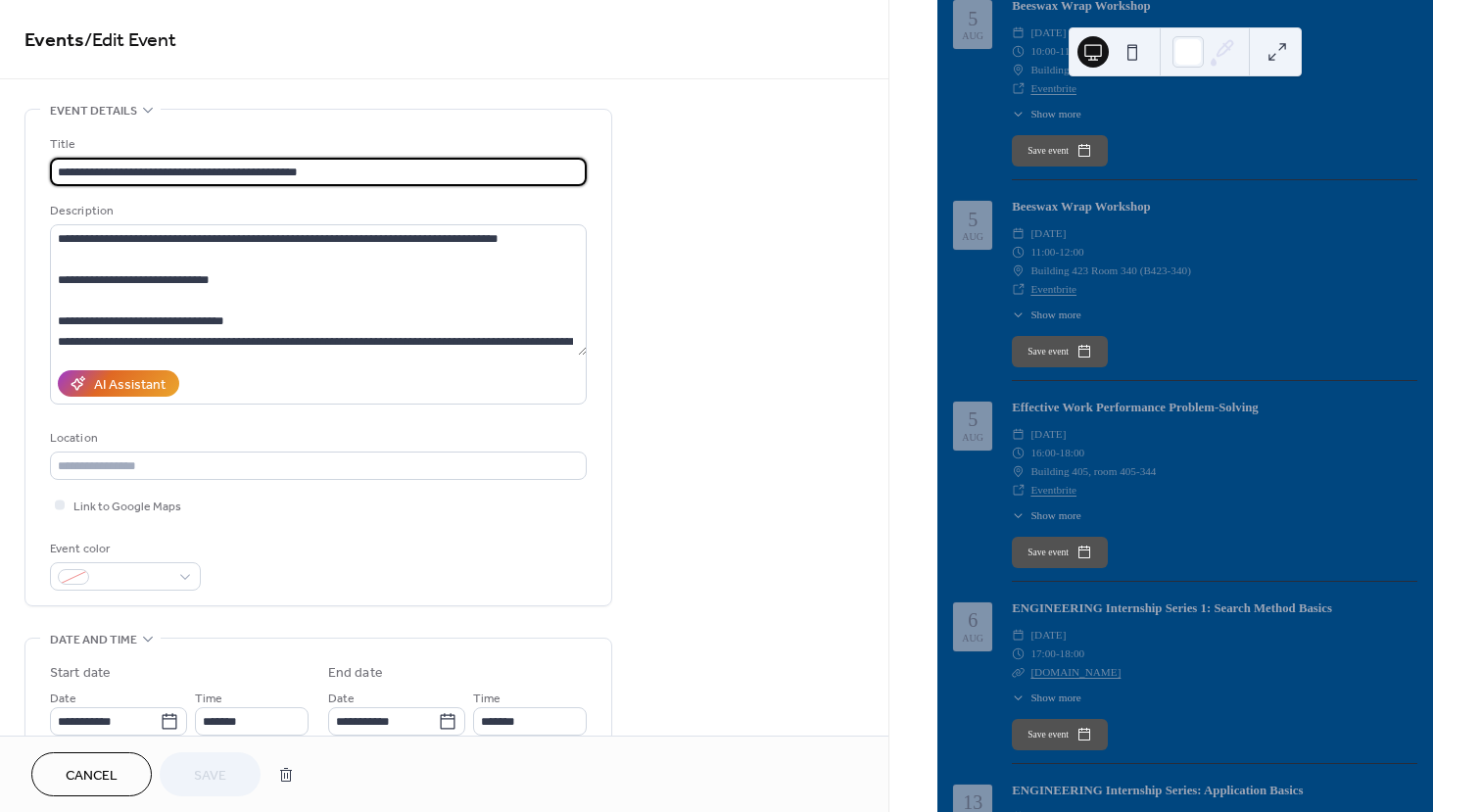 click on "**********" at bounding box center [318, 171] 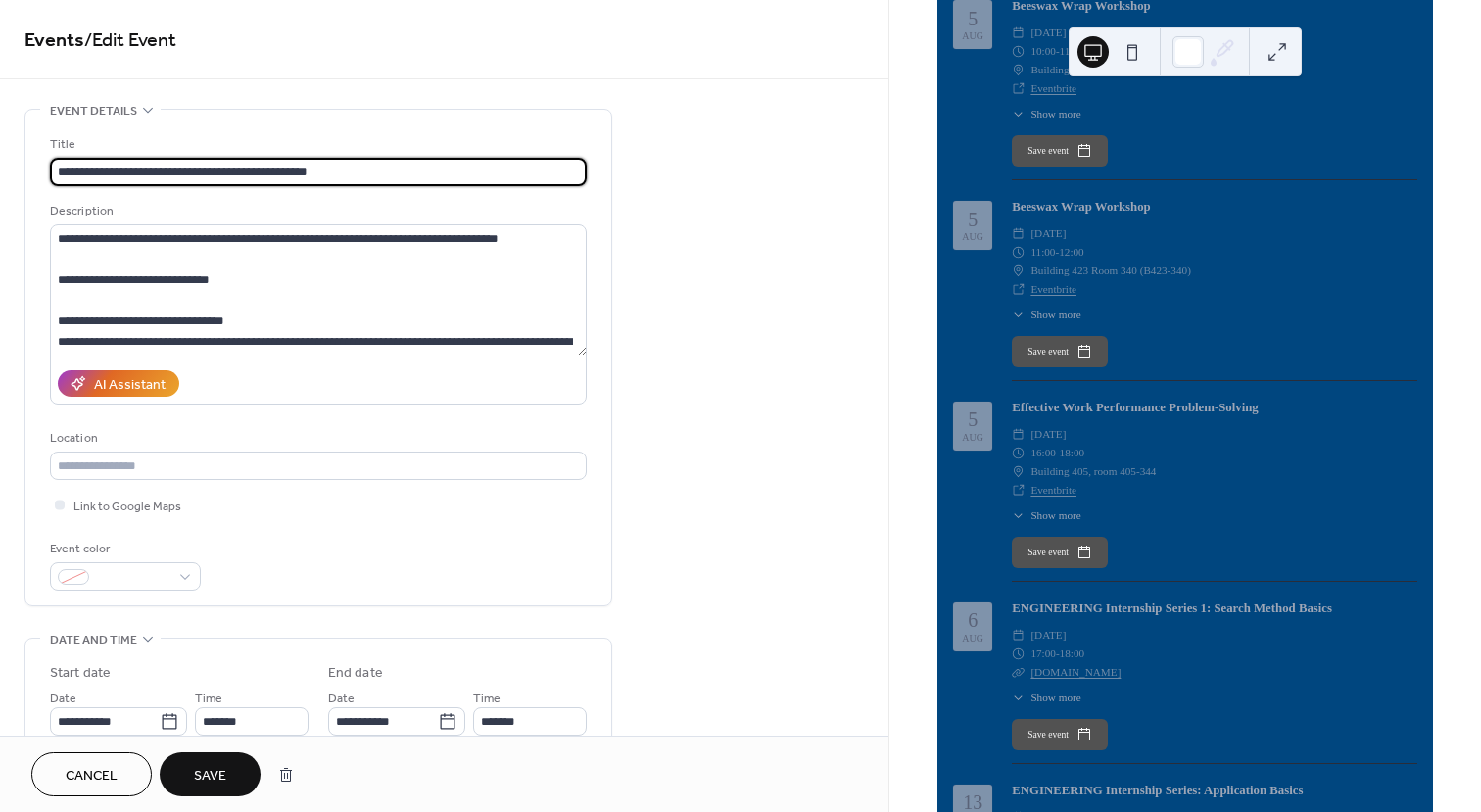 type on "**********" 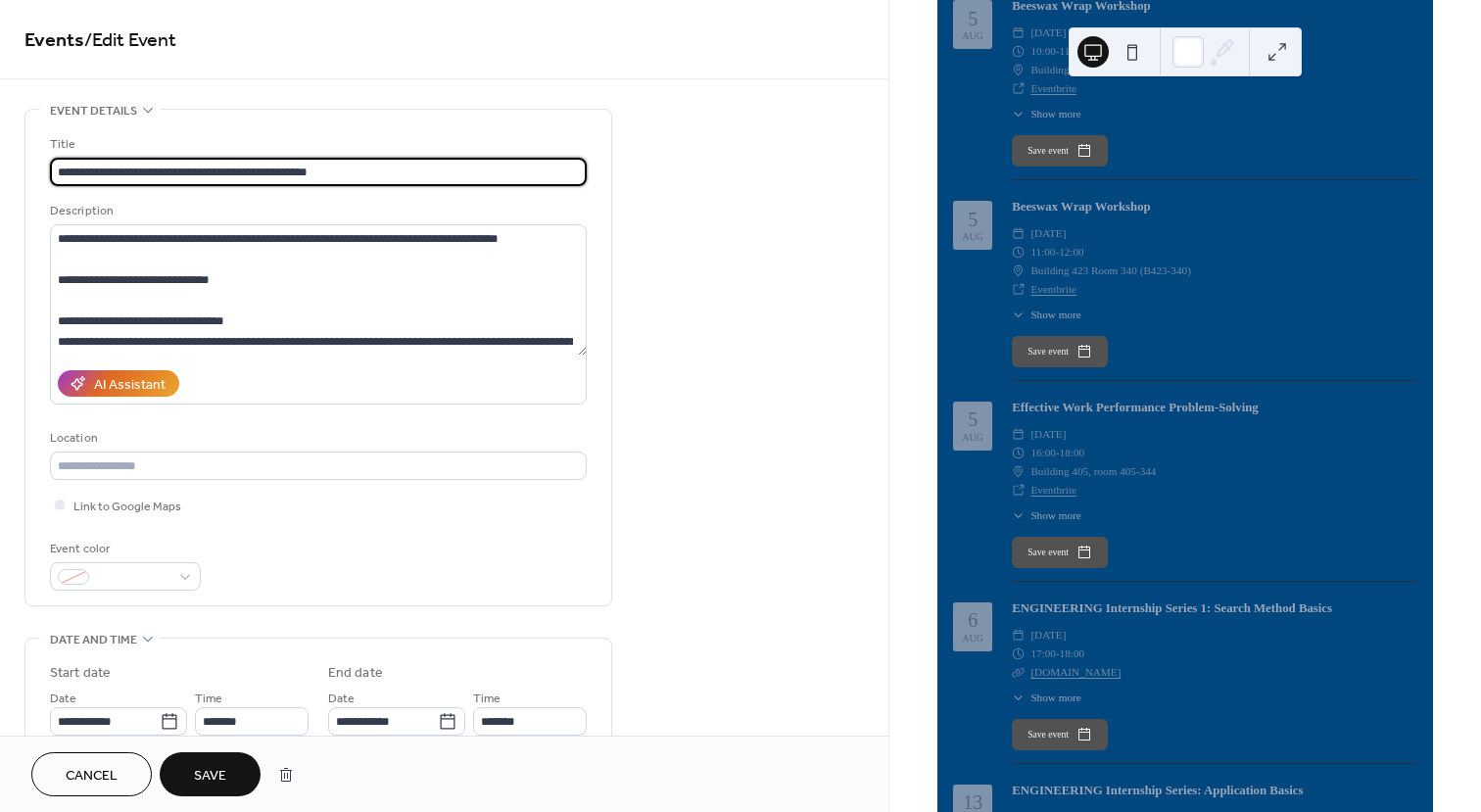 click on "Save" at bounding box center (210, 776) 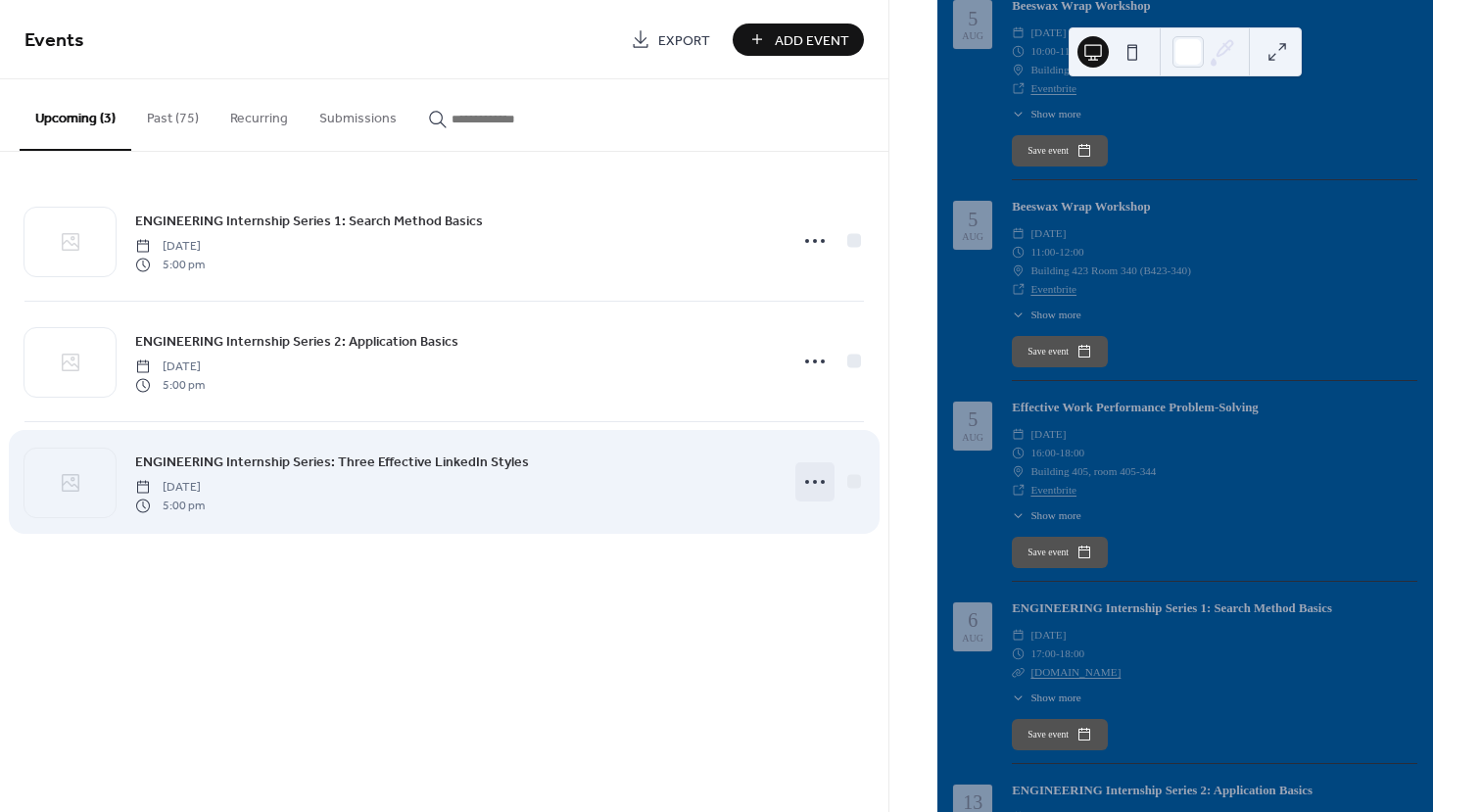 click 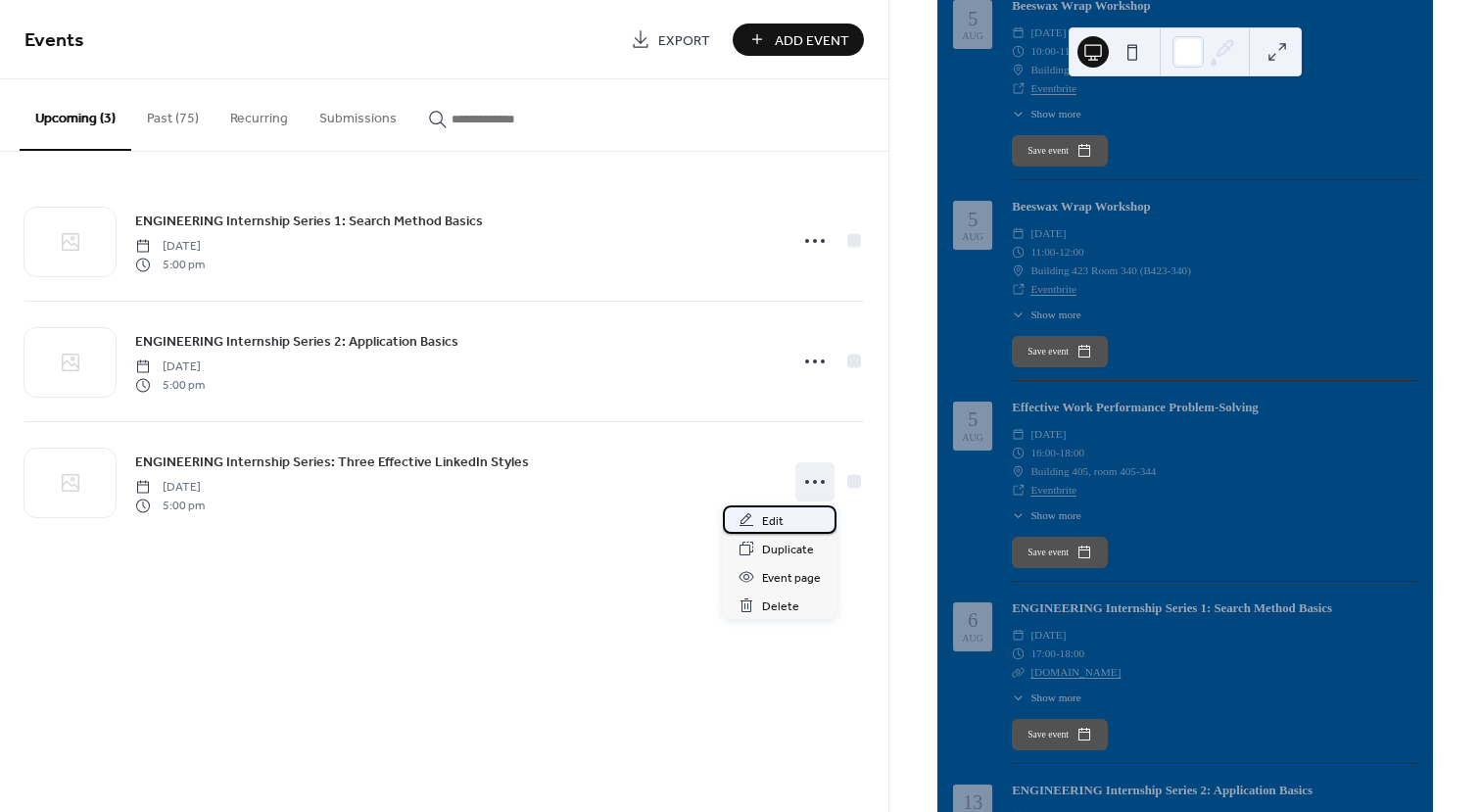 click on "Edit" at bounding box center [780, 519] 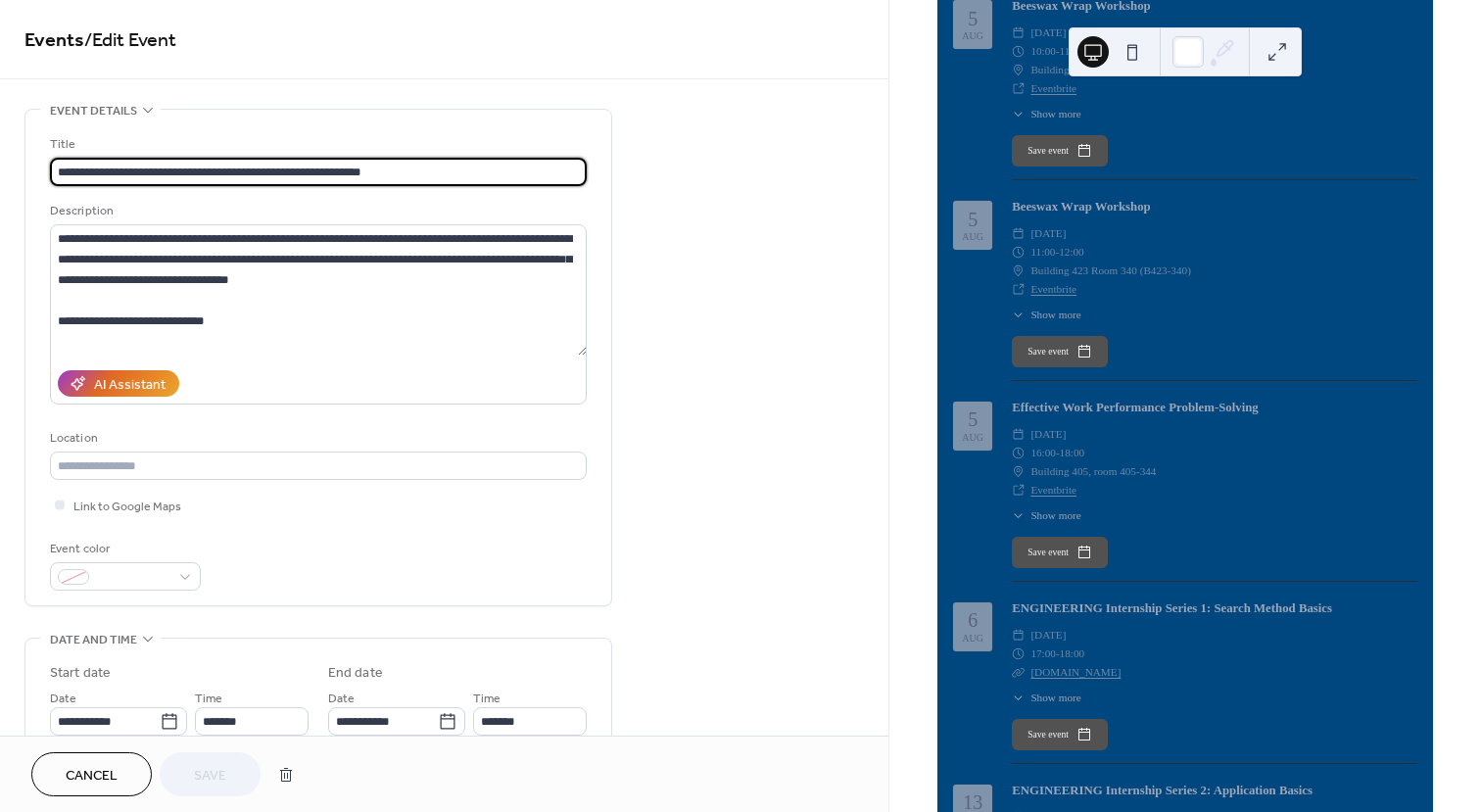 click on "**********" at bounding box center [318, 171] 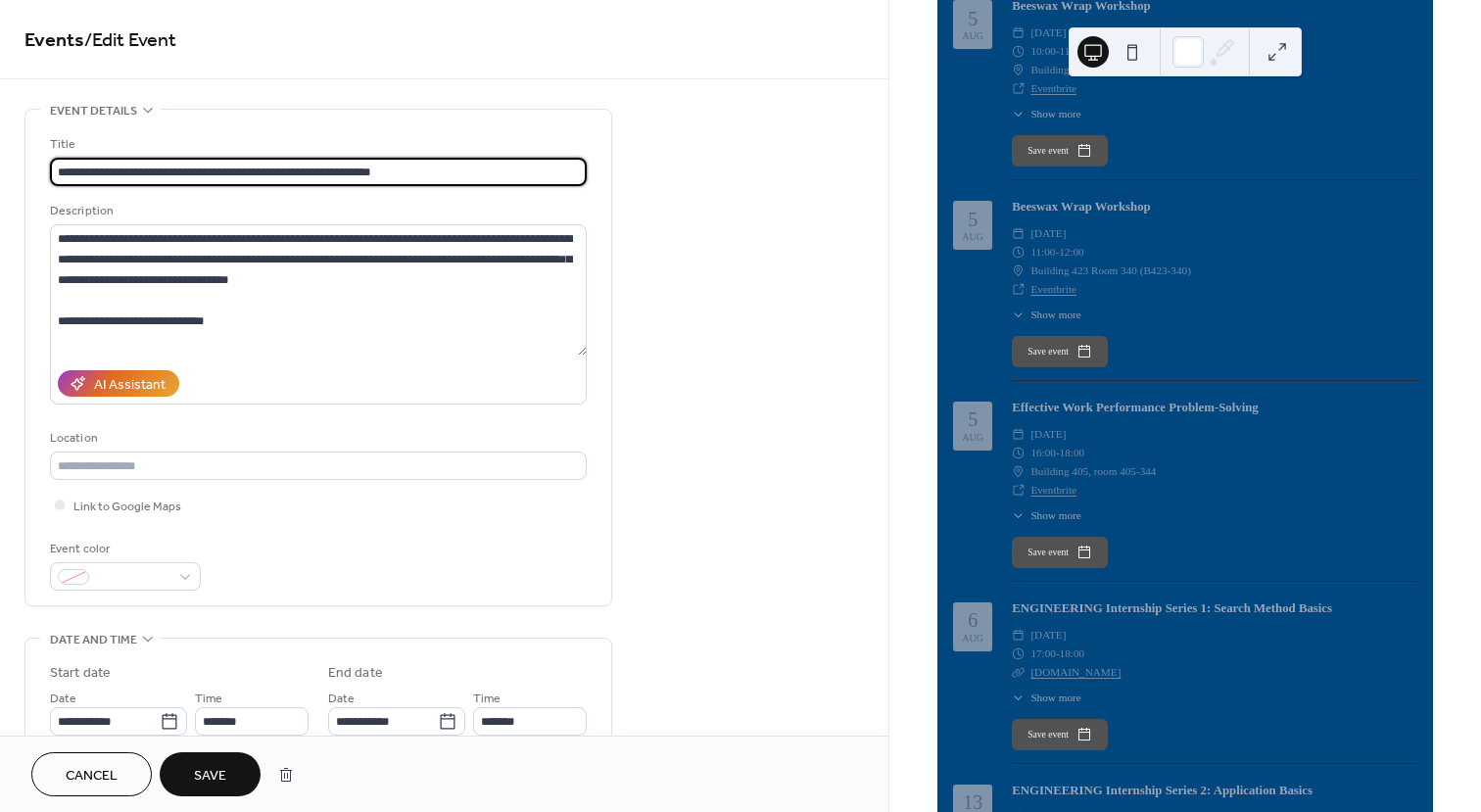 type on "**********" 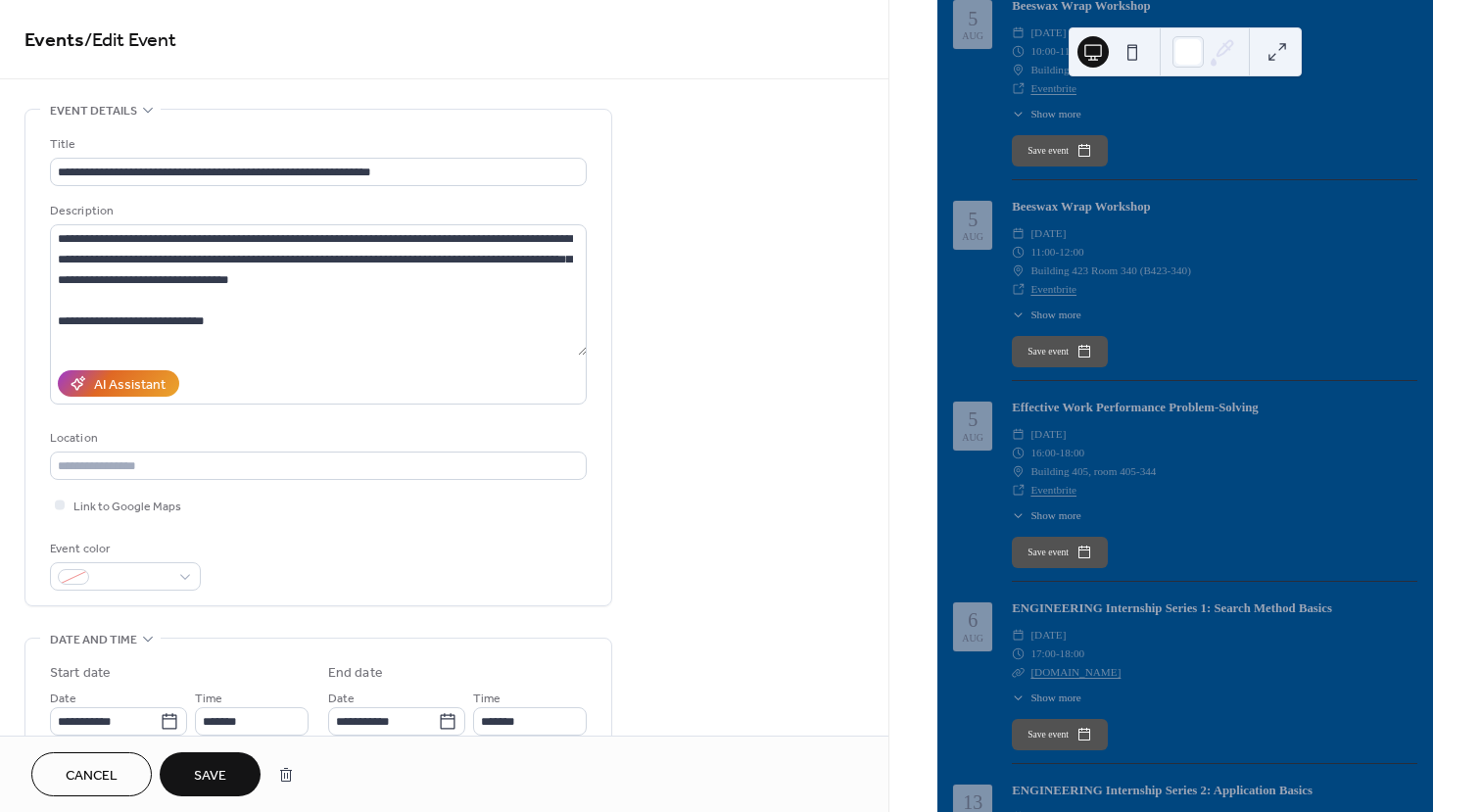 click on "Save" at bounding box center (210, 776) 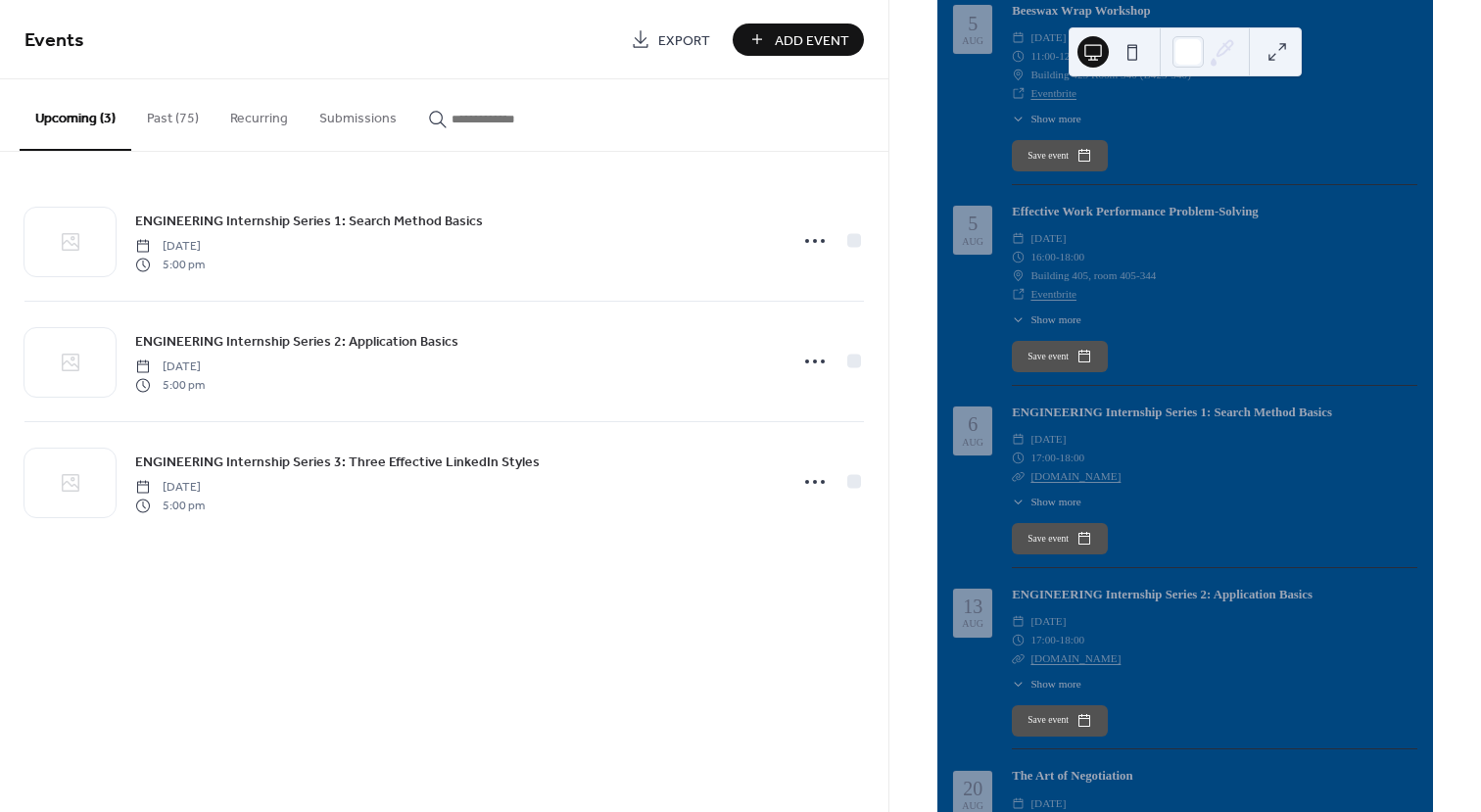scroll, scrollTop: 882, scrollLeft: 0, axis: vertical 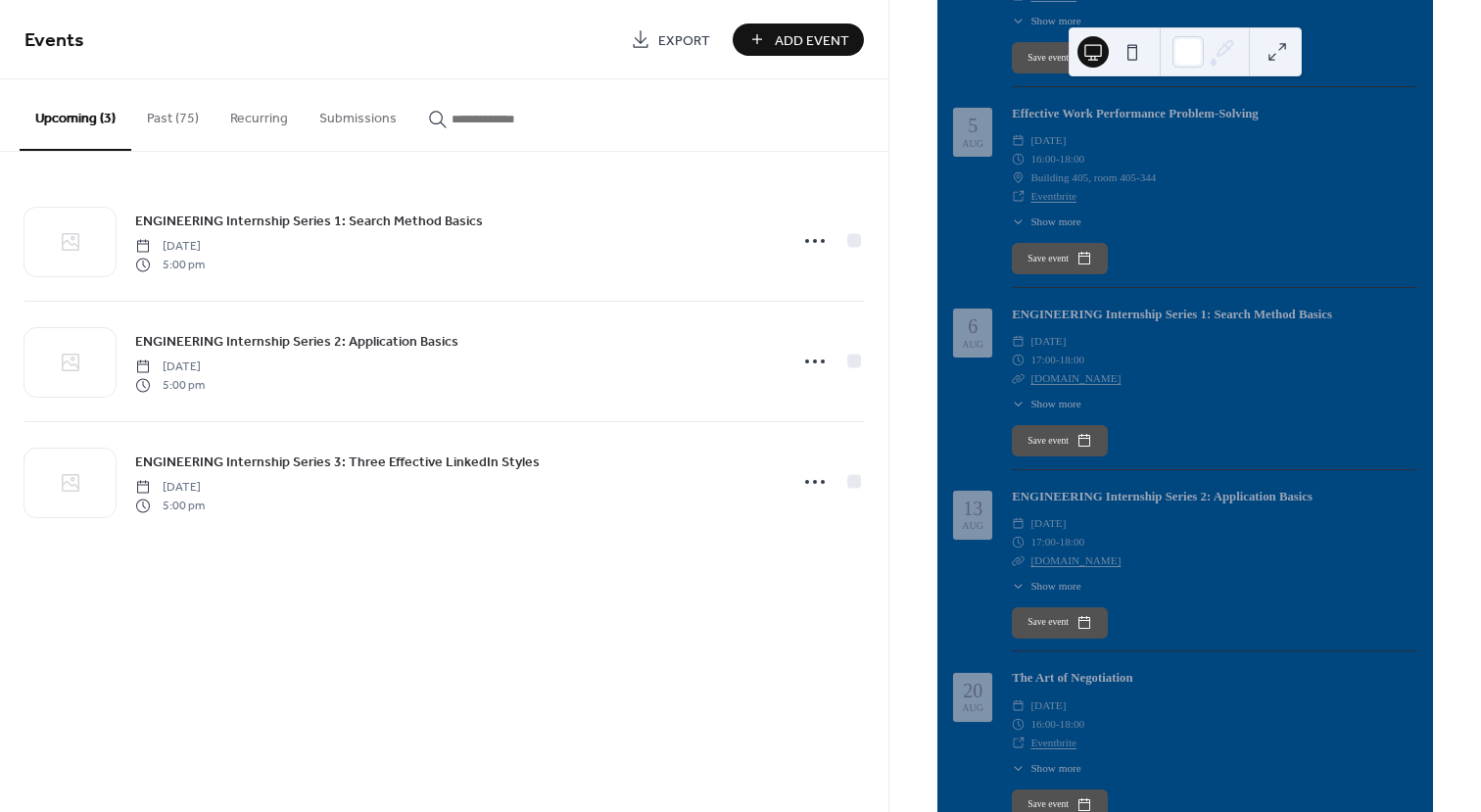 click on "Show more" at bounding box center [1055, 404] 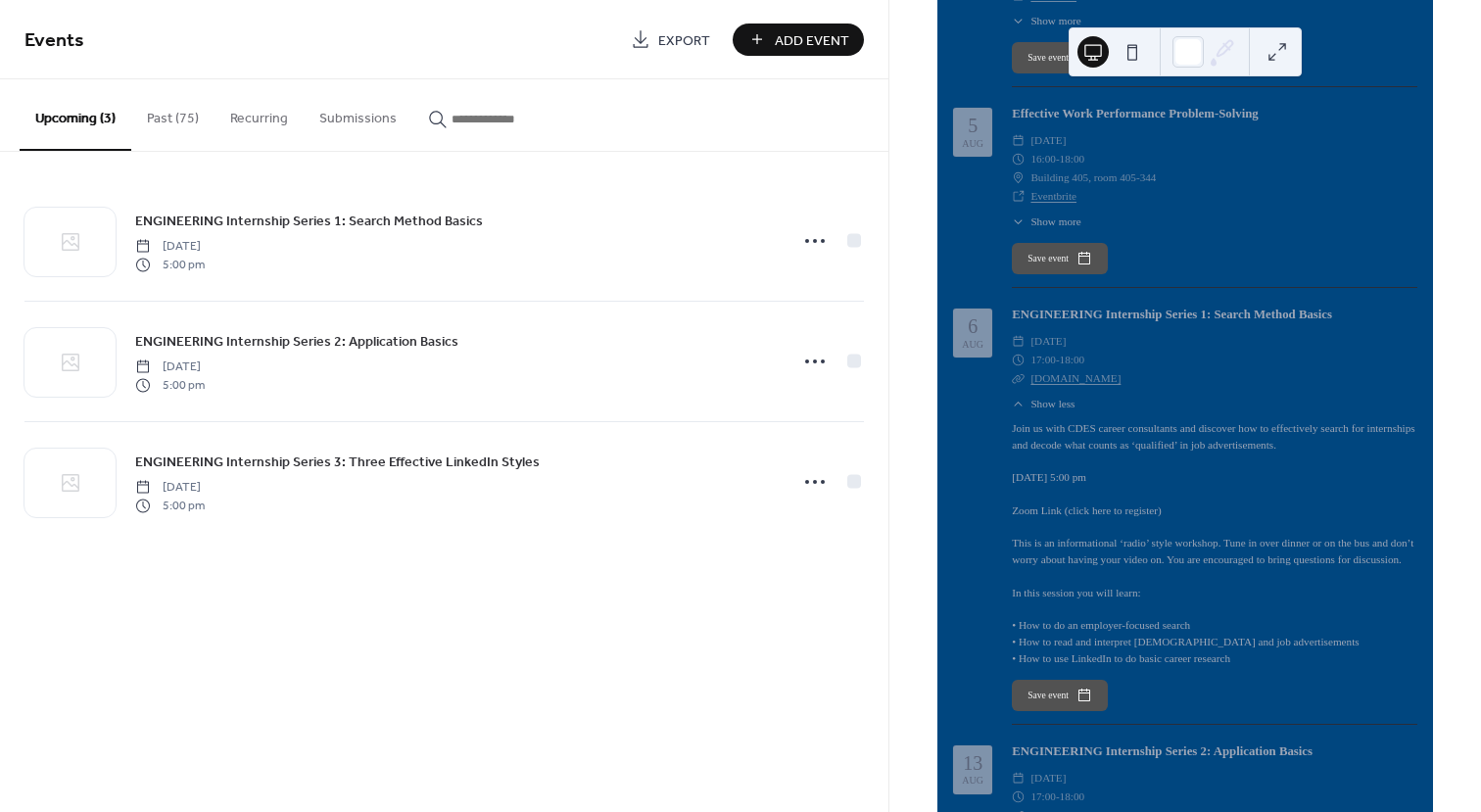 click on "Join us with CDES career consultants and discover how to effectively search for internships and decode what counts as ‘qualified’ in job advertisements. [DATE] 5:00 pm Zoom Link (click here to register) This is an informational ‘radio’ style workshop. Tune in over dinner or on the bus and don’t worry about having your video on. You are encouraged to bring questions for discussion. In this session you will learn: •	How to do an employer-focused search •	How to read and interpret [DEMOGRAPHIC_DATA] and job advertisements •	How to use LinkedIn to do basic career research" at bounding box center (1215, 544) 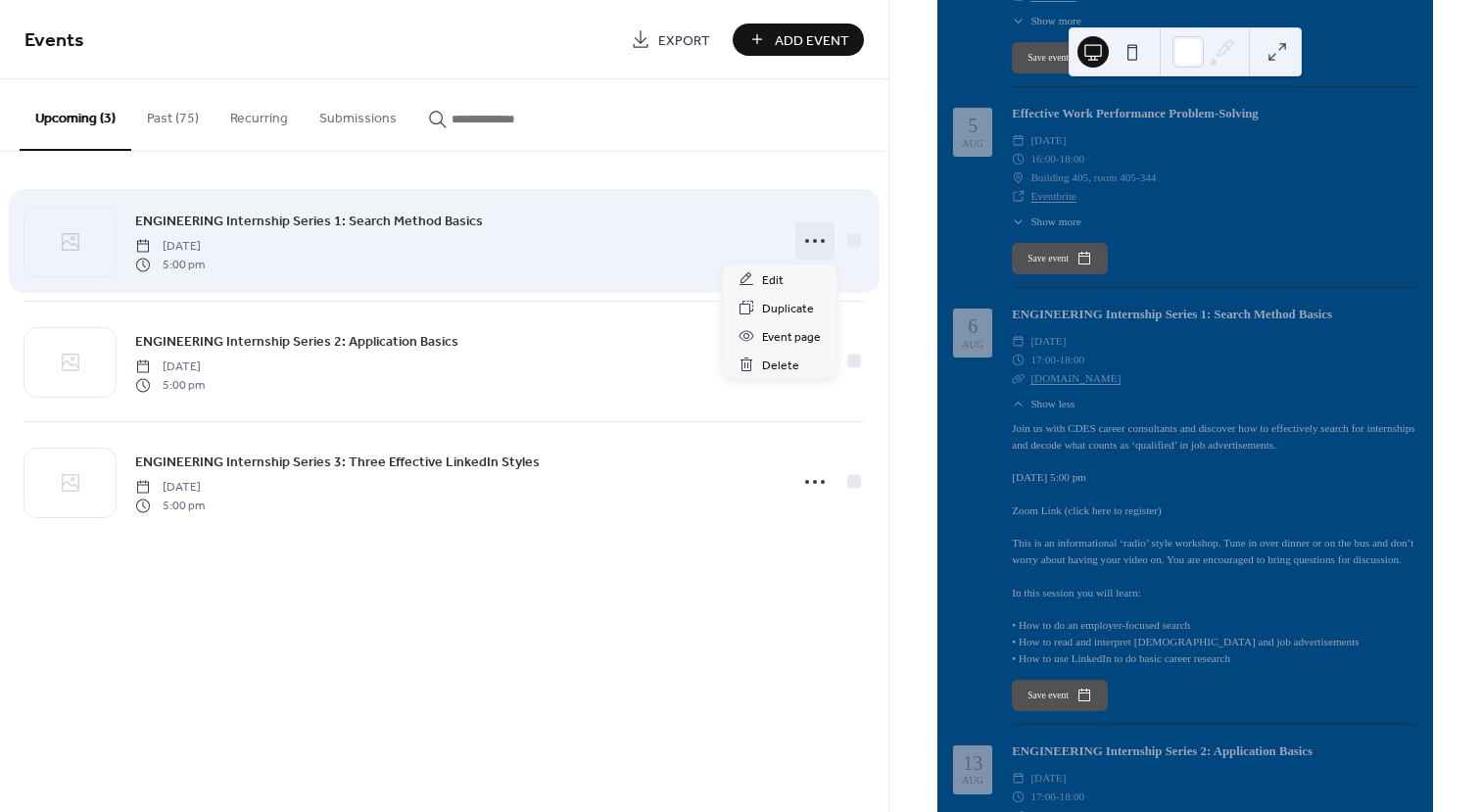 click 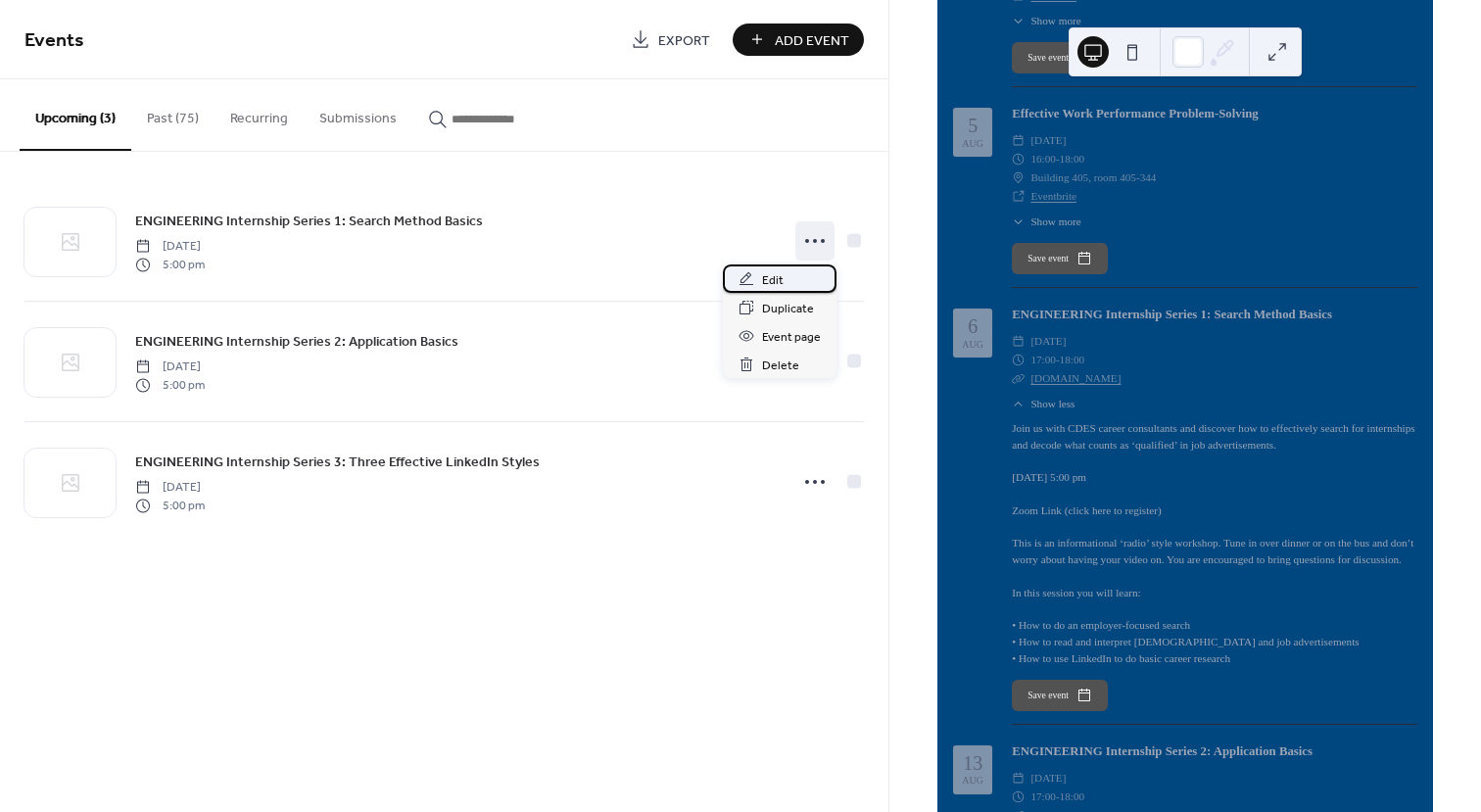 click on "Edit" at bounding box center (780, 278) 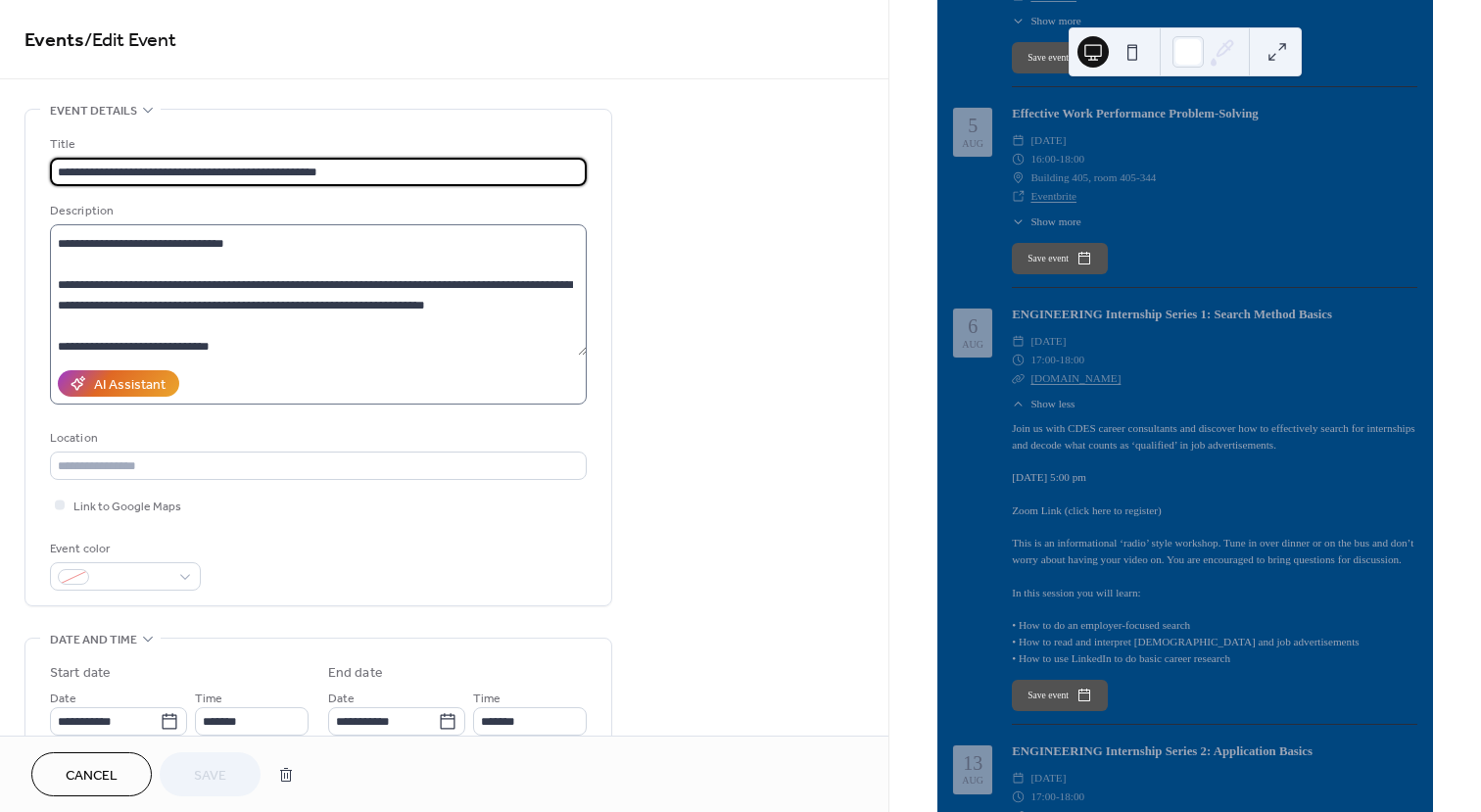 scroll, scrollTop: 0, scrollLeft: 0, axis: both 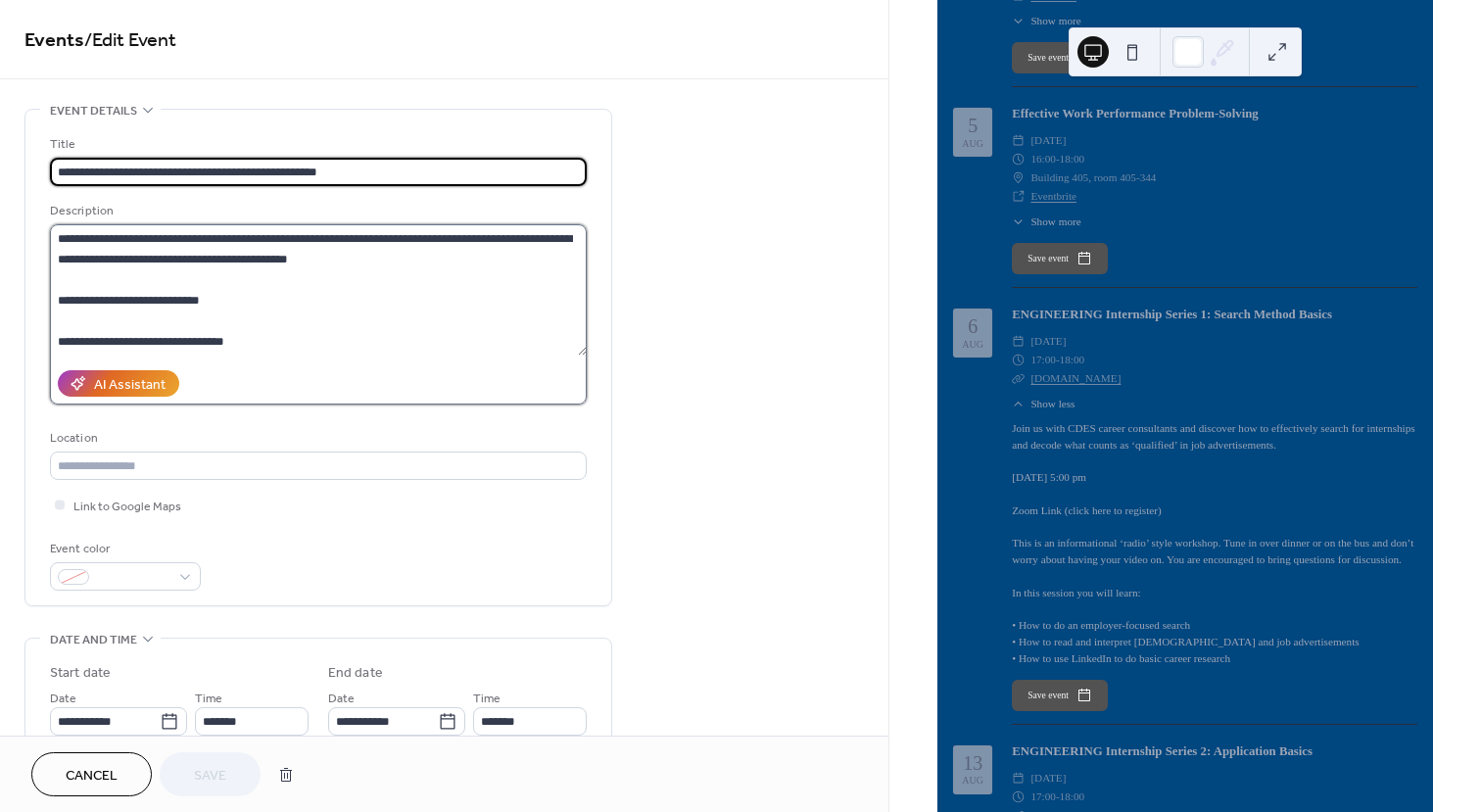 click on "**********" at bounding box center [318, 290] 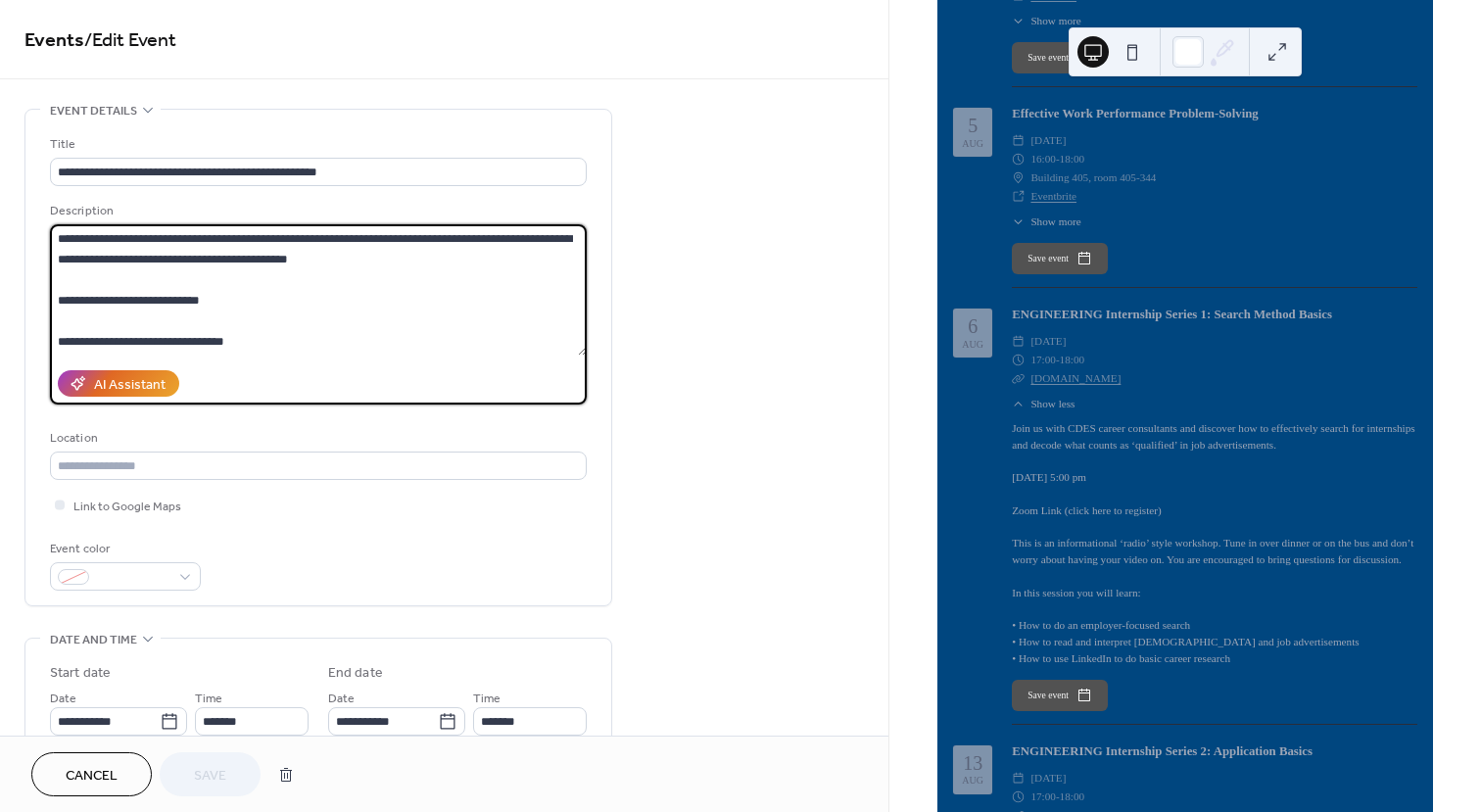 scroll, scrollTop: 53, scrollLeft: 0, axis: vertical 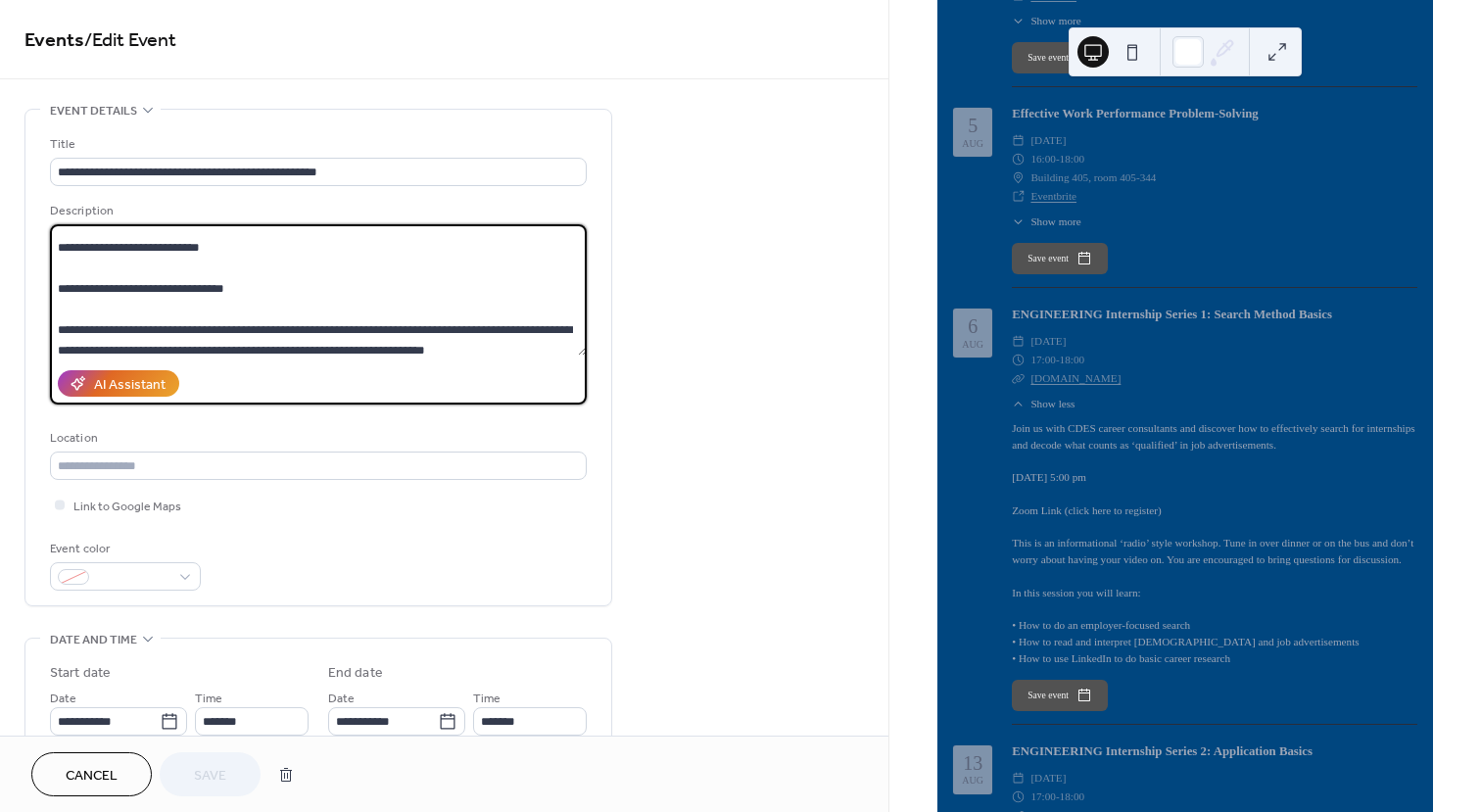 drag, startPoint x: 248, startPoint y: 341, endPoint x: 144, endPoint y: 316, distance: 106.96261 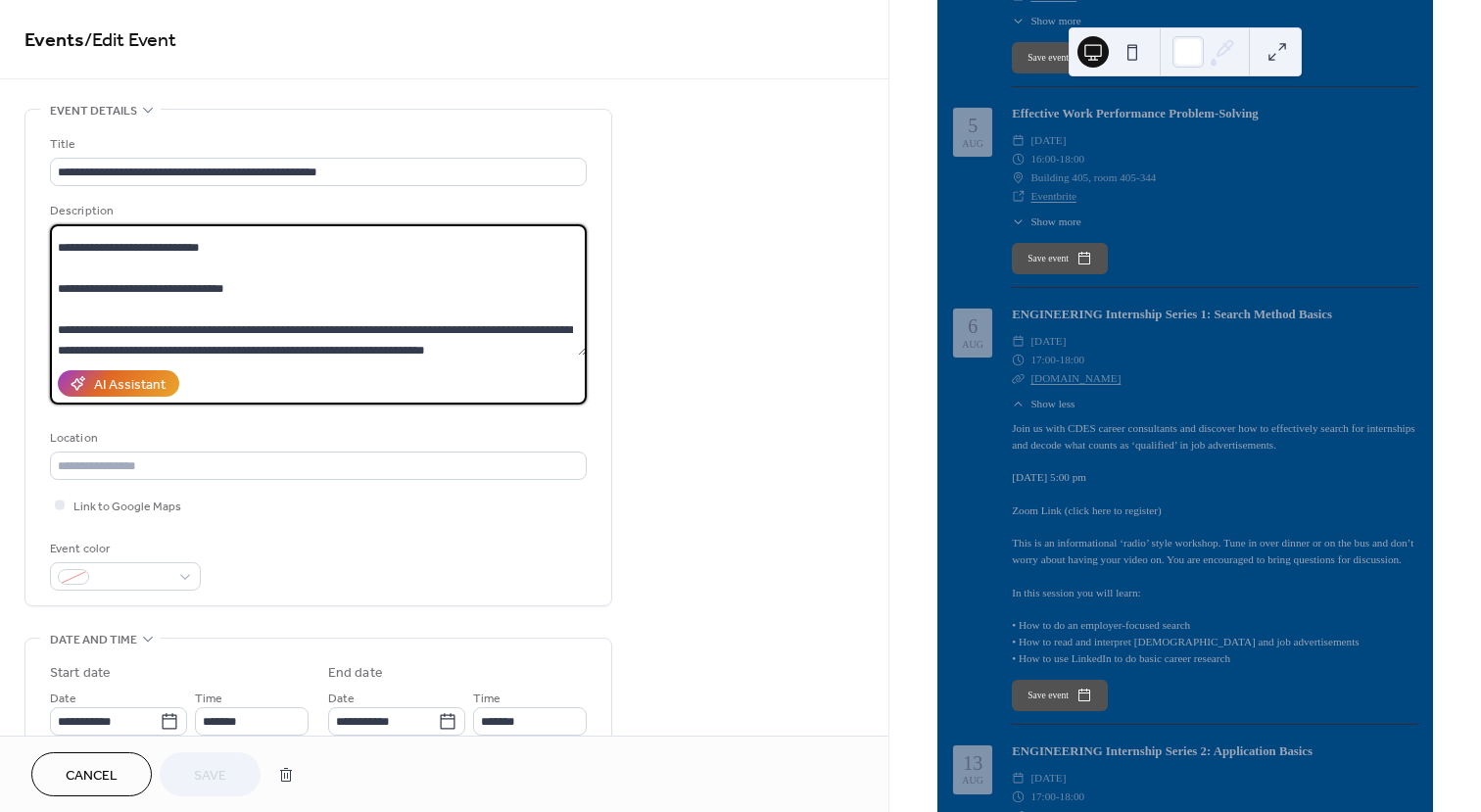 drag, startPoint x: 237, startPoint y: 283, endPoint x: 116, endPoint y: 283, distance: 121 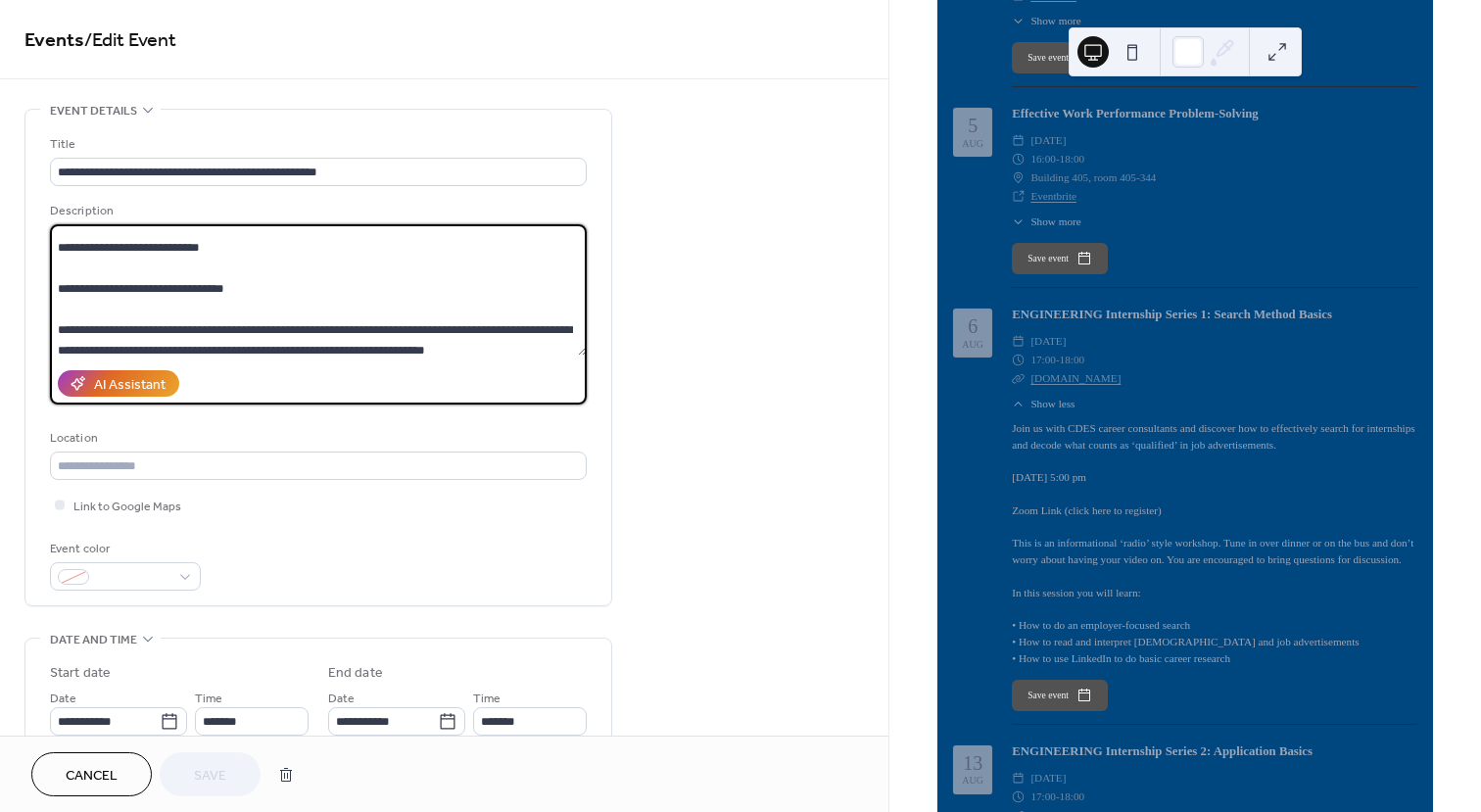 click on "**********" at bounding box center [318, 290] 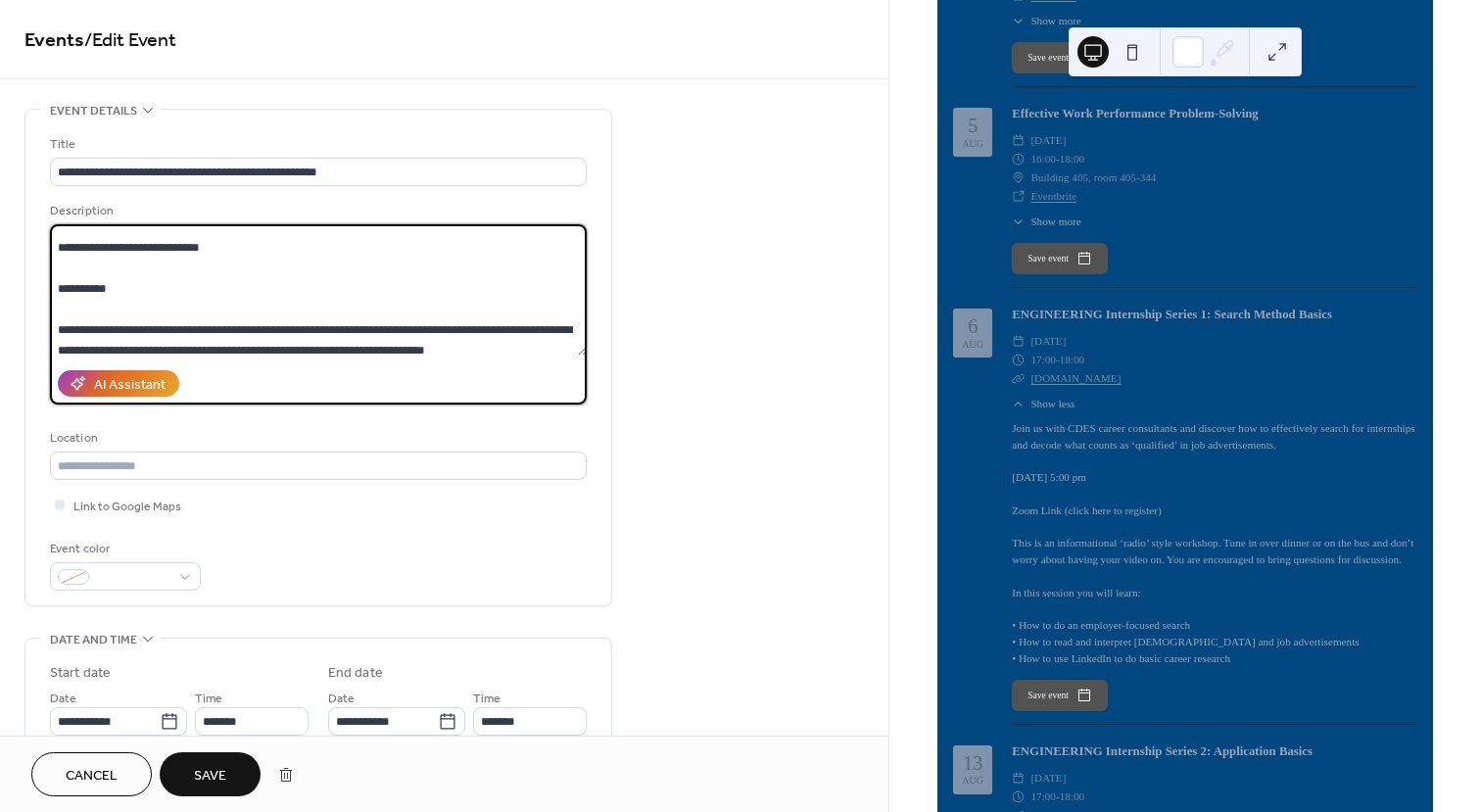 paste on "**********" 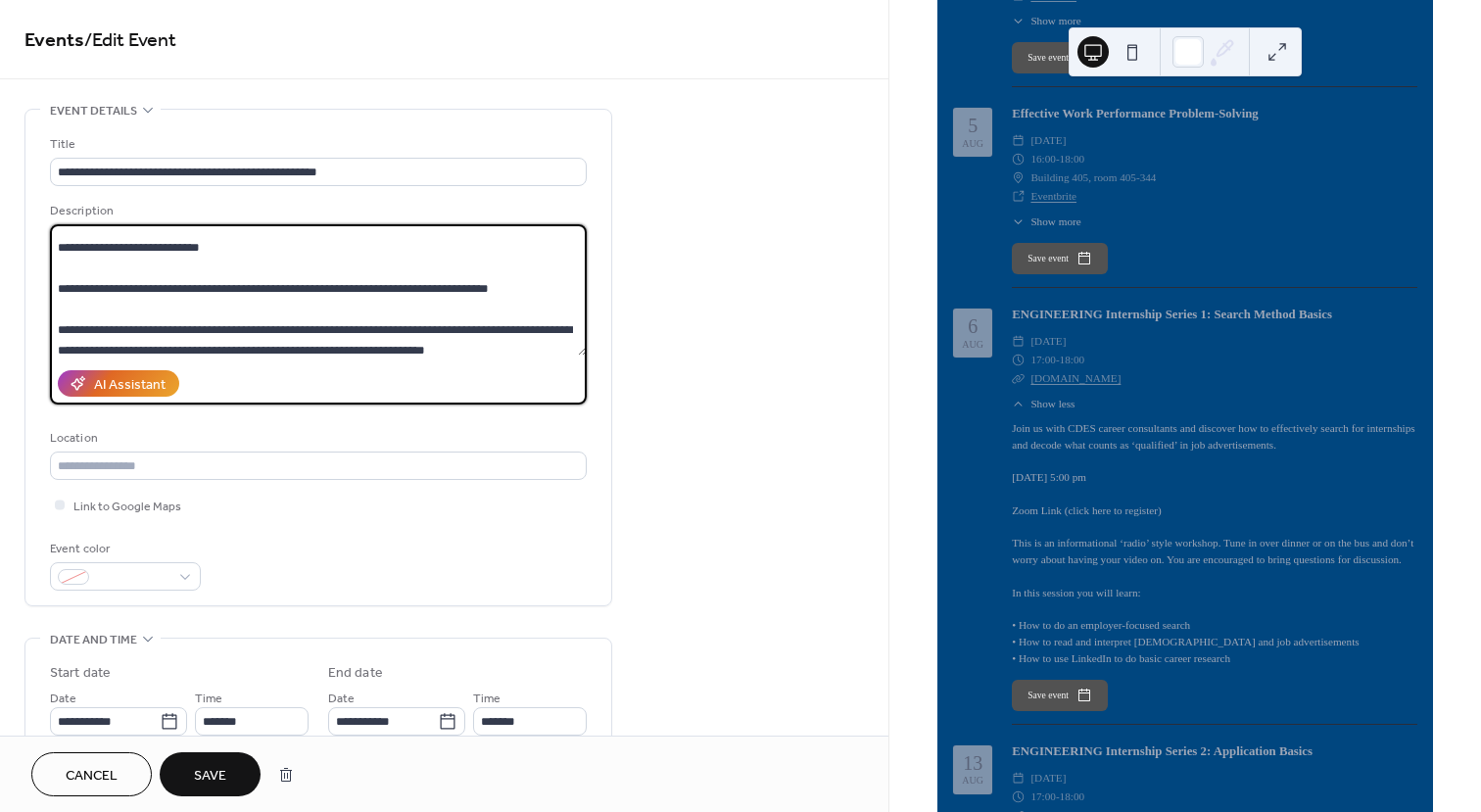 drag, startPoint x: 115, startPoint y: 284, endPoint x: 126, endPoint y: 288, distance: 11.7047 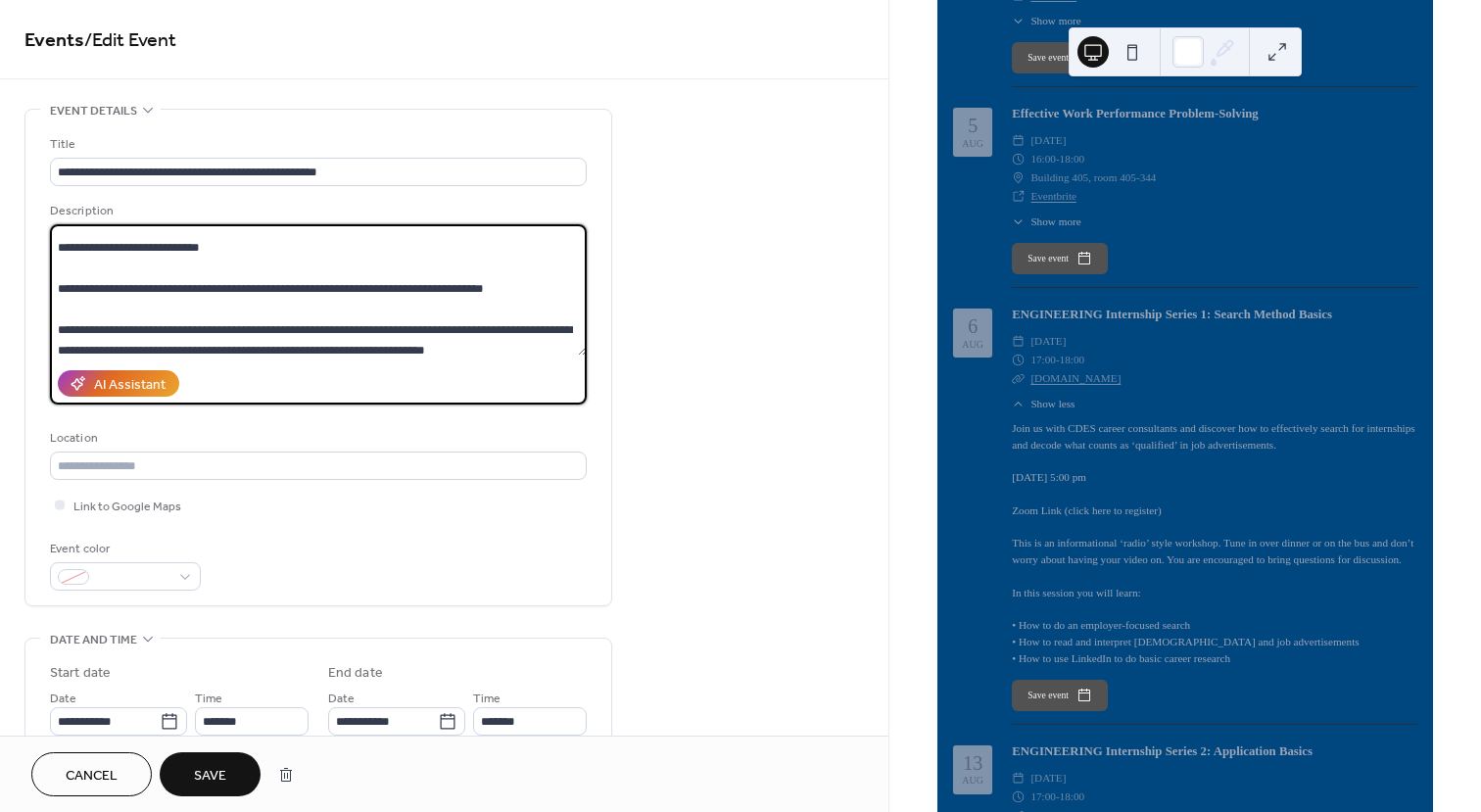 drag, startPoint x: 57, startPoint y: 278, endPoint x: 299, endPoint y: 293, distance: 242.46443 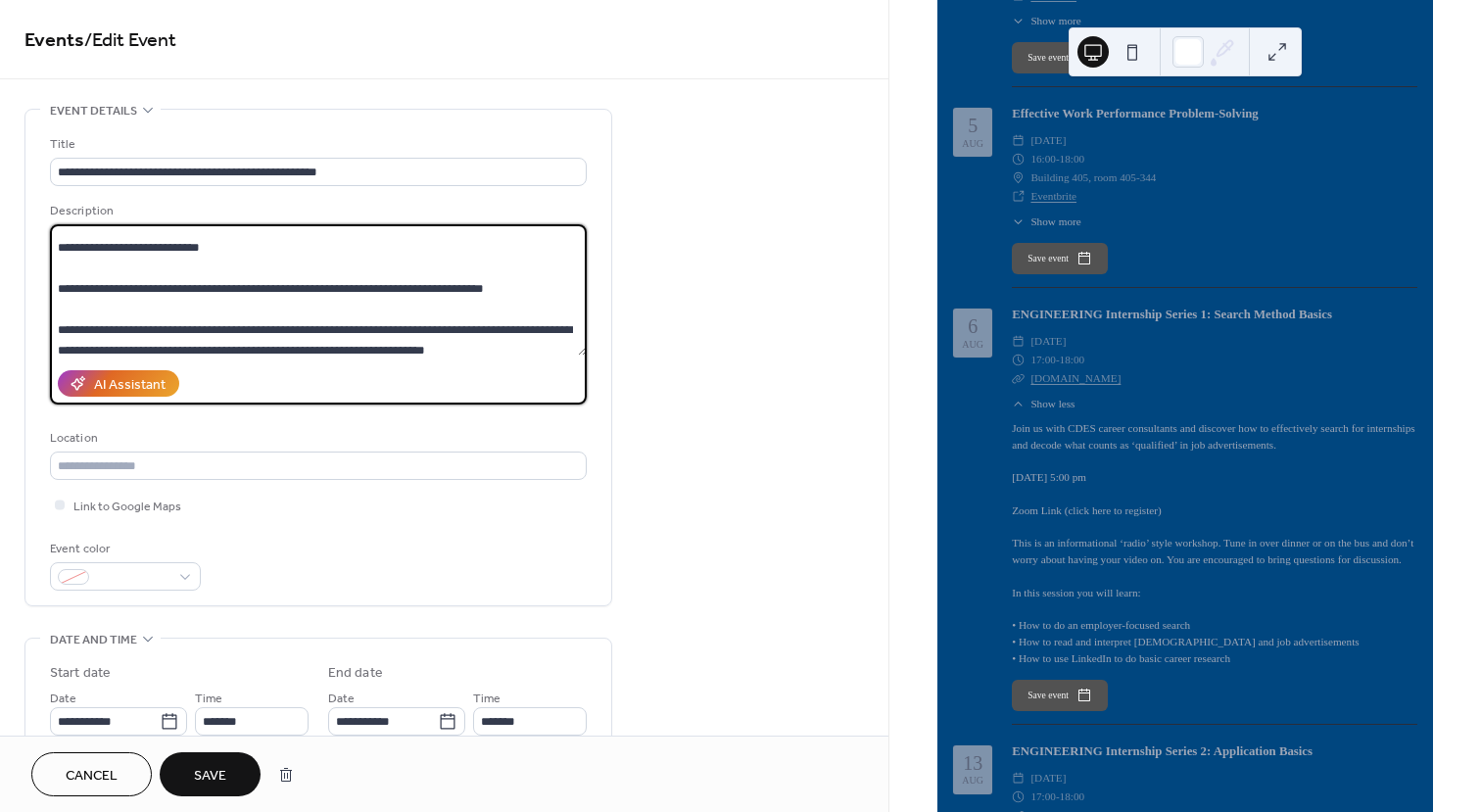 click on "**********" at bounding box center (318, 290) 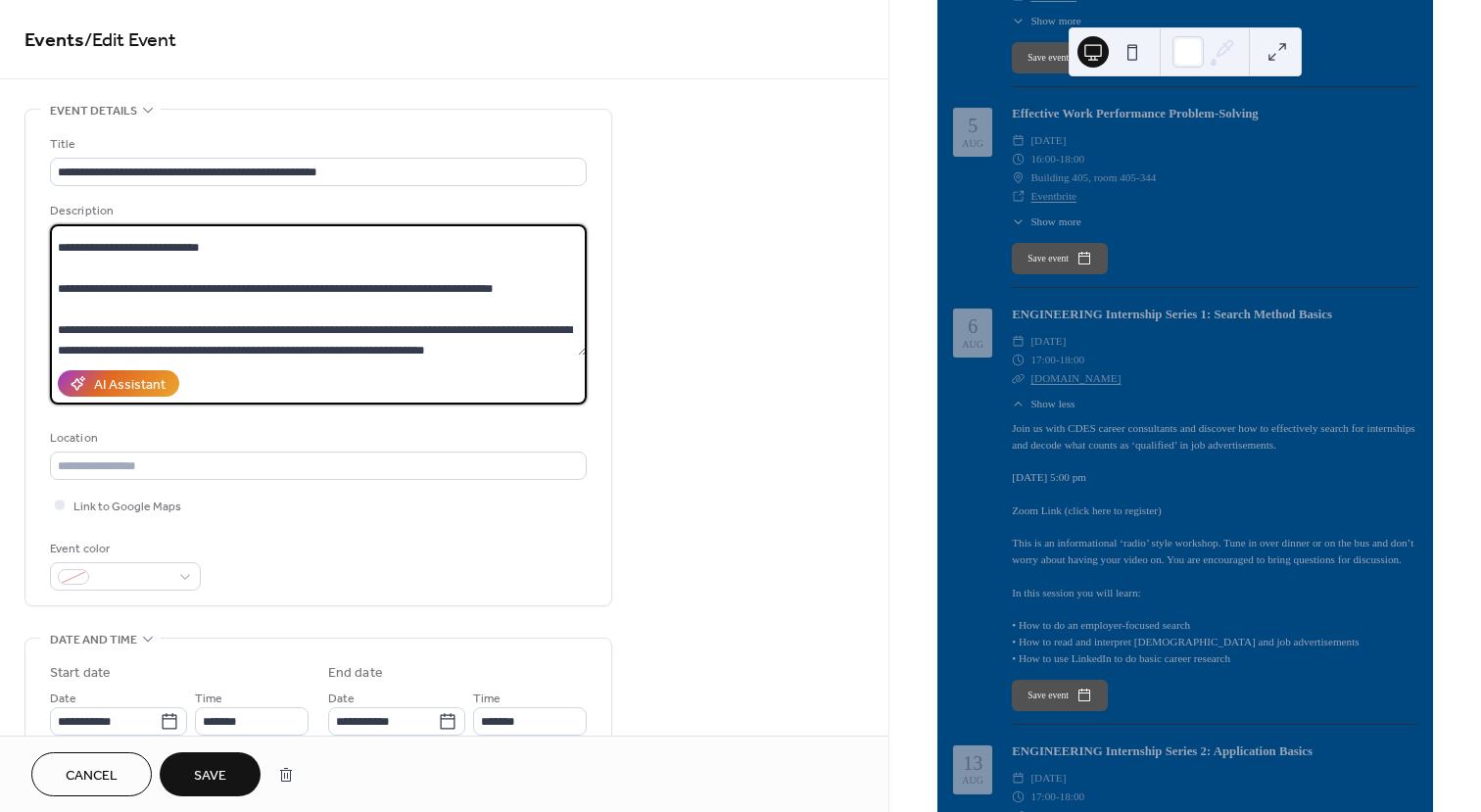 click on "**********" at bounding box center [318, 290] 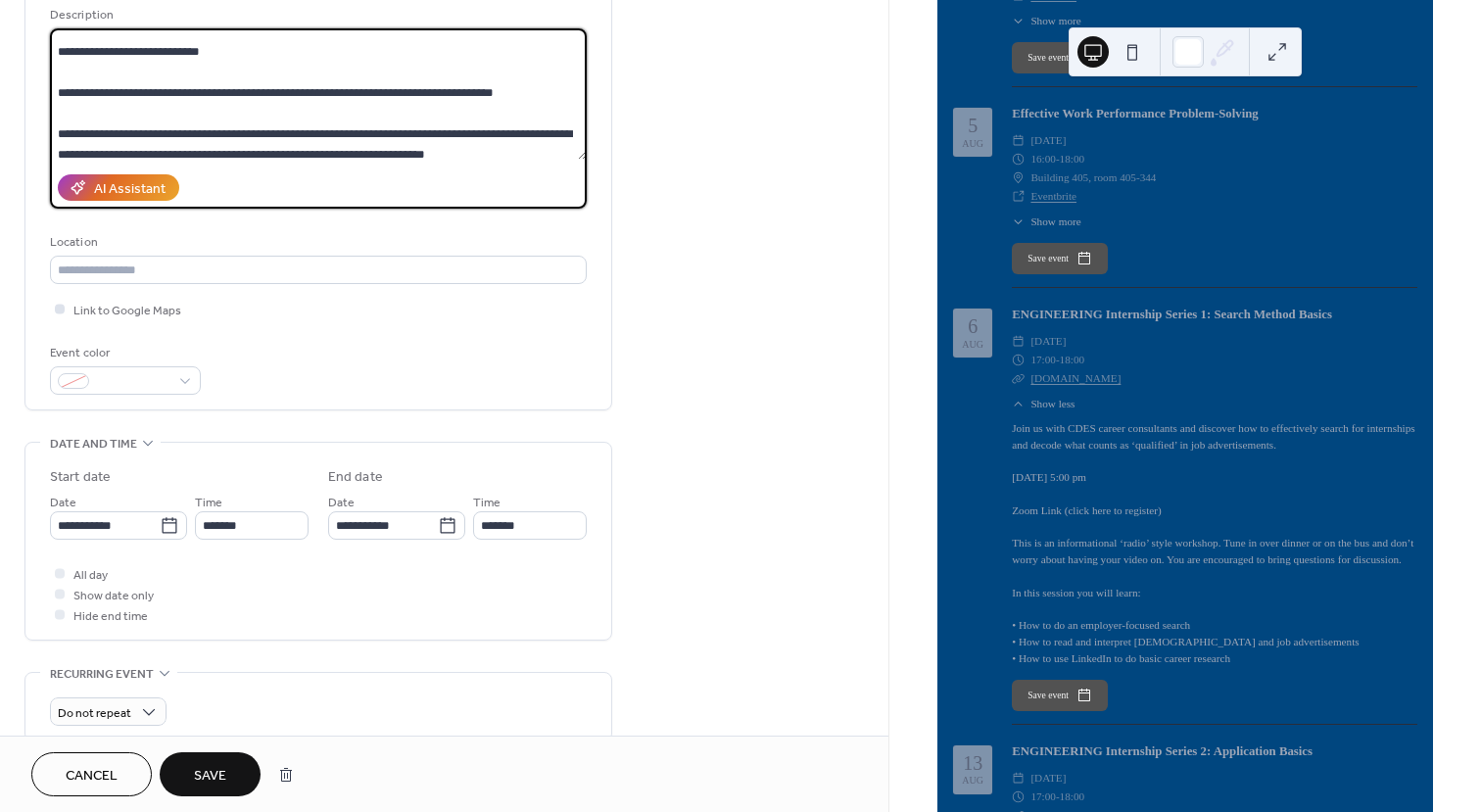scroll, scrollTop: 0, scrollLeft: 0, axis: both 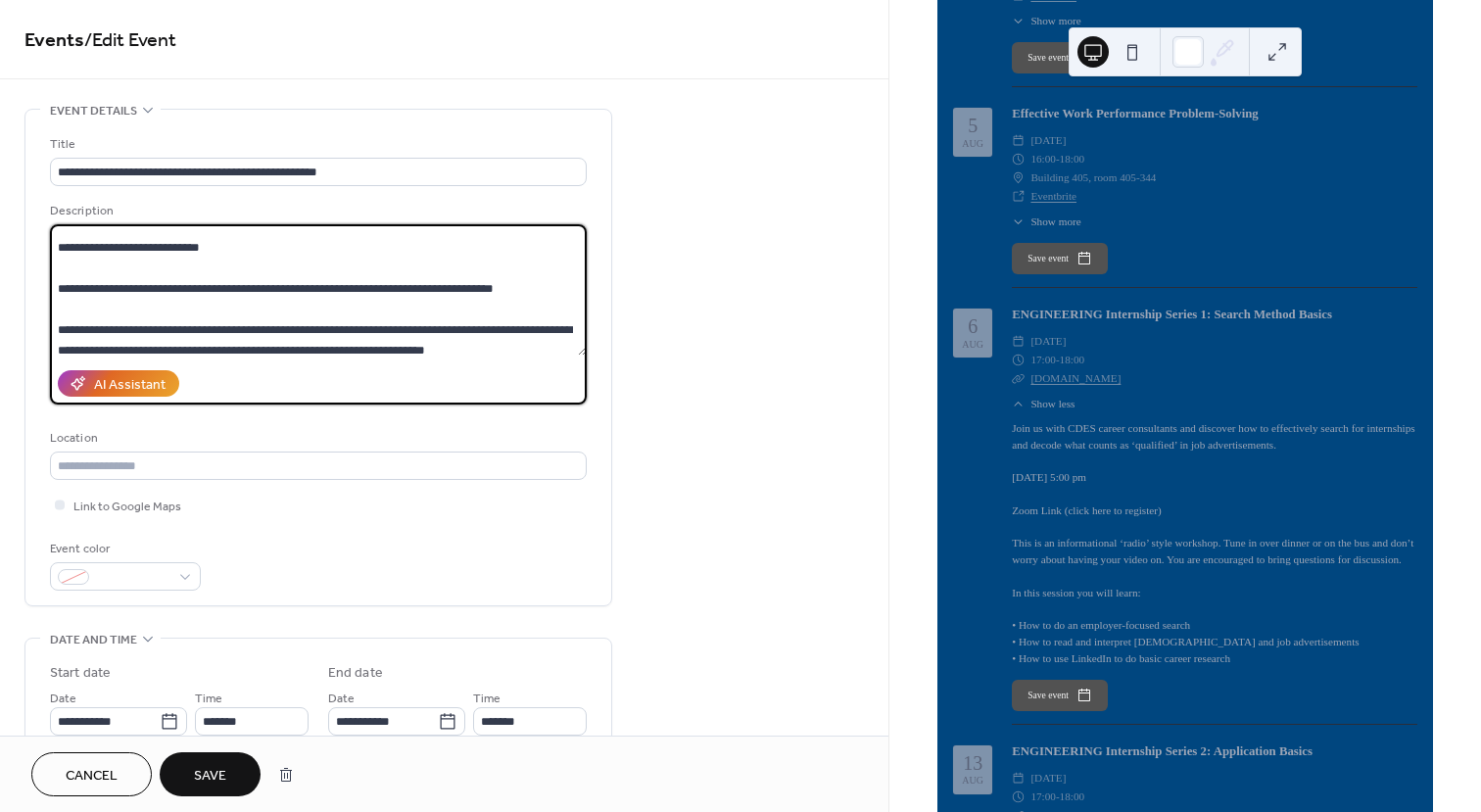 click on "**********" at bounding box center [318, 290] 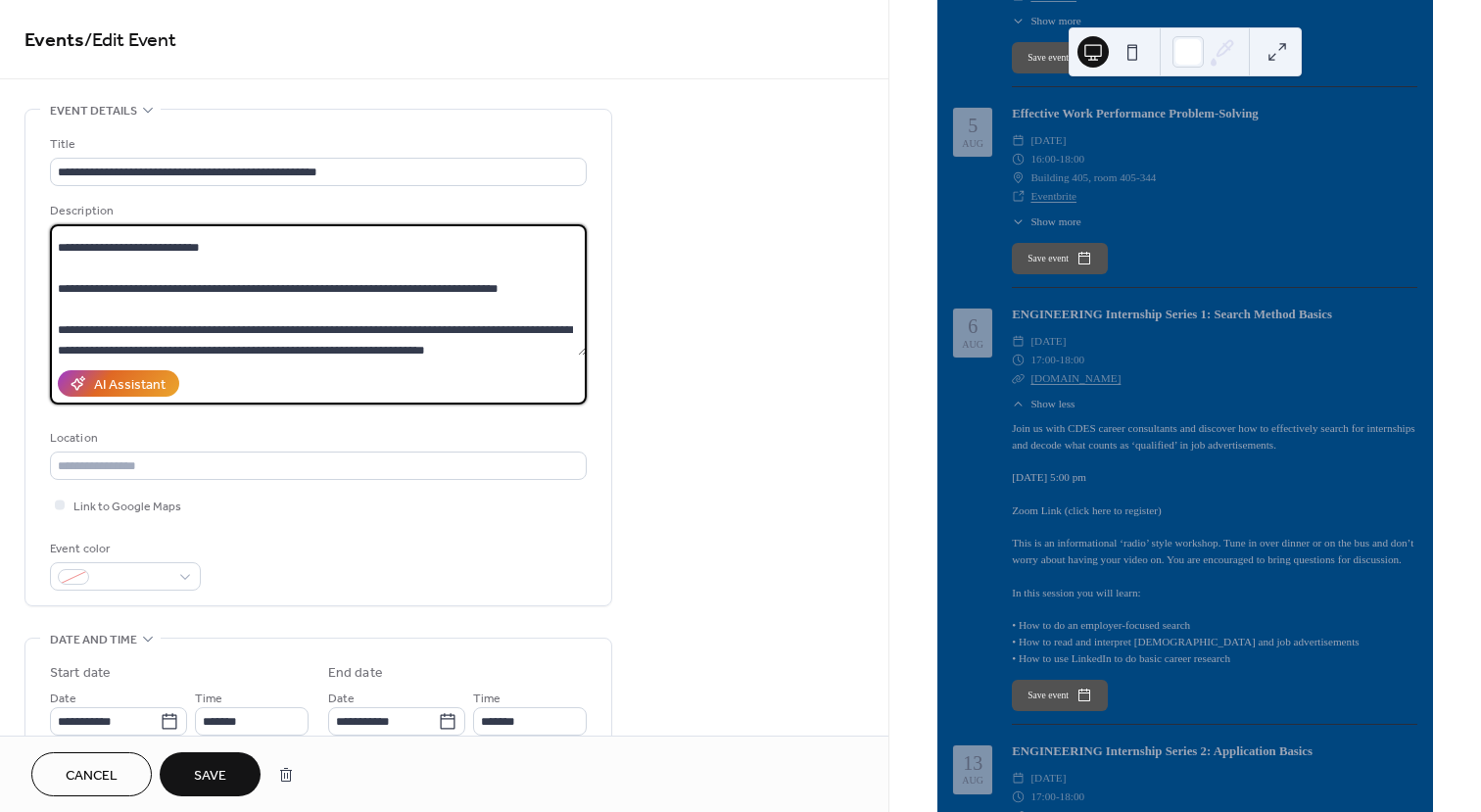 drag, startPoint x: 53, startPoint y: 281, endPoint x: 562, endPoint y: 279, distance: 509.00393 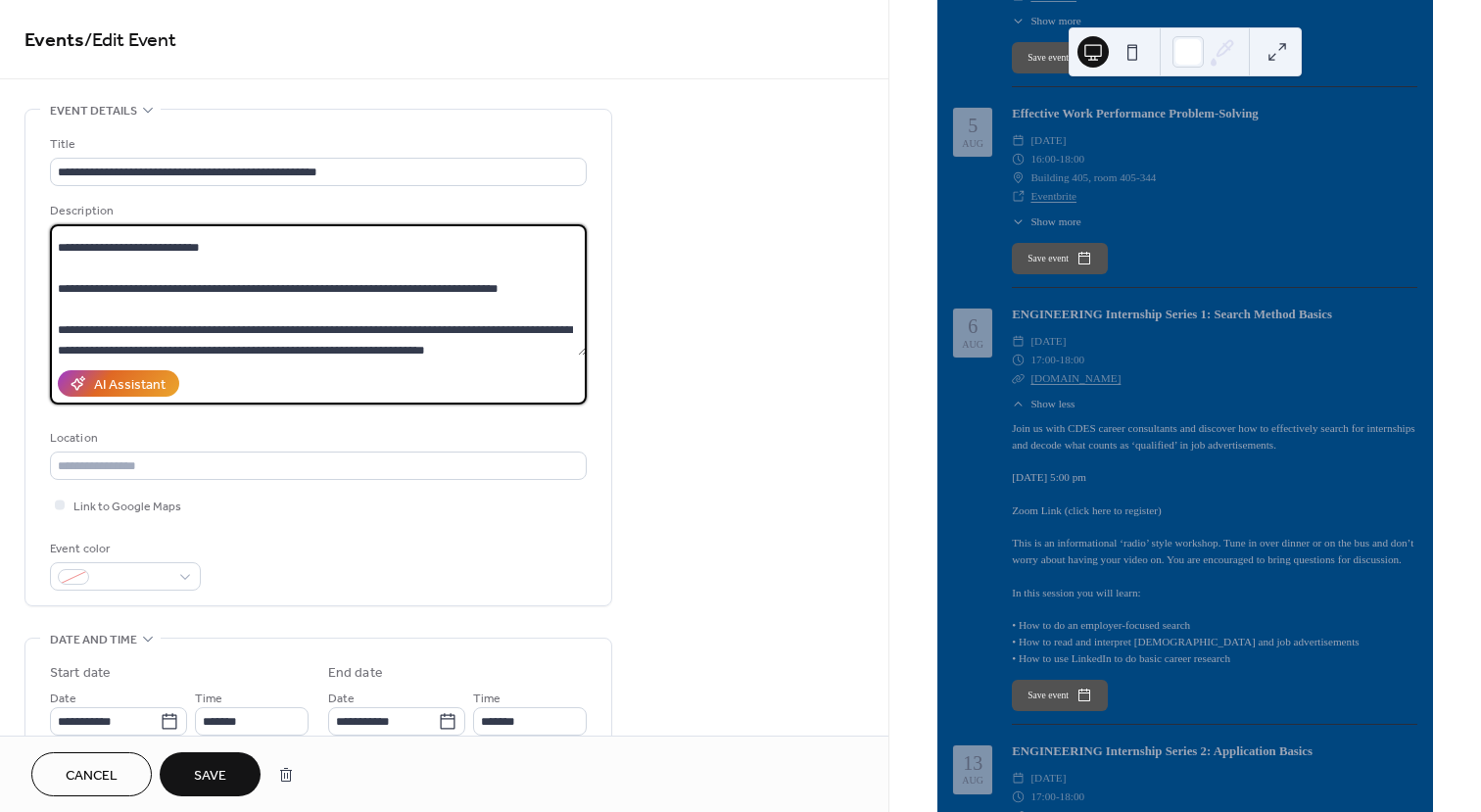 click on "**********" at bounding box center [318, 290] 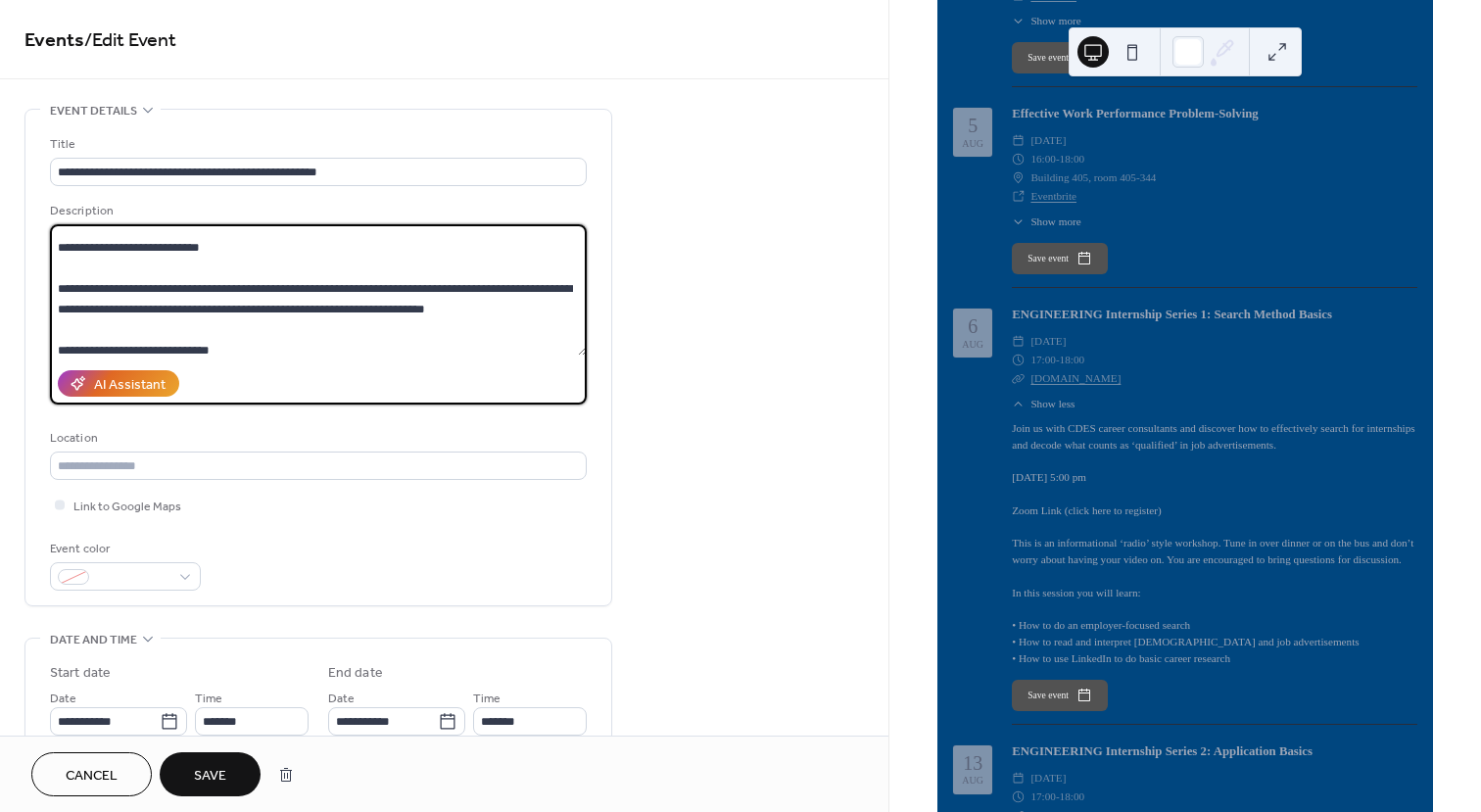 scroll, scrollTop: 32, scrollLeft: 0, axis: vertical 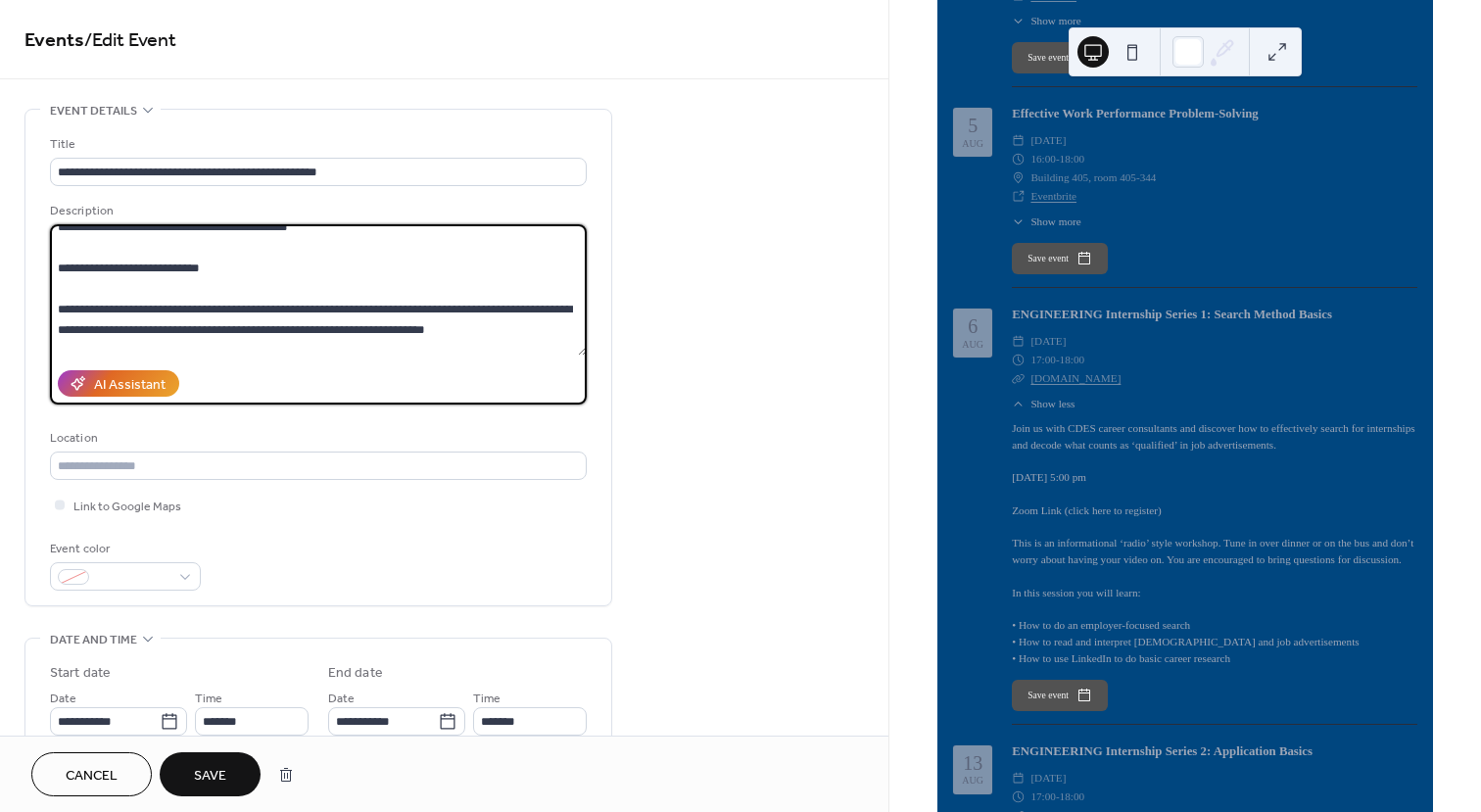 type on "**********" 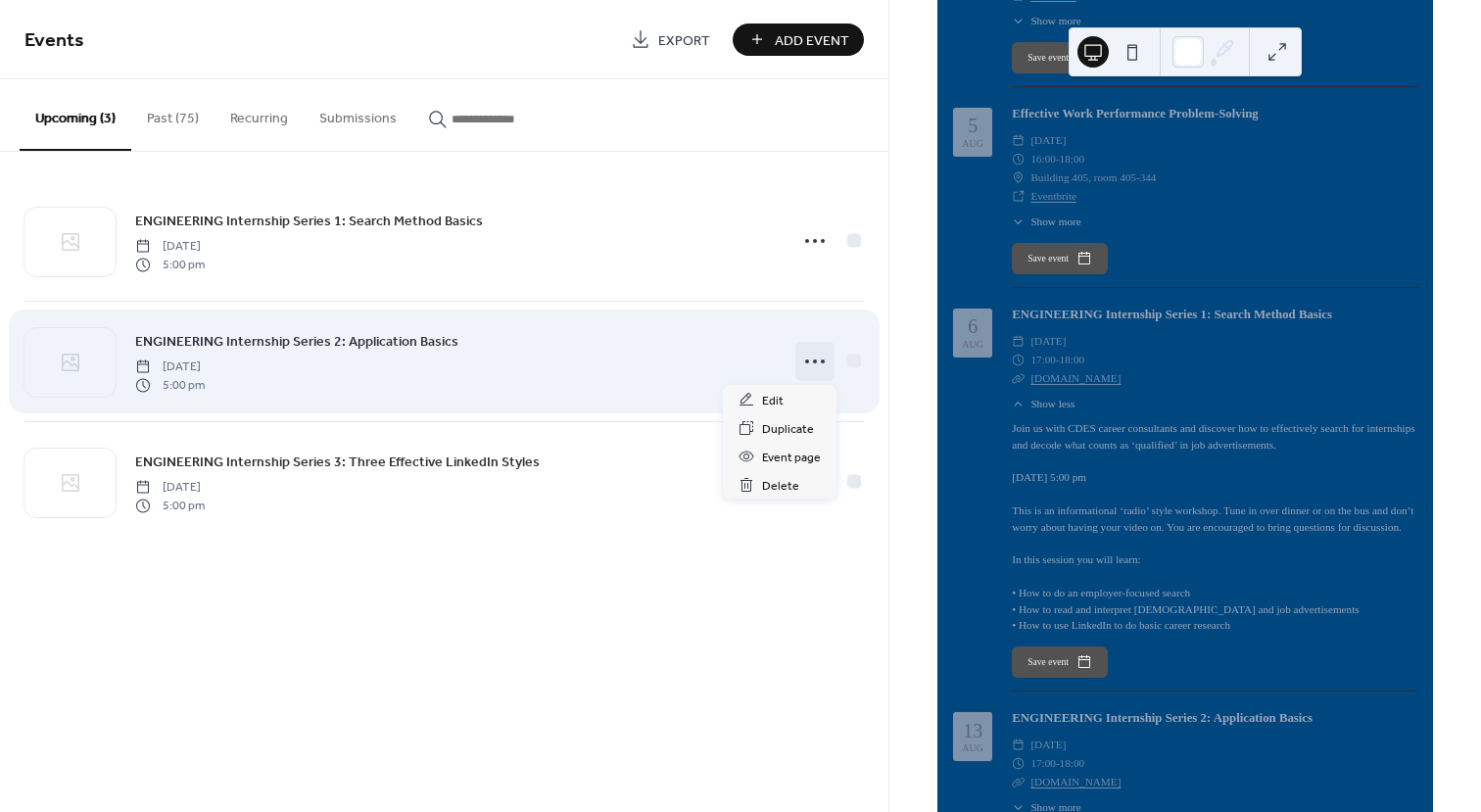 click 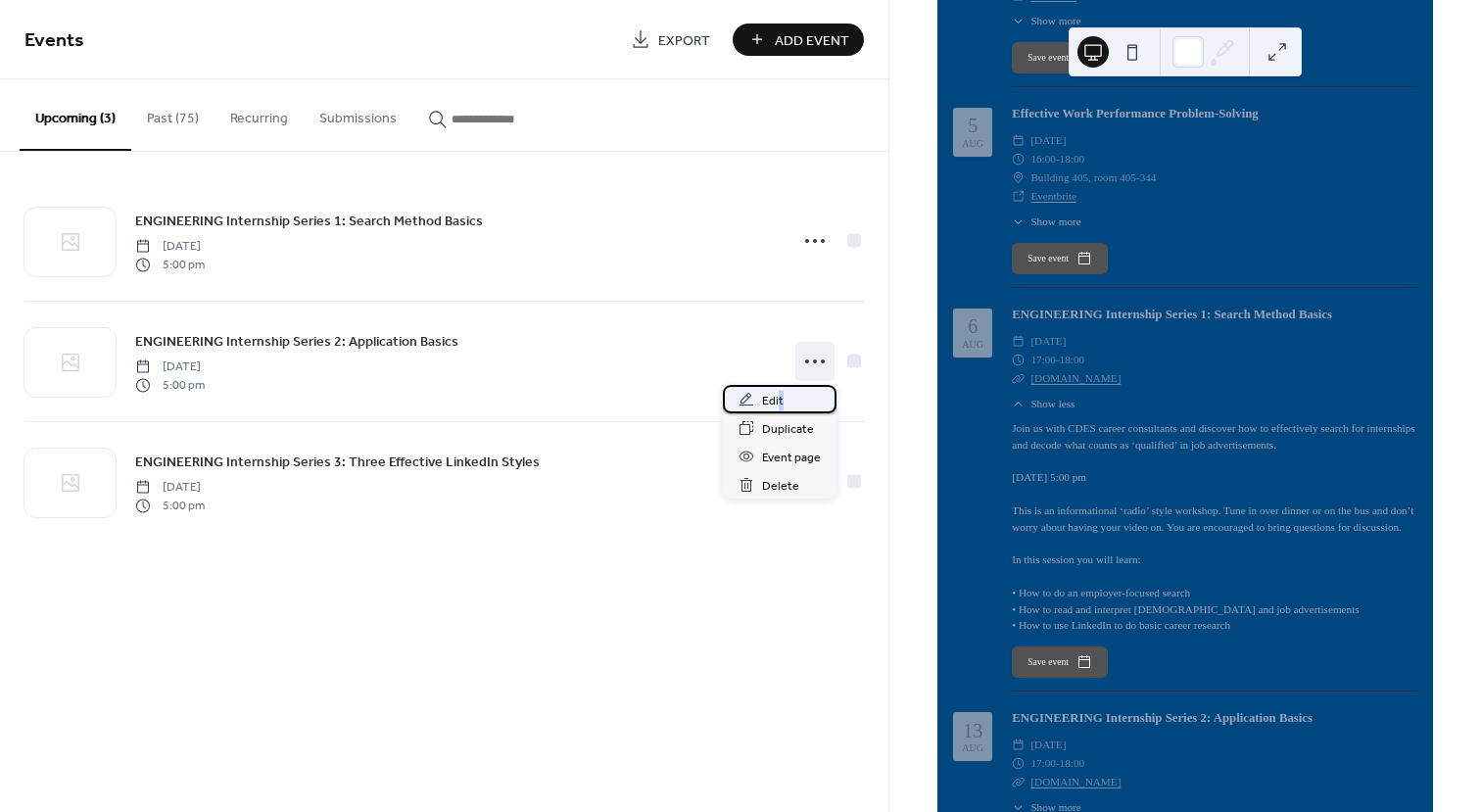 click on "Edit" at bounding box center [773, 401] 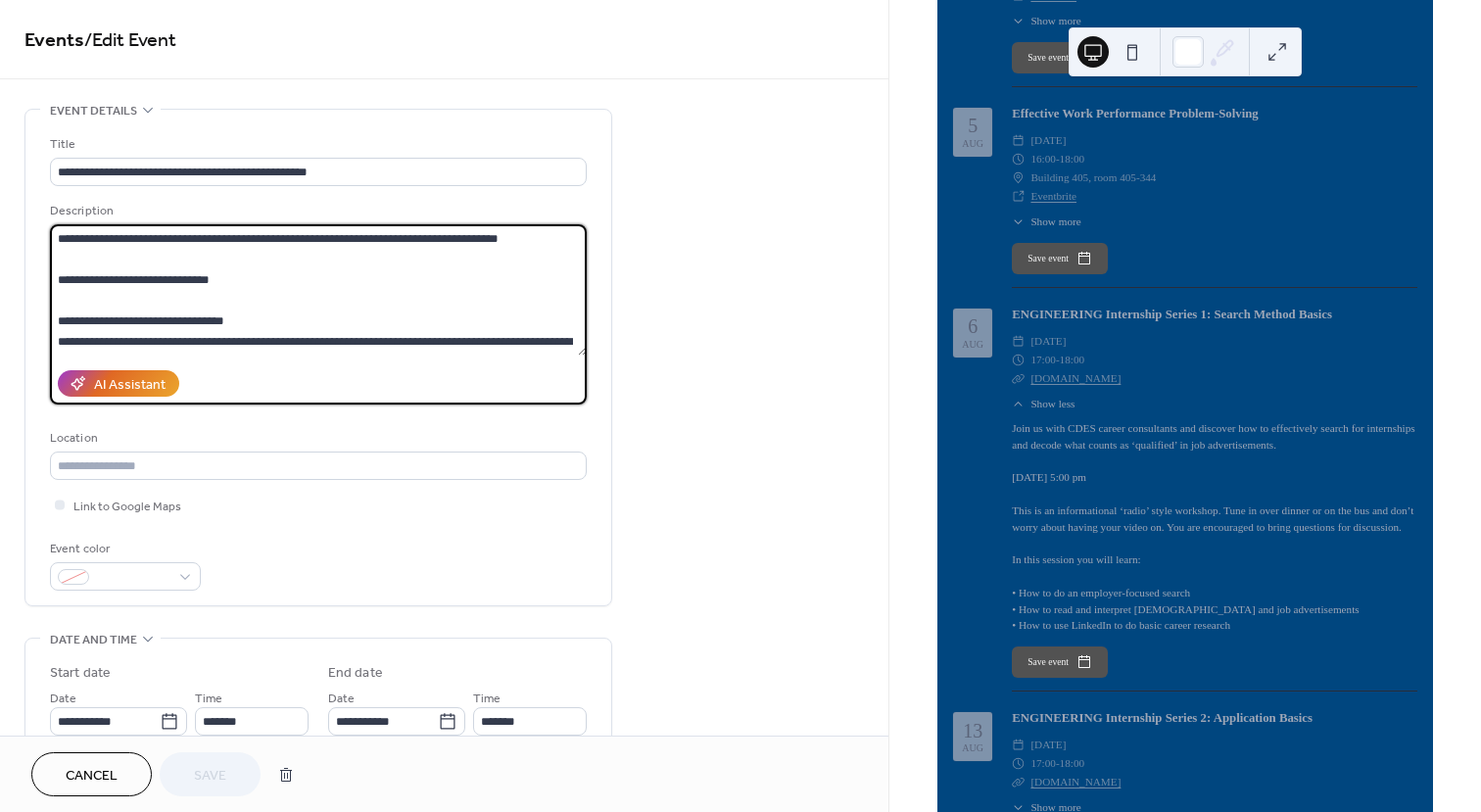 drag, startPoint x: 59, startPoint y: 312, endPoint x: 243, endPoint y: 320, distance: 184.17383 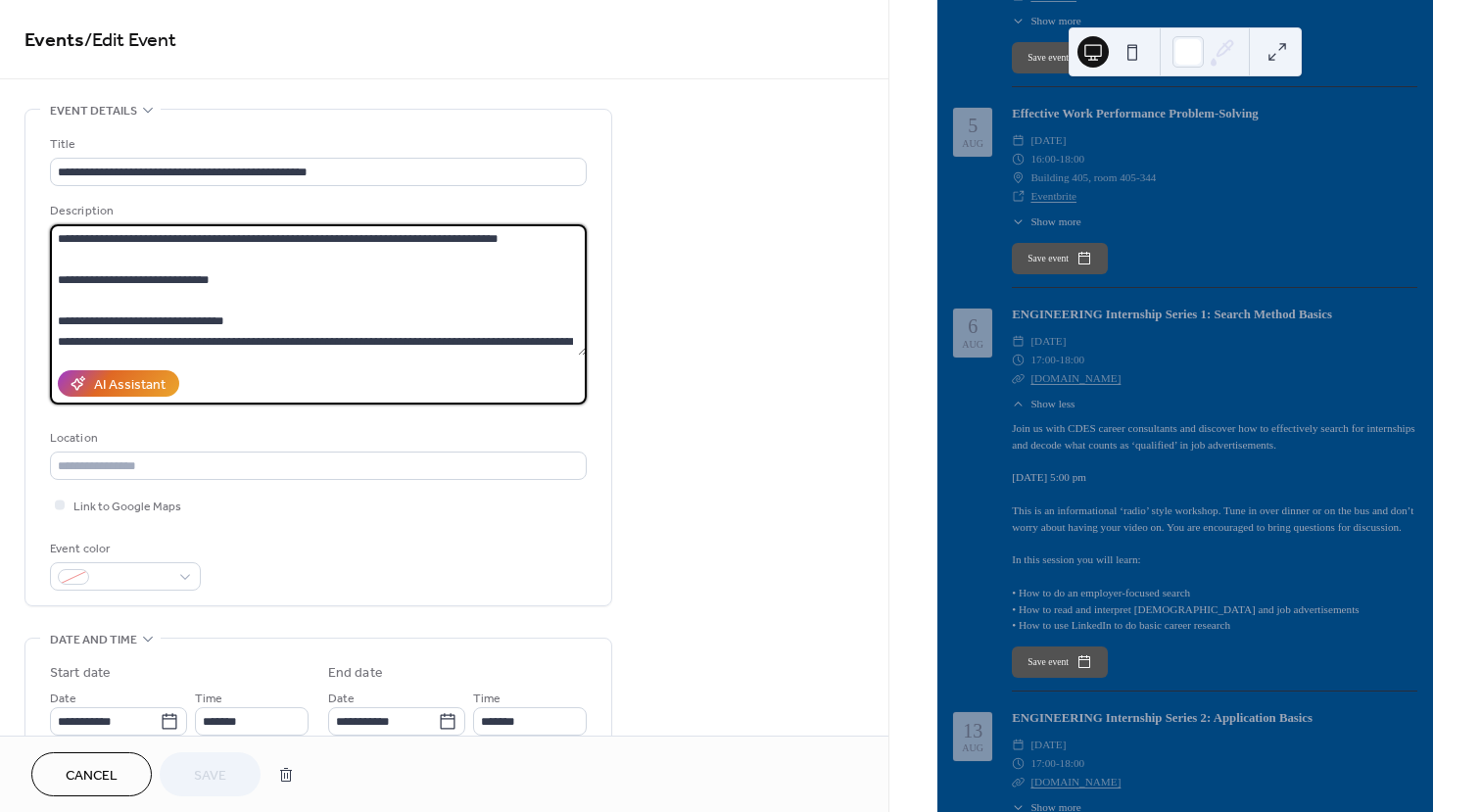 click on "**********" at bounding box center [318, 290] 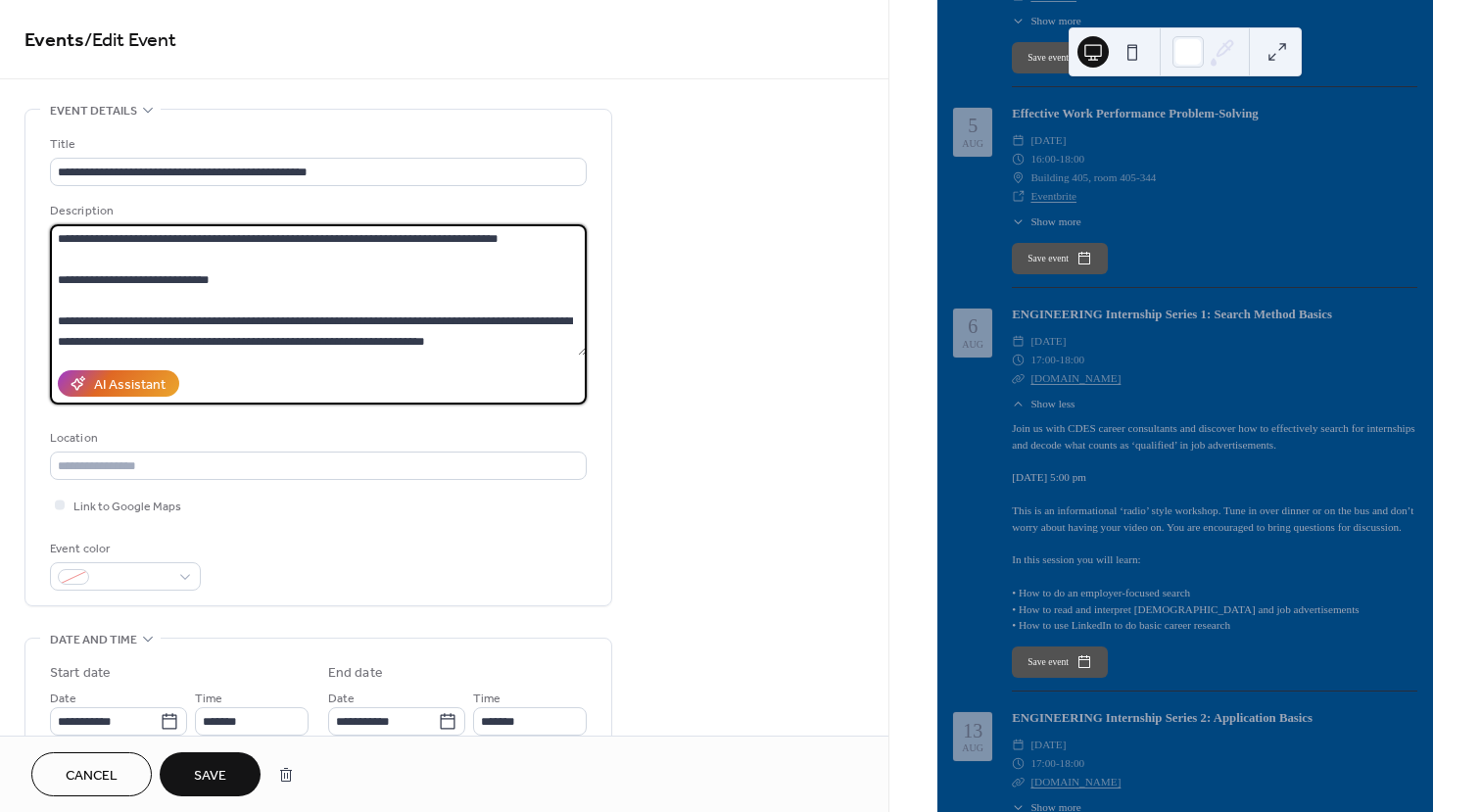 type on "**********" 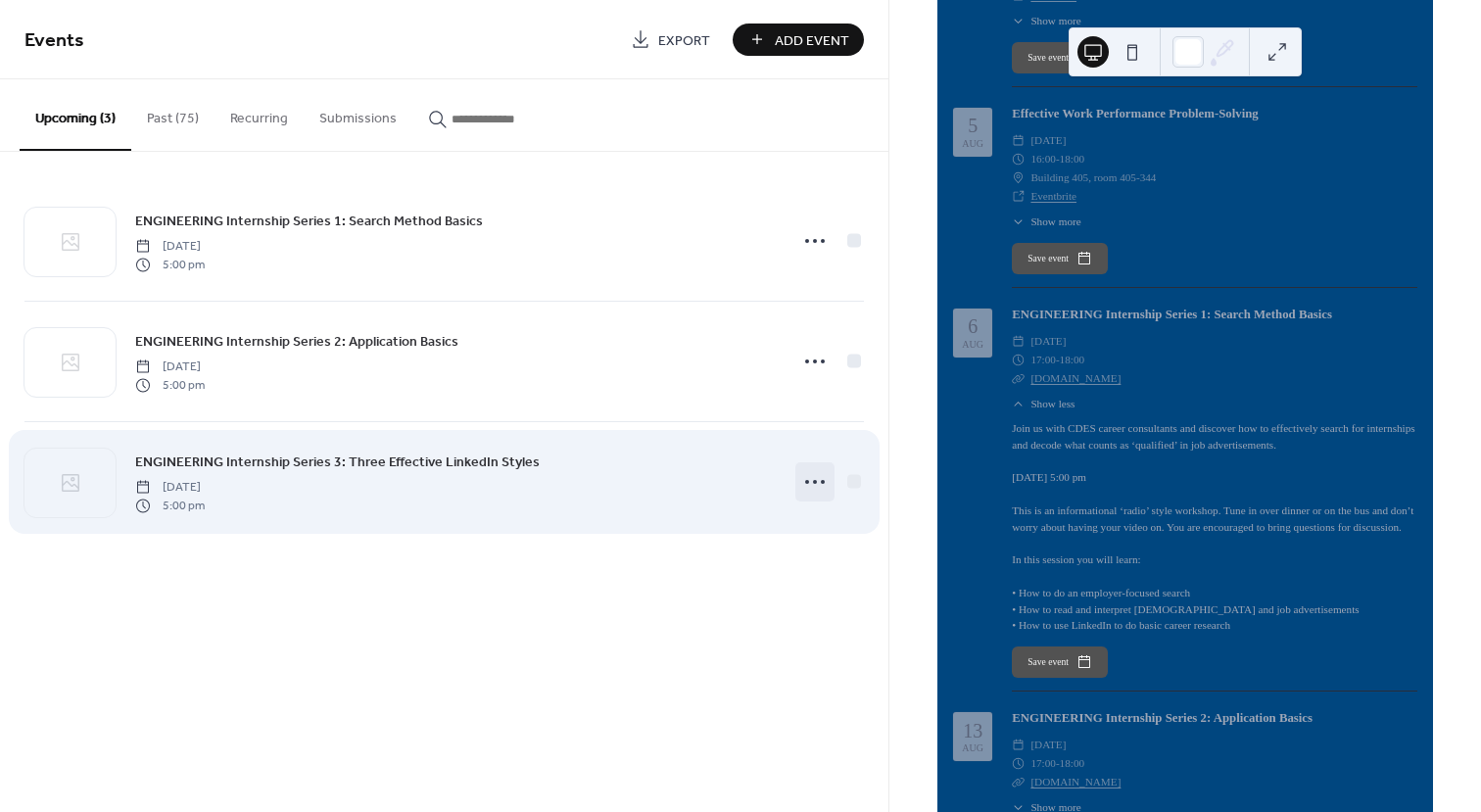 click 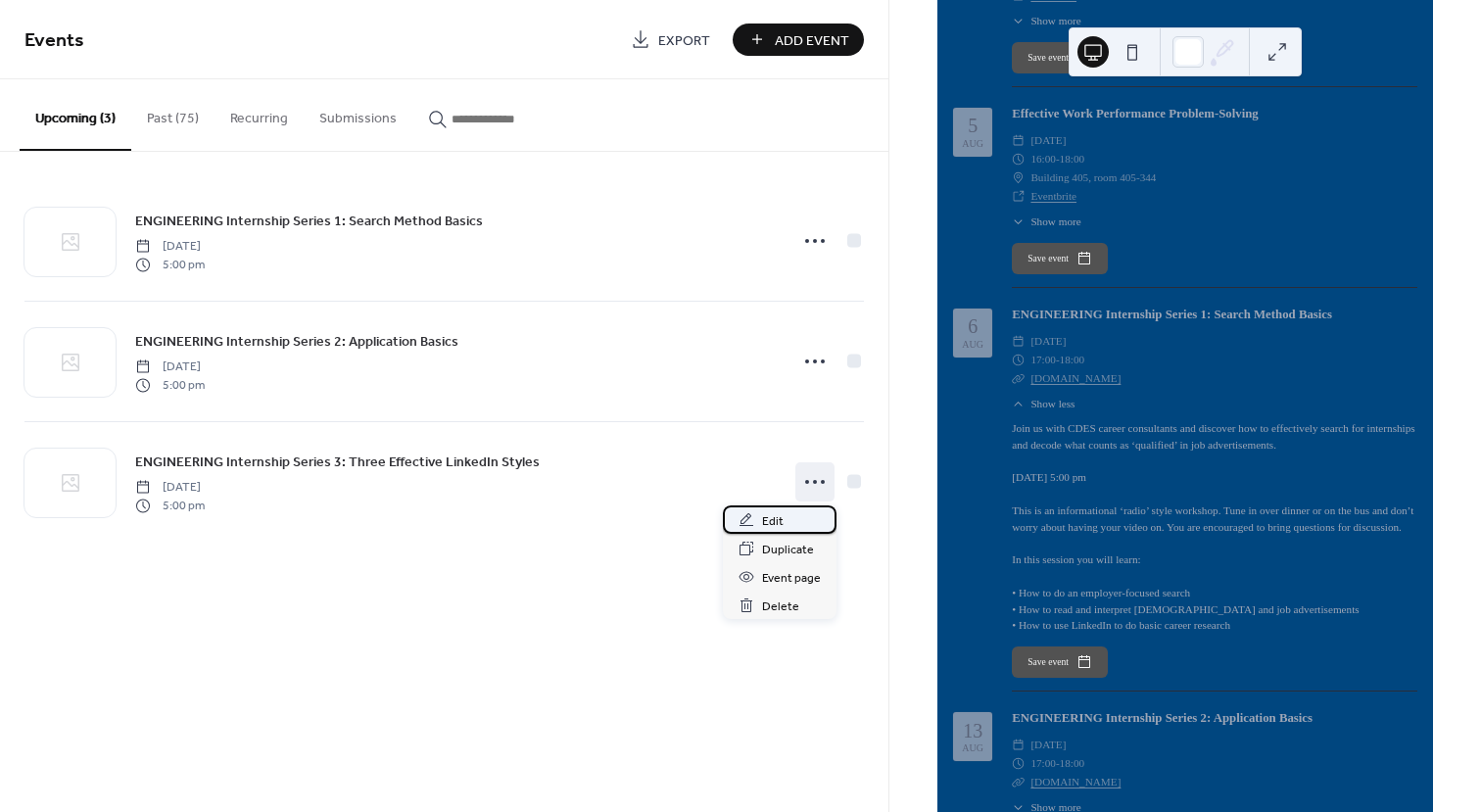 click on "Edit" at bounding box center [773, 521] 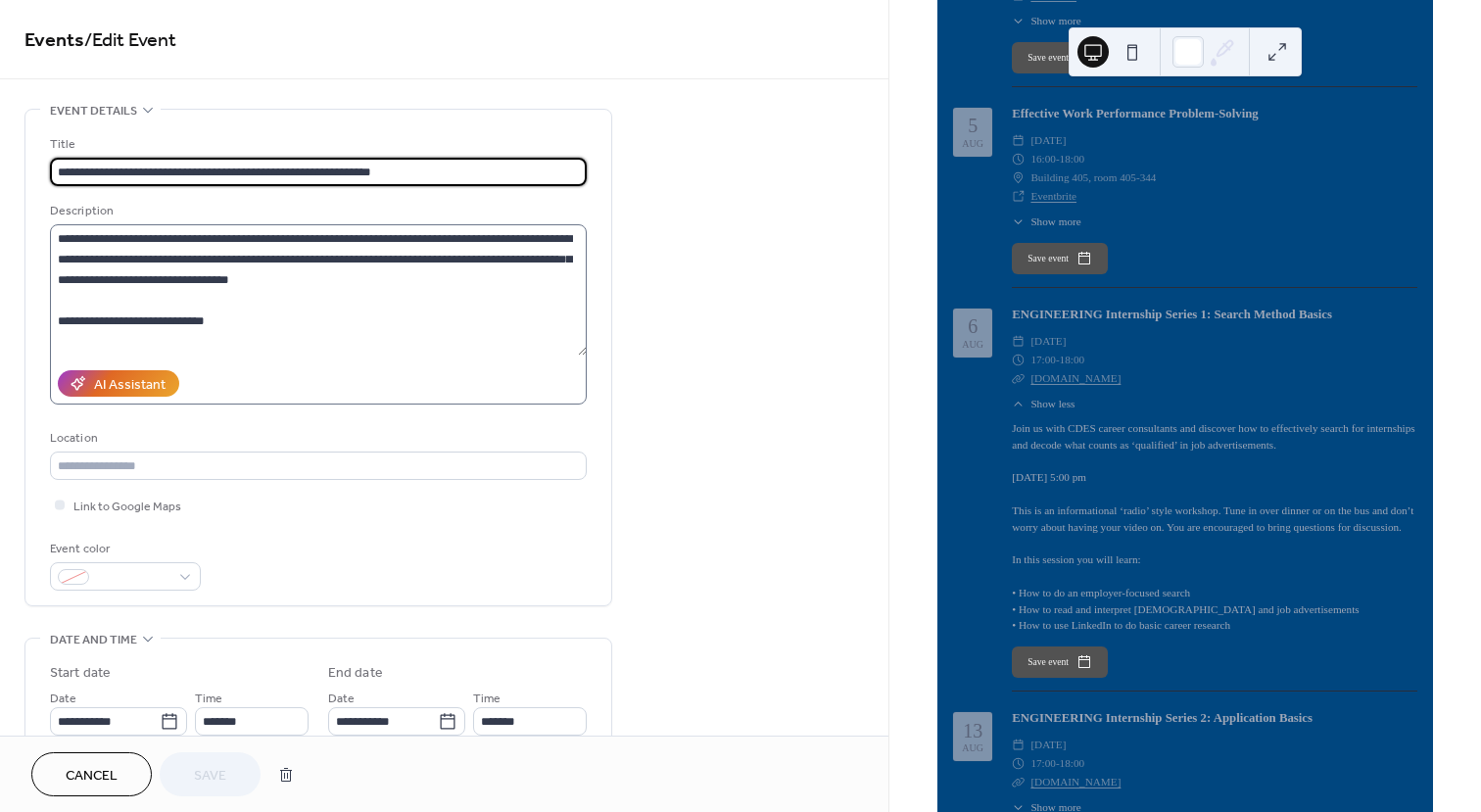 scroll, scrollTop: 98, scrollLeft: 0, axis: vertical 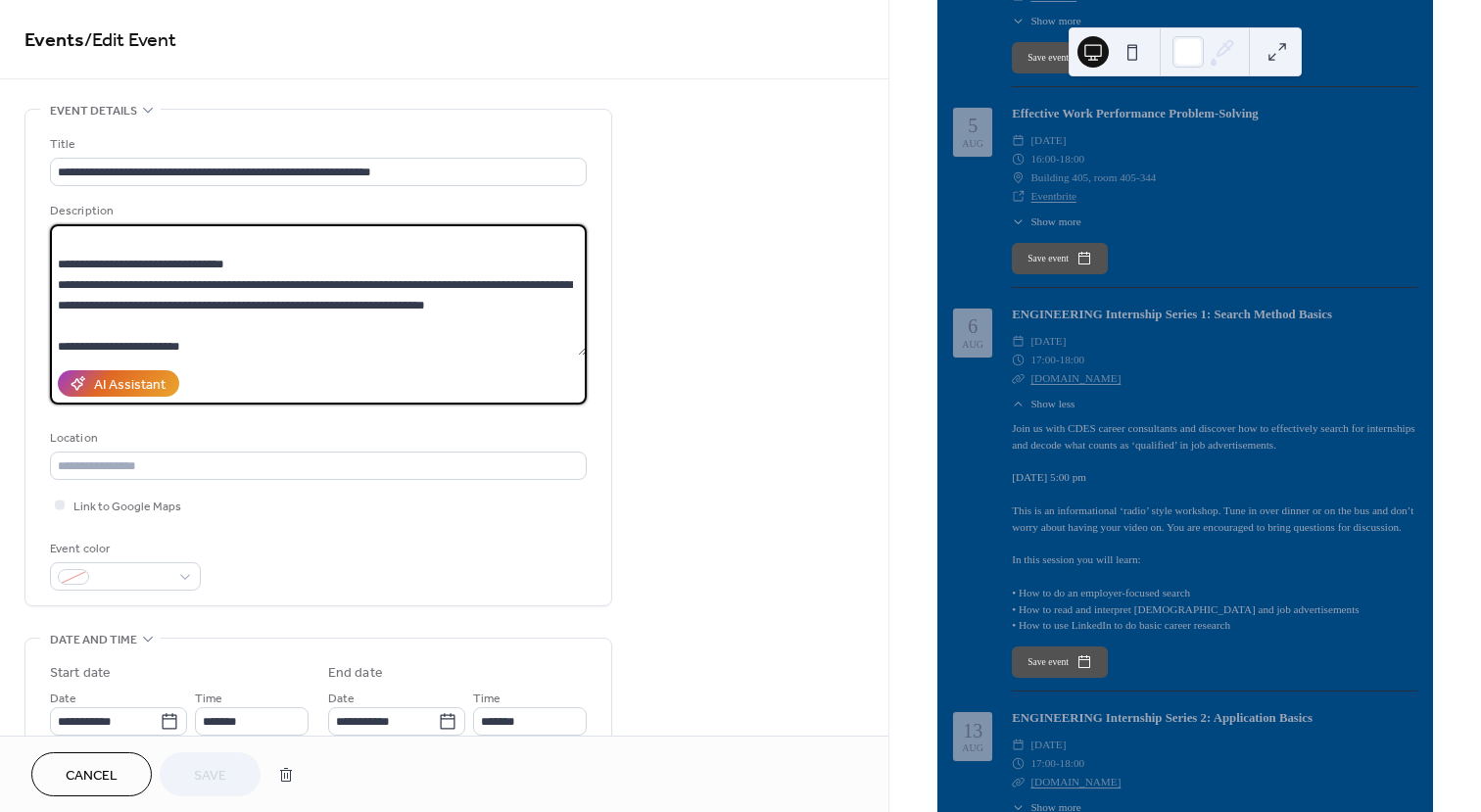 drag, startPoint x: 266, startPoint y: 267, endPoint x: 77, endPoint y: 249, distance: 189.85521 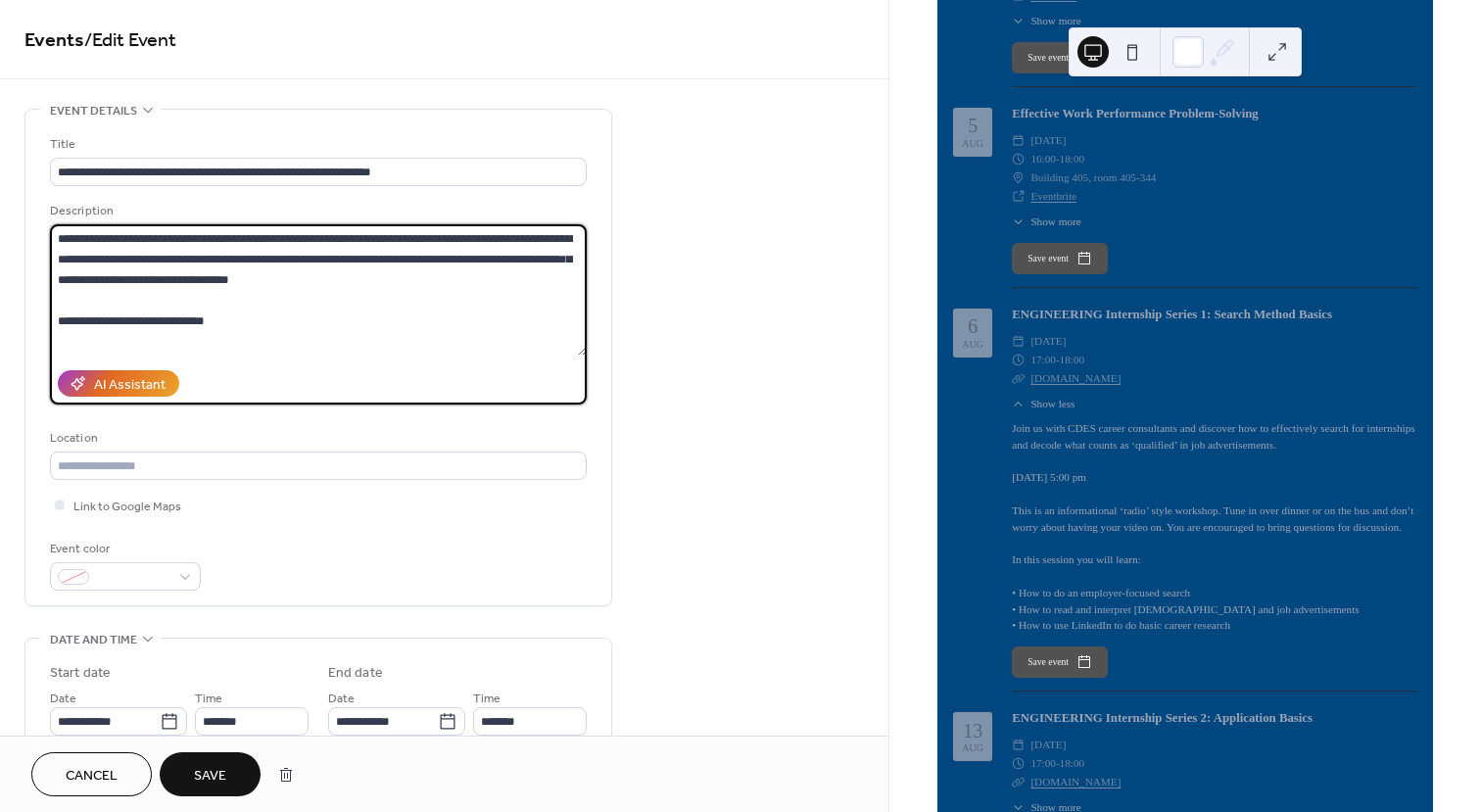 scroll, scrollTop: 18, scrollLeft: 0, axis: vertical 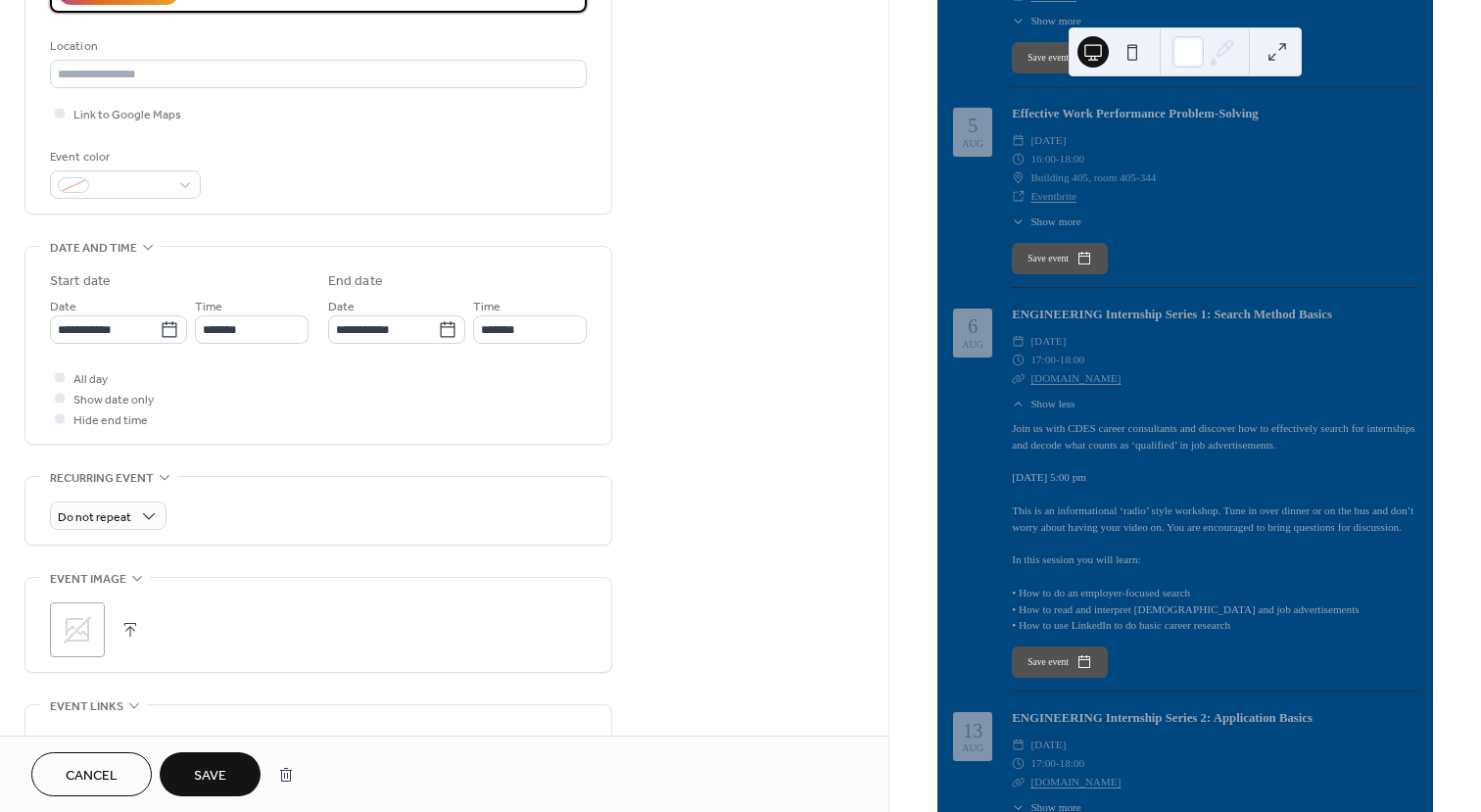 type on "**********" 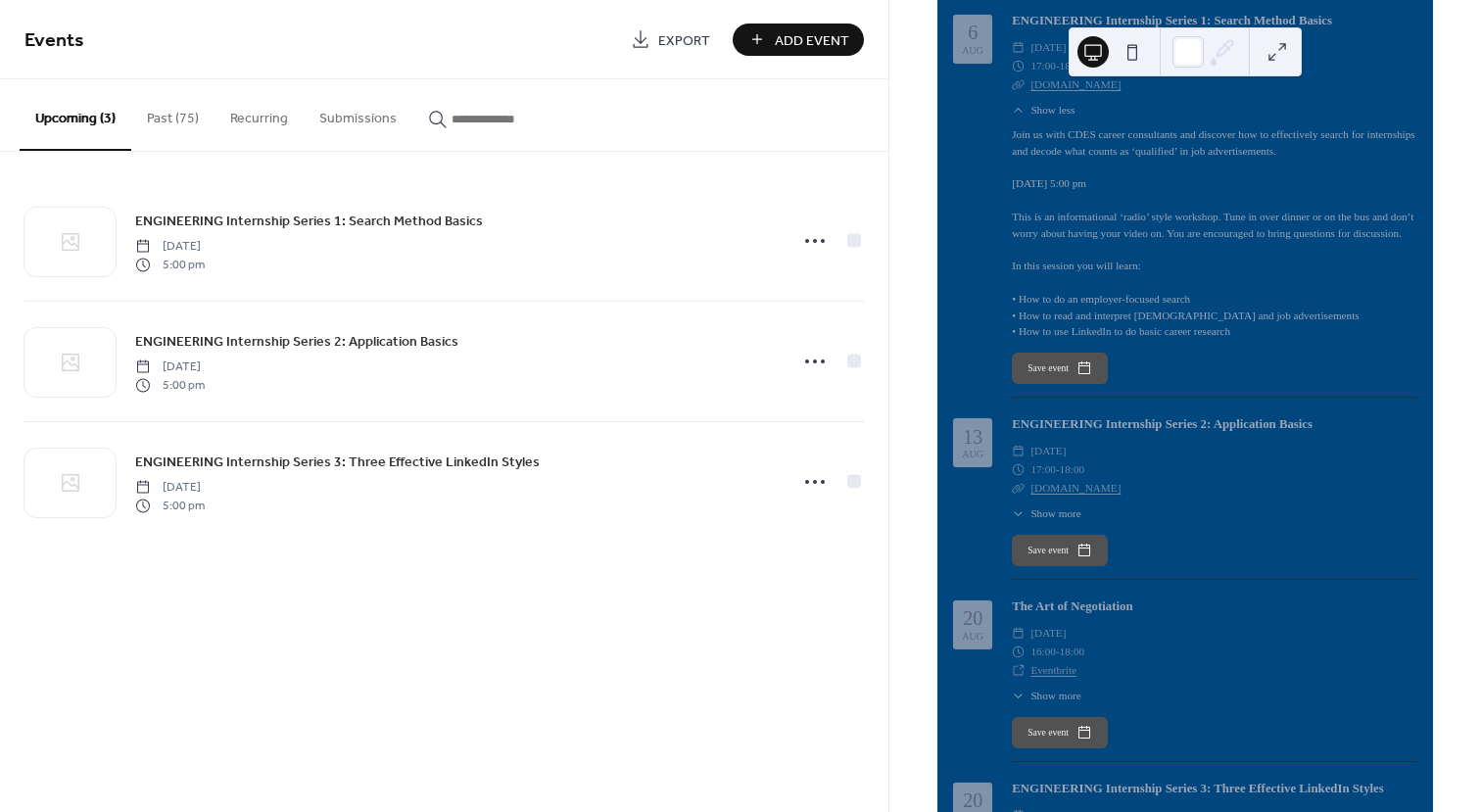 scroll, scrollTop: 1273, scrollLeft: 0, axis: vertical 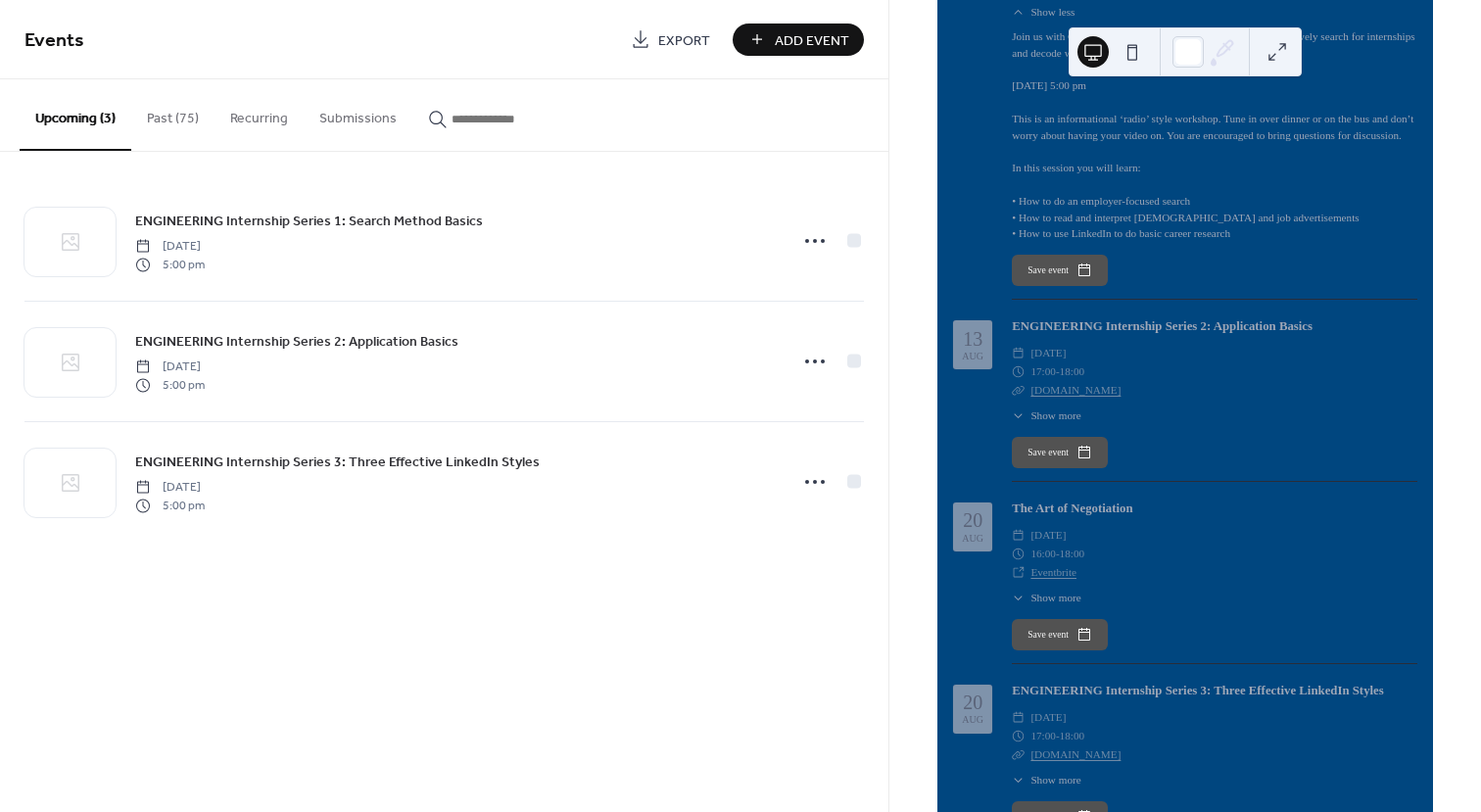 click on "Show more" at bounding box center [1055, 415] 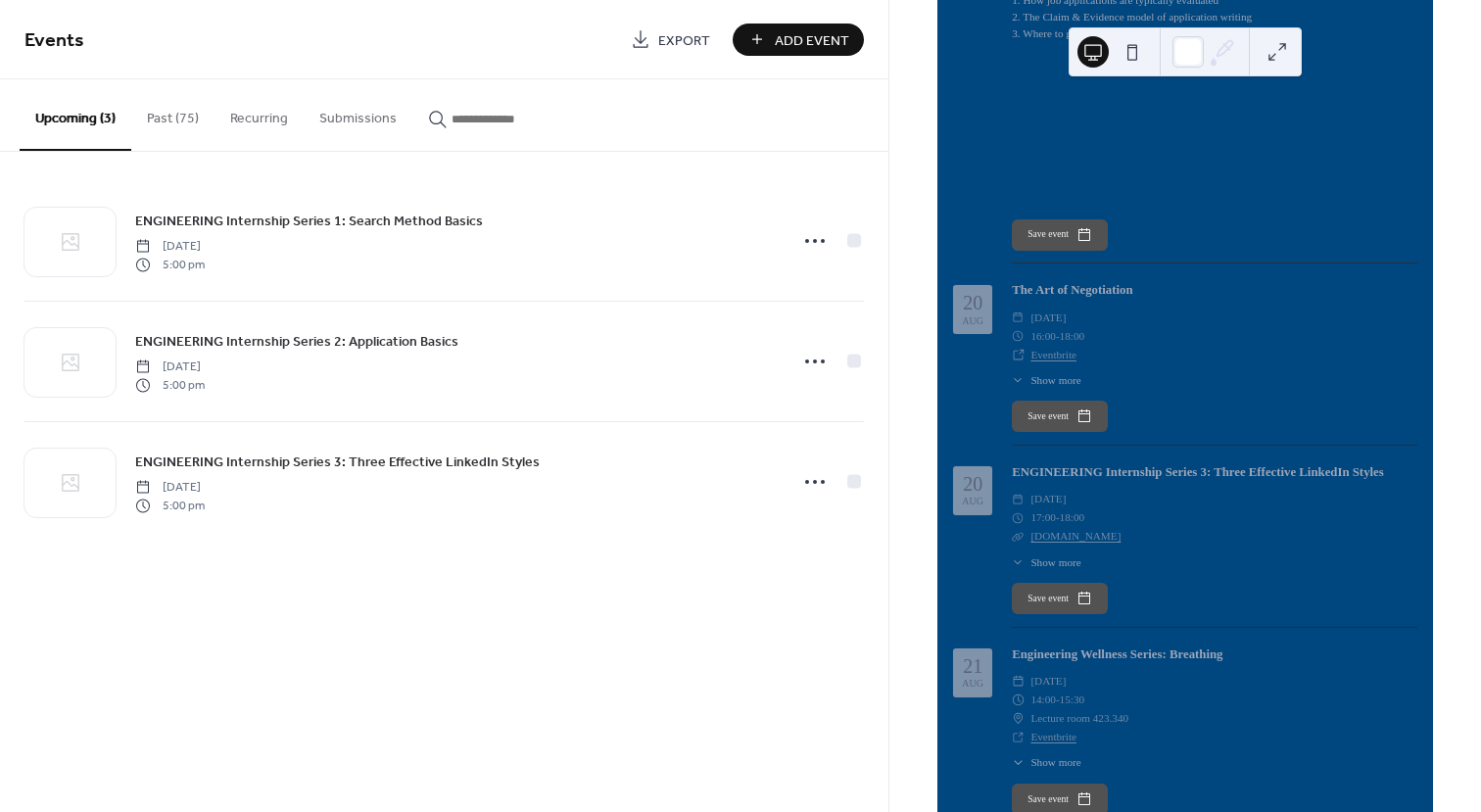 scroll, scrollTop: 1665, scrollLeft: 0, axis: vertical 